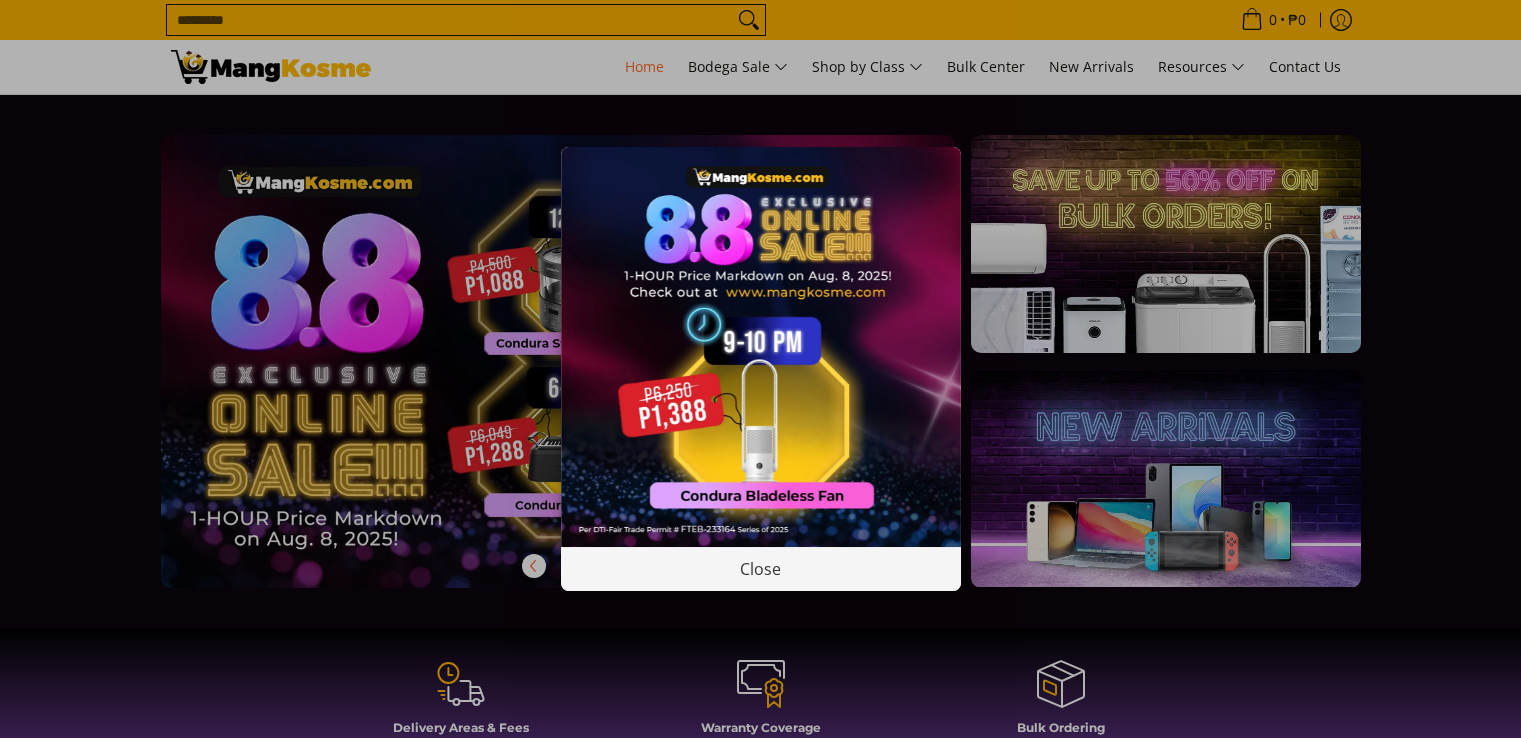 scroll, scrollTop: 0, scrollLeft: 0, axis: both 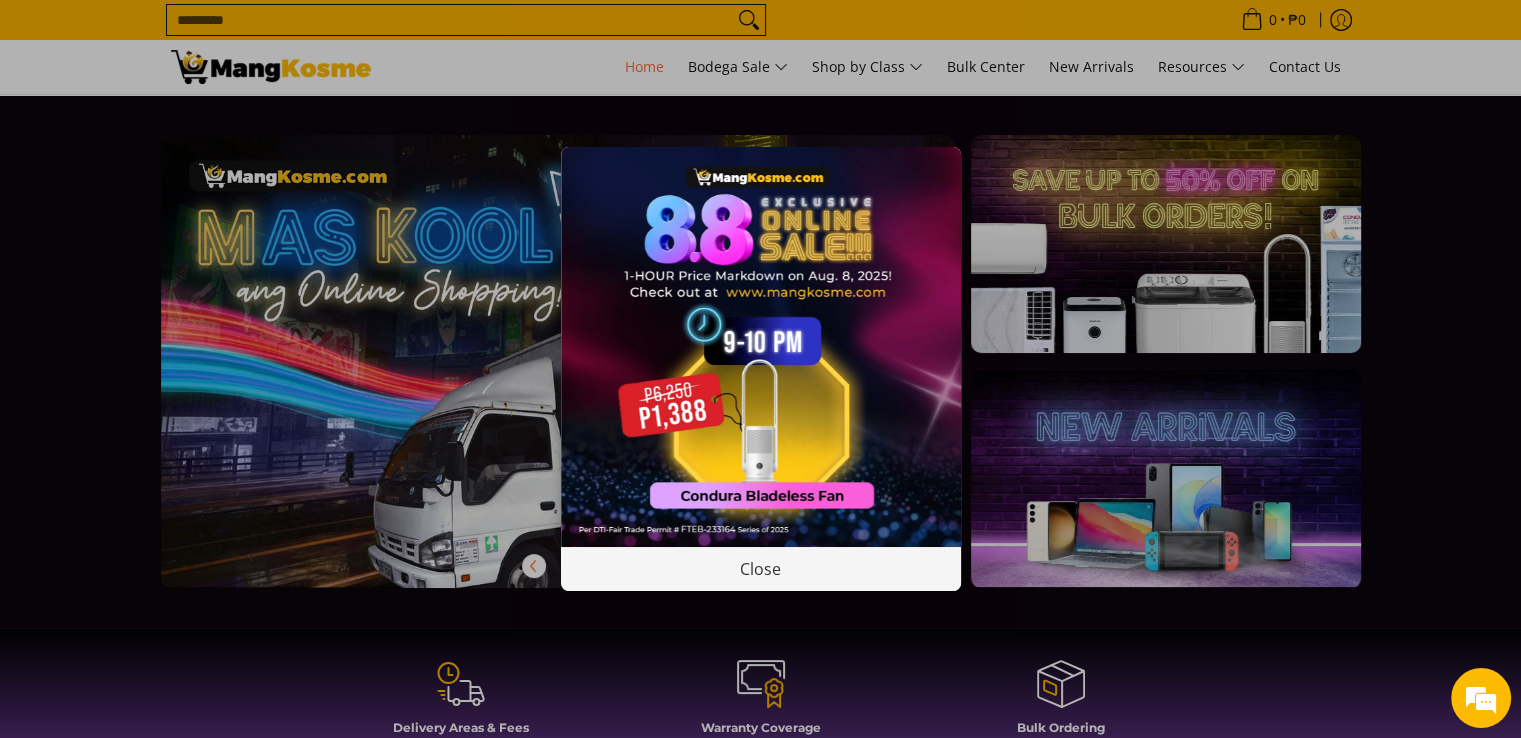 click on "Close" at bounding box center [760, 369] 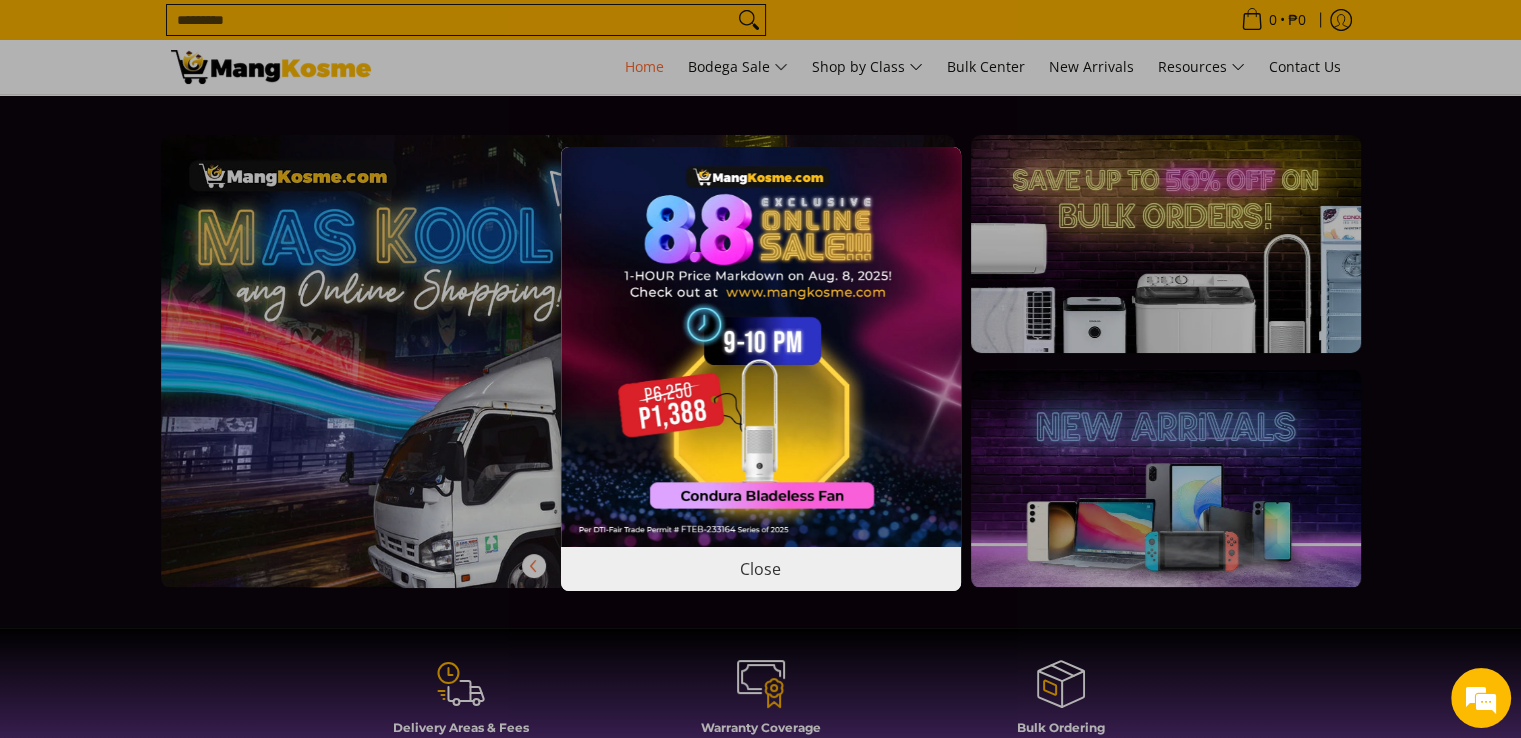 click on "Close" at bounding box center [761, 568] 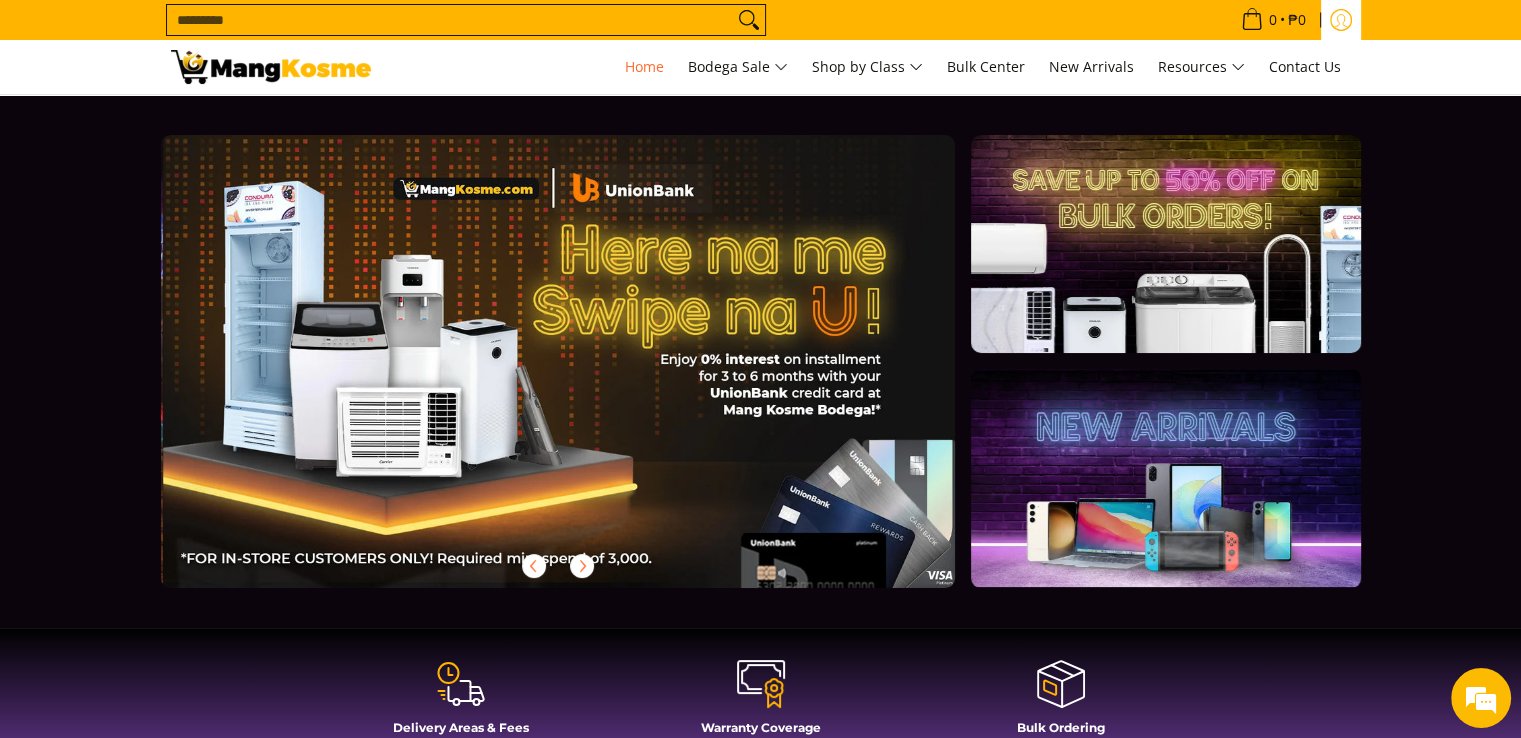 scroll, scrollTop: 0, scrollLeft: 1590, axis: horizontal 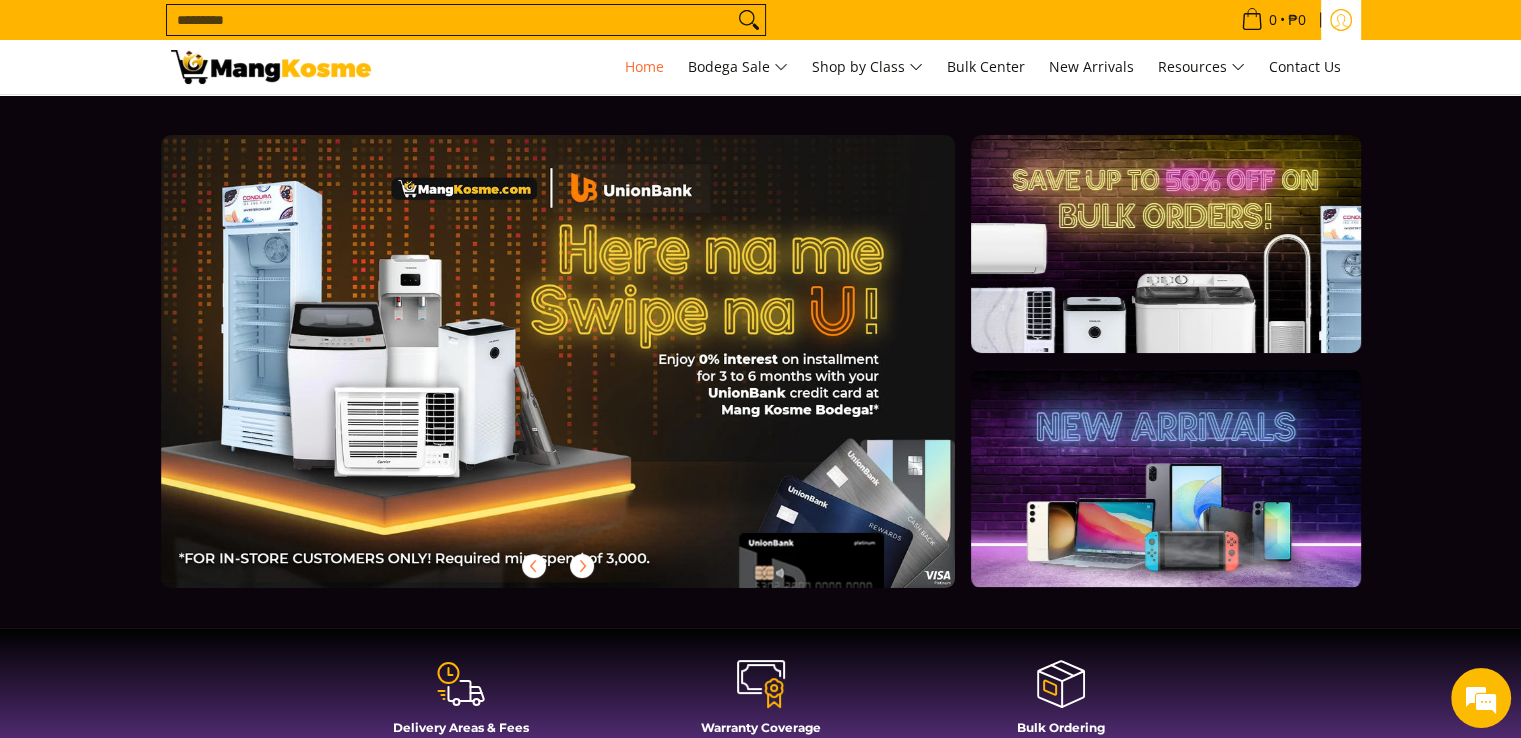 click 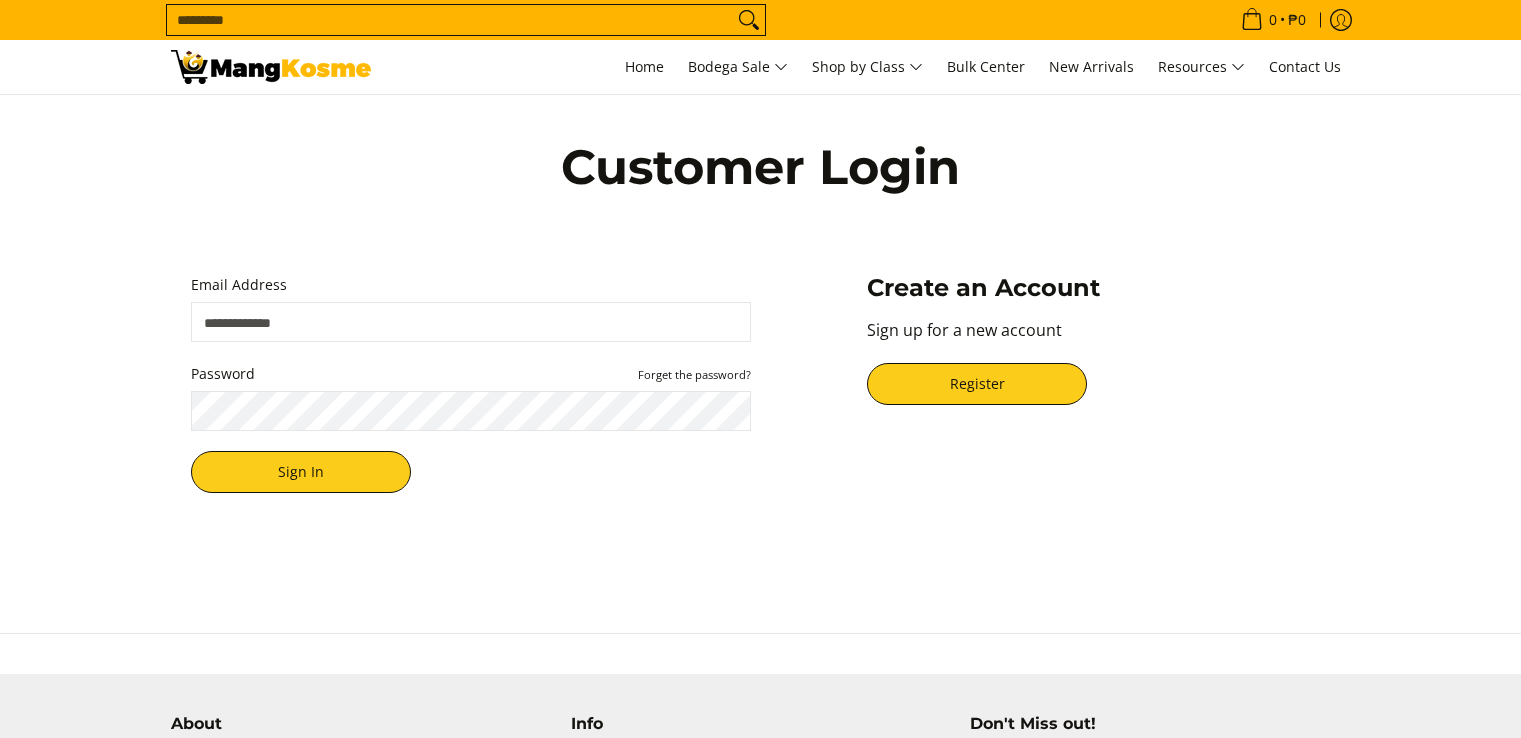 scroll, scrollTop: 0, scrollLeft: 0, axis: both 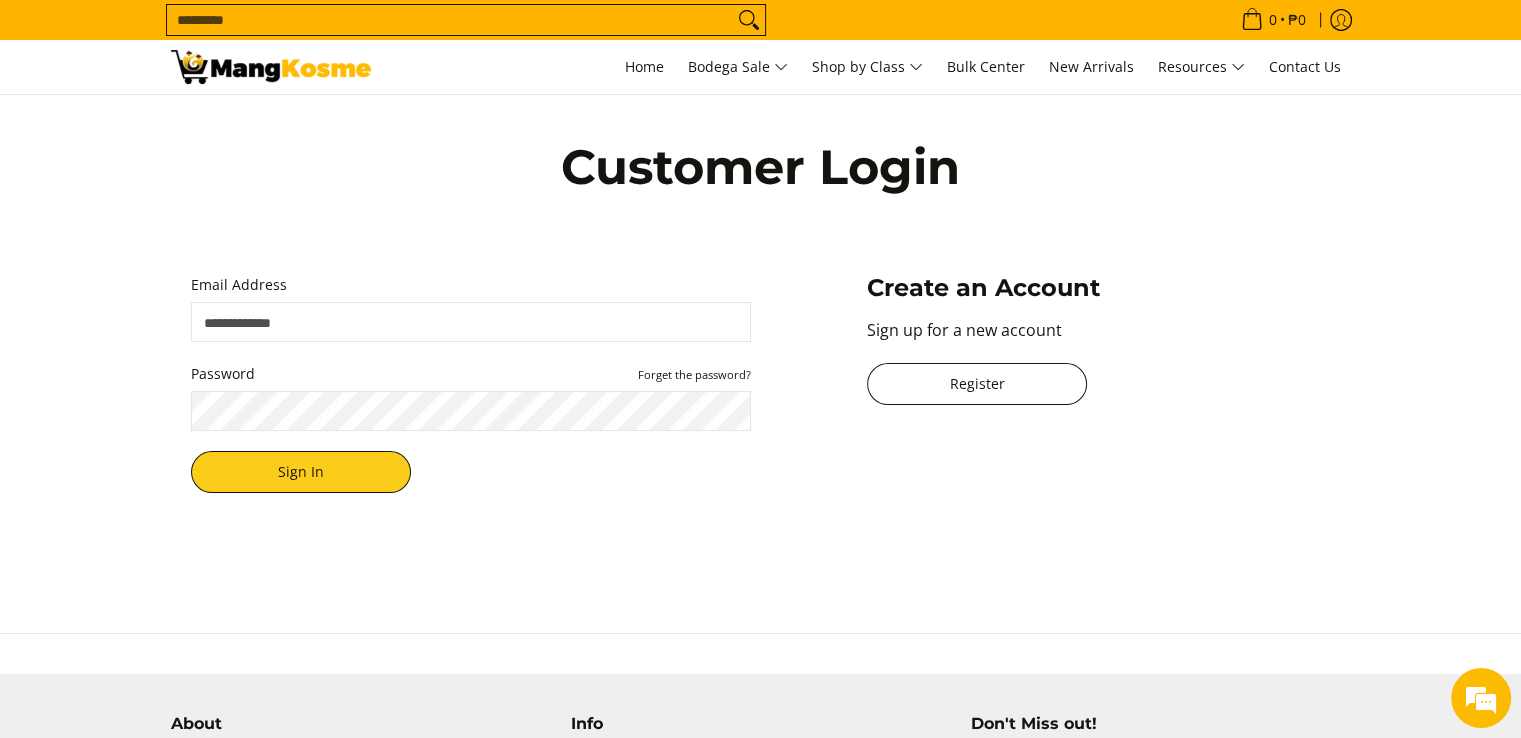 click on "Register" at bounding box center [977, 384] 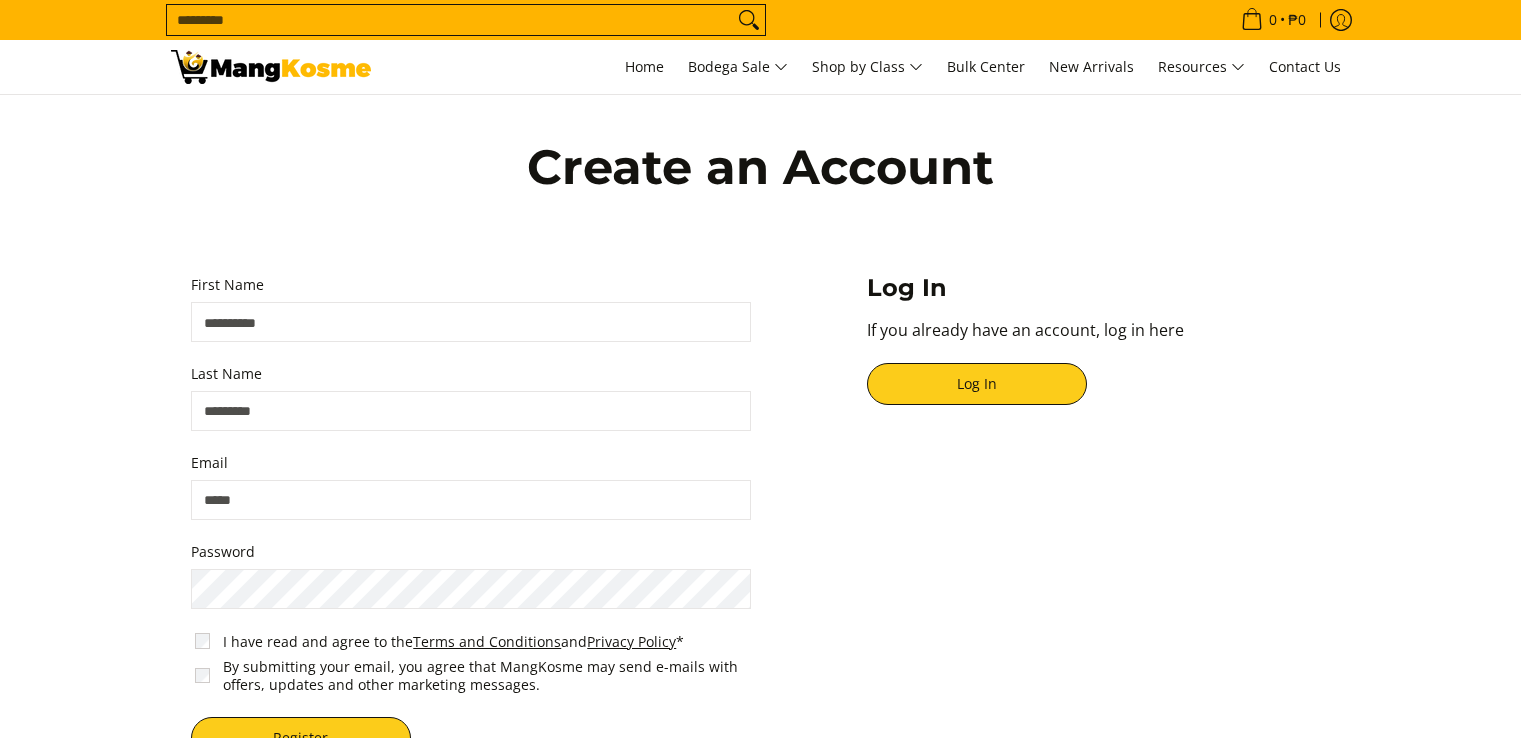 scroll, scrollTop: 0, scrollLeft: 0, axis: both 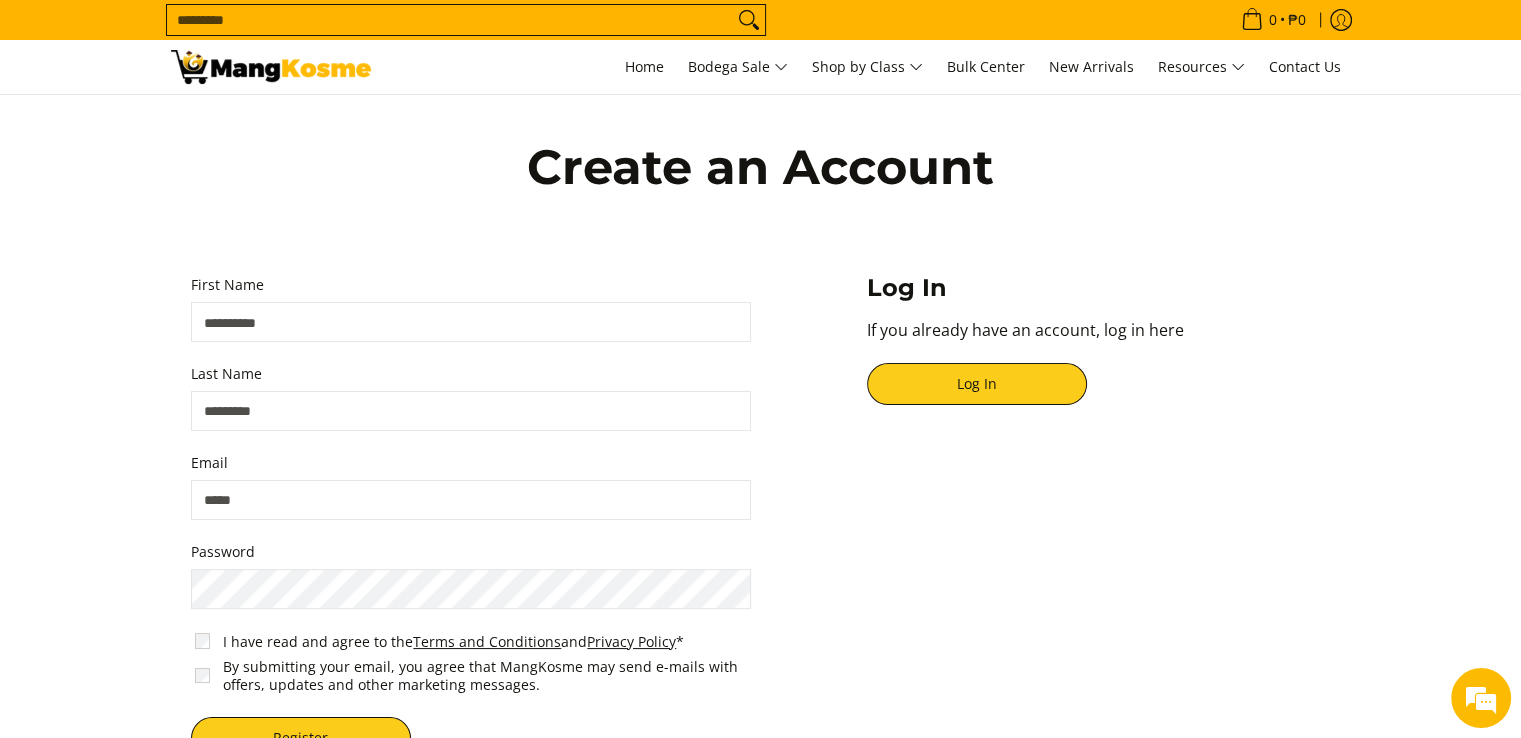 click on "First Name" at bounding box center (471, 322) 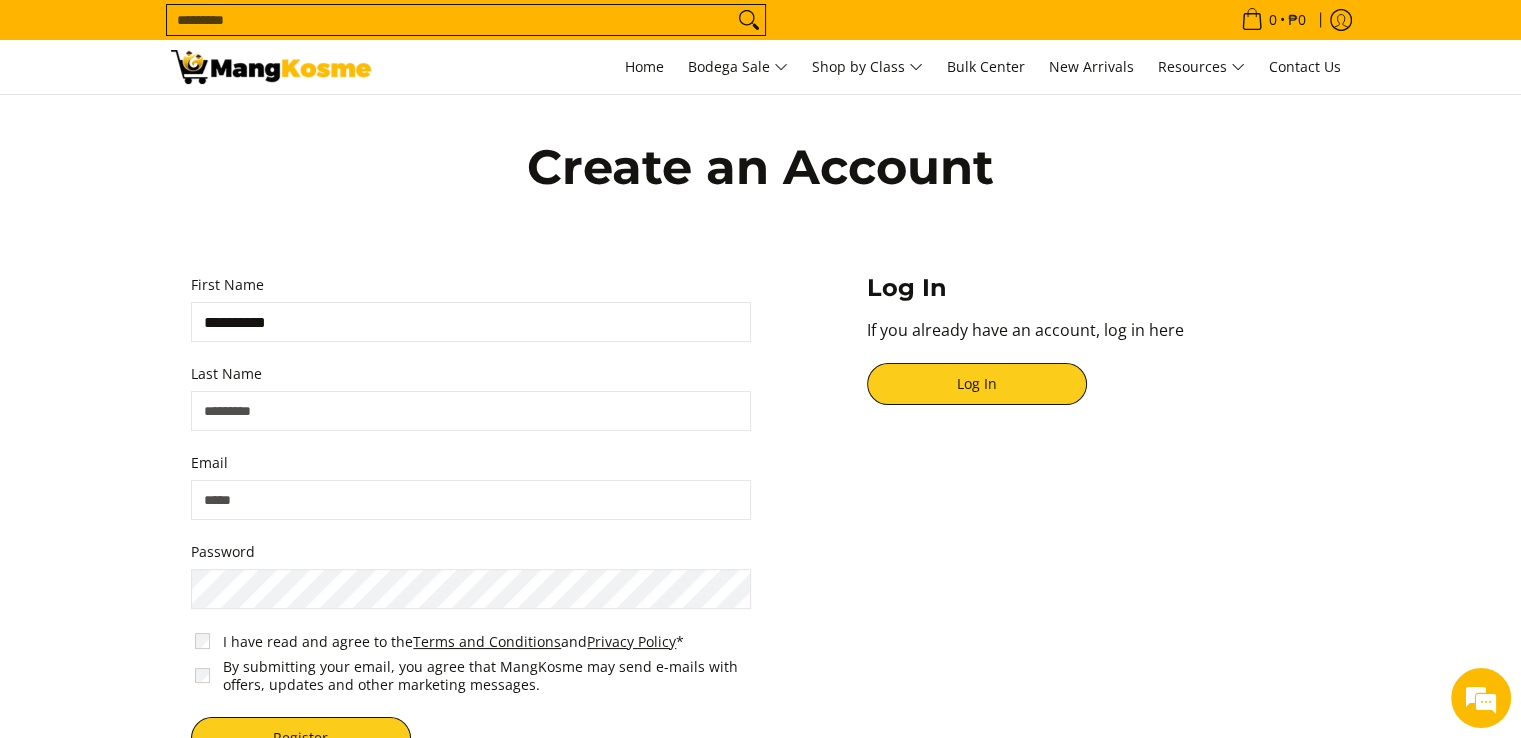 type on "**********" 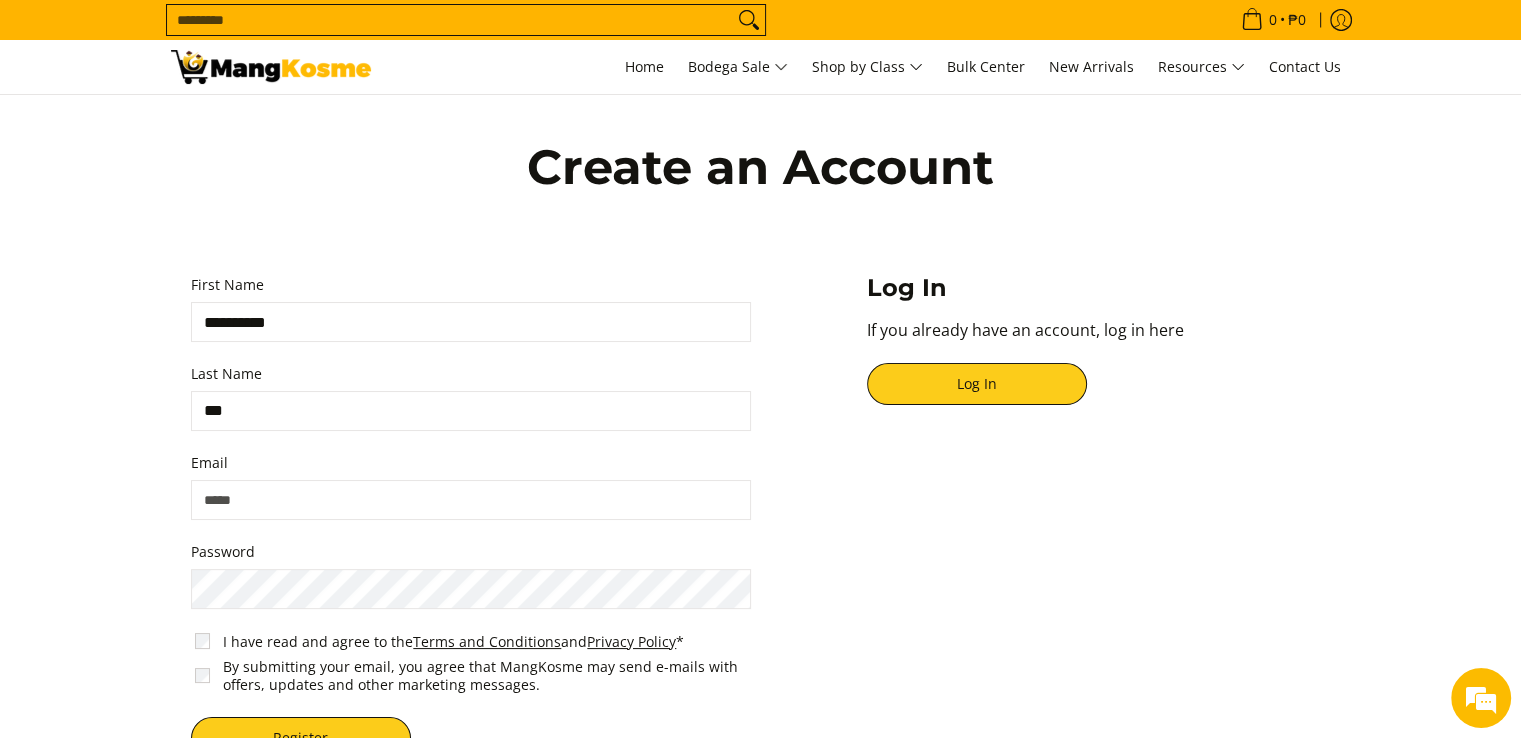 type on "***" 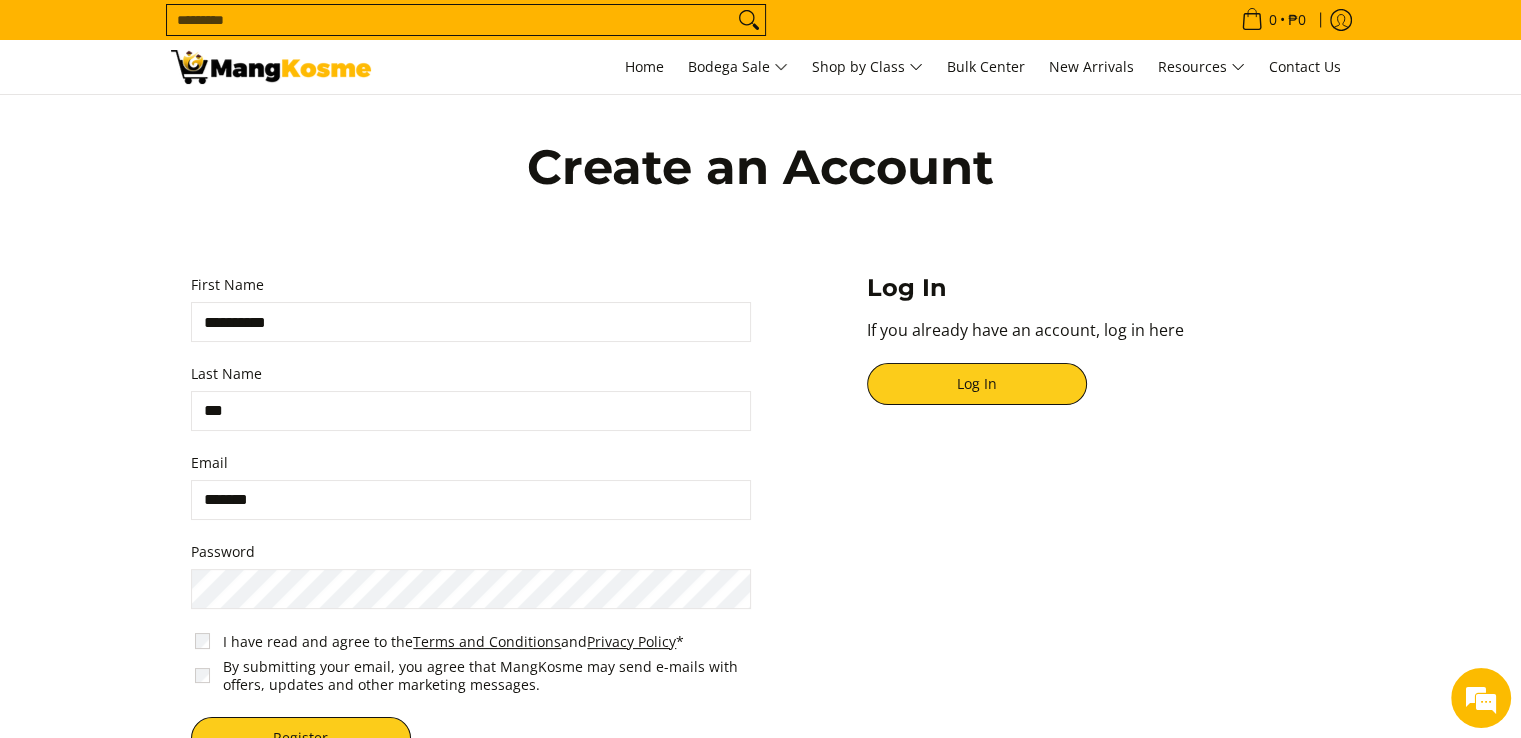 scroll, scrollTop: 0, scrollLeft: 0, axis: both 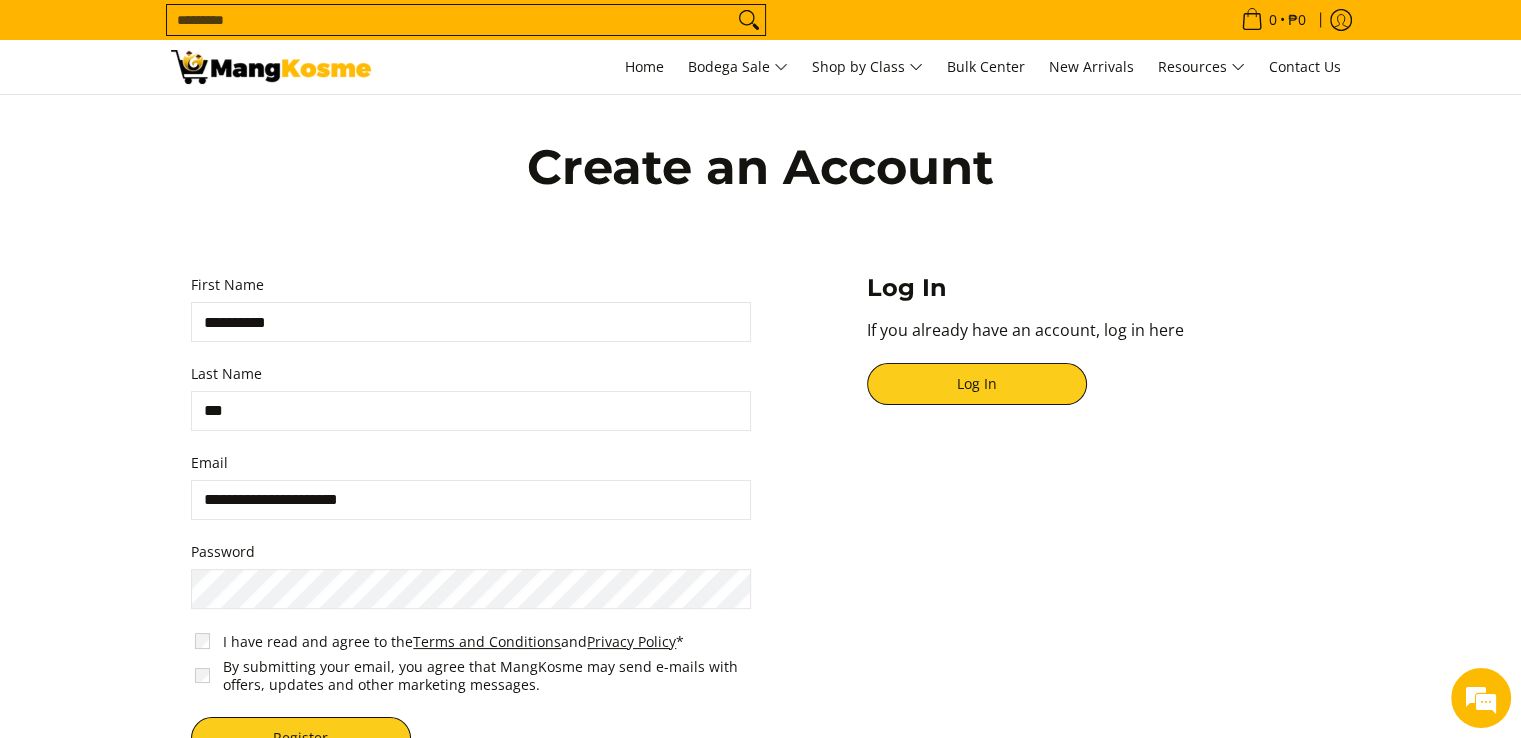 type on "**********" 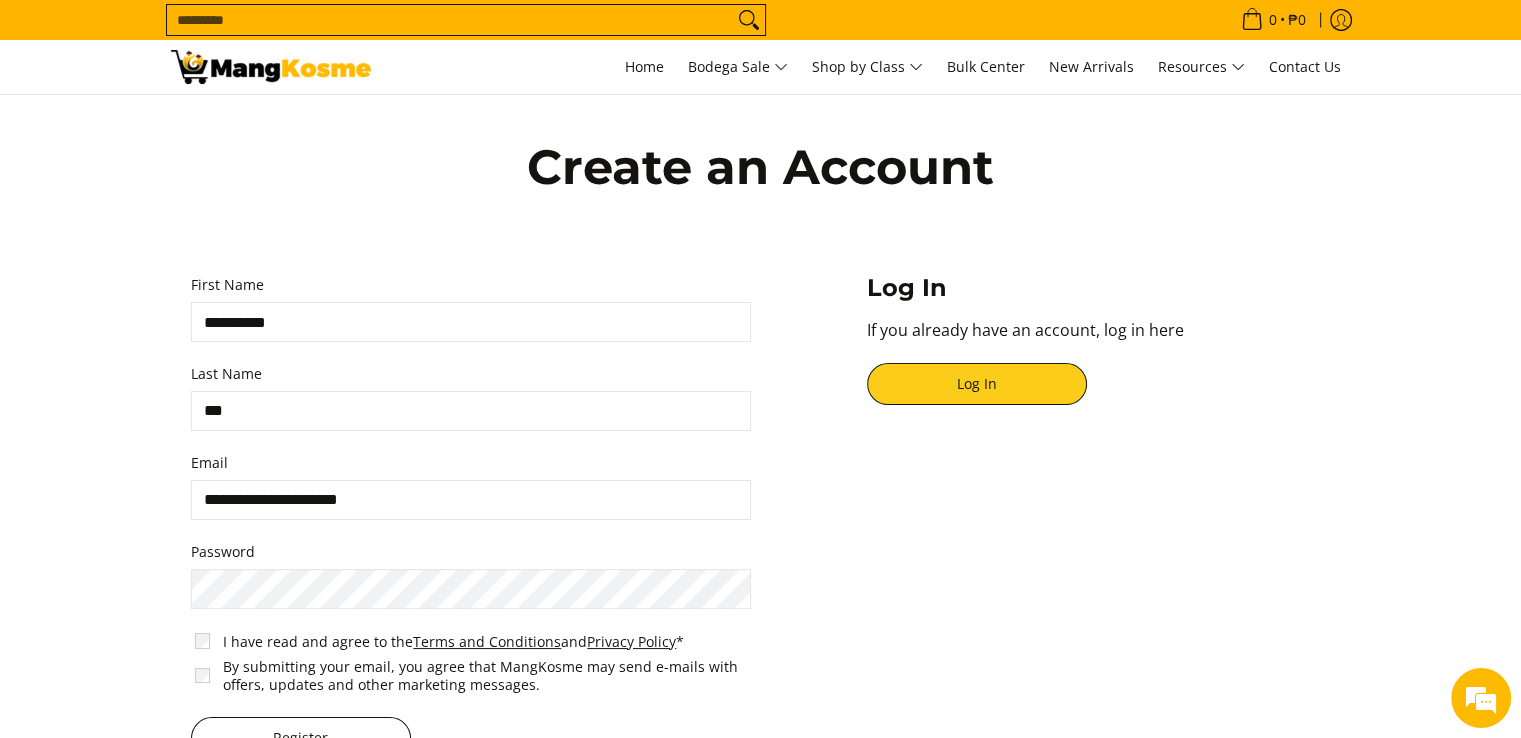 click on "Register" at bounding box center (301, 738) 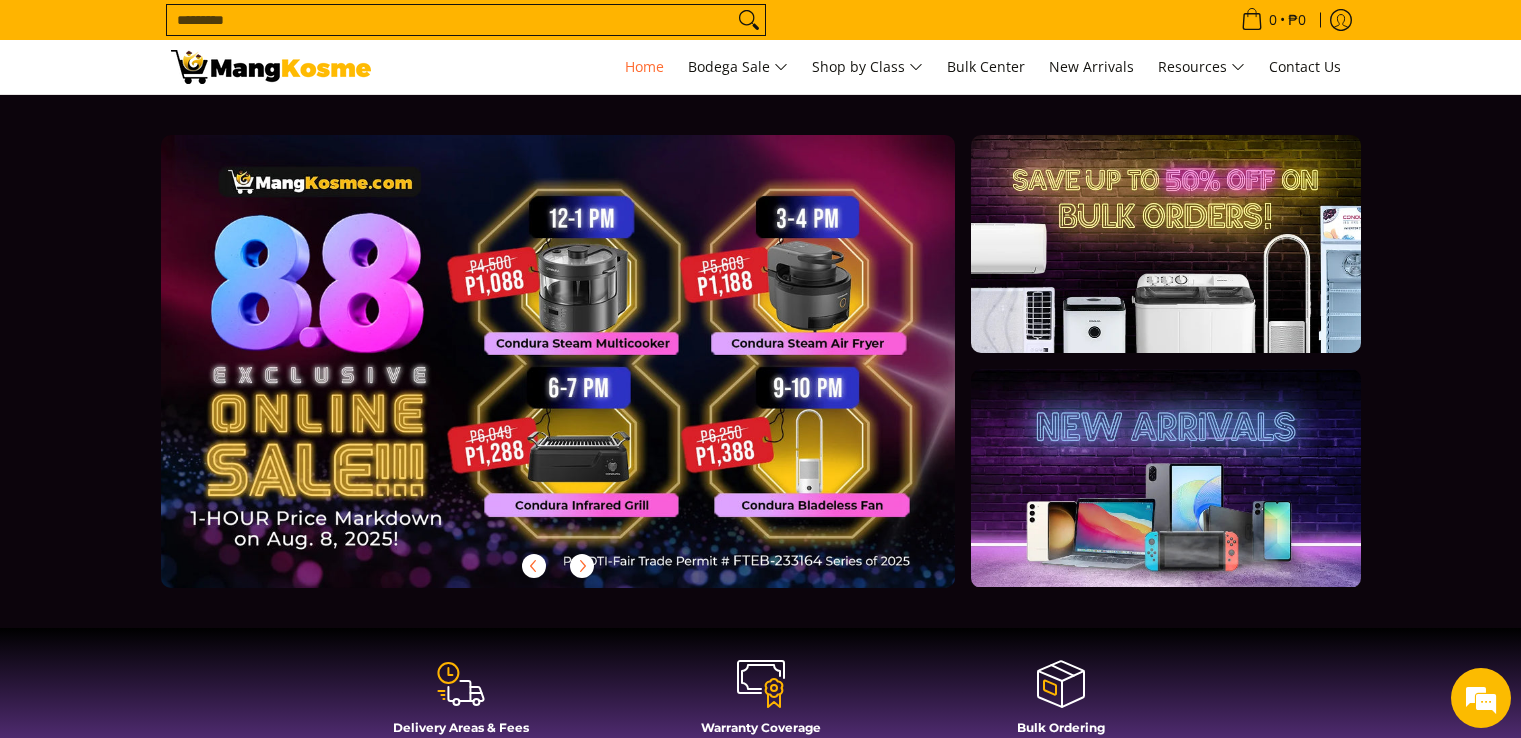 scroll, scrollTop: 0, scrollLeft: 0, axis: both 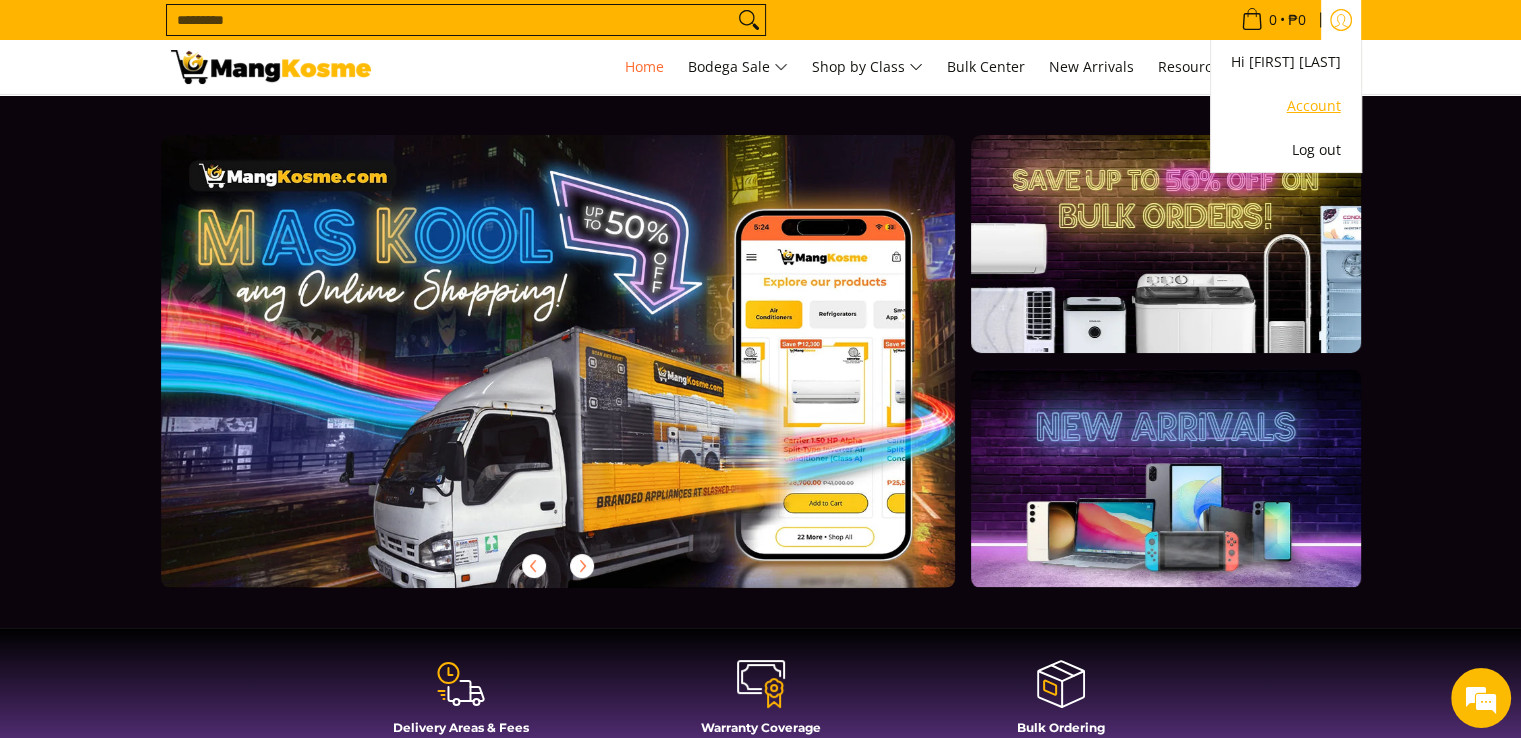 click on "Account" at bounding box center [1286, 106] 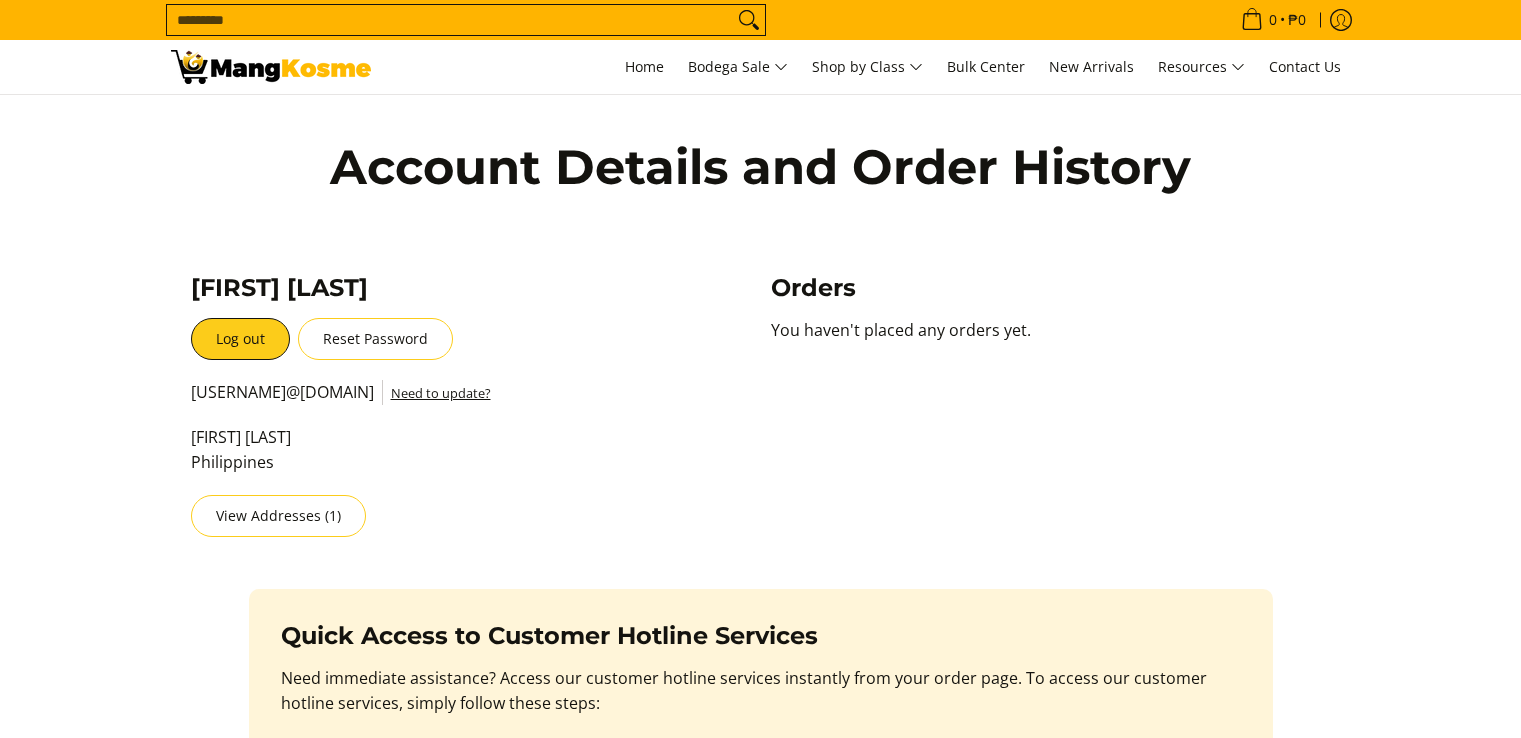 scroll, scrollTop: 0, scrollLeft: 0, axis: both 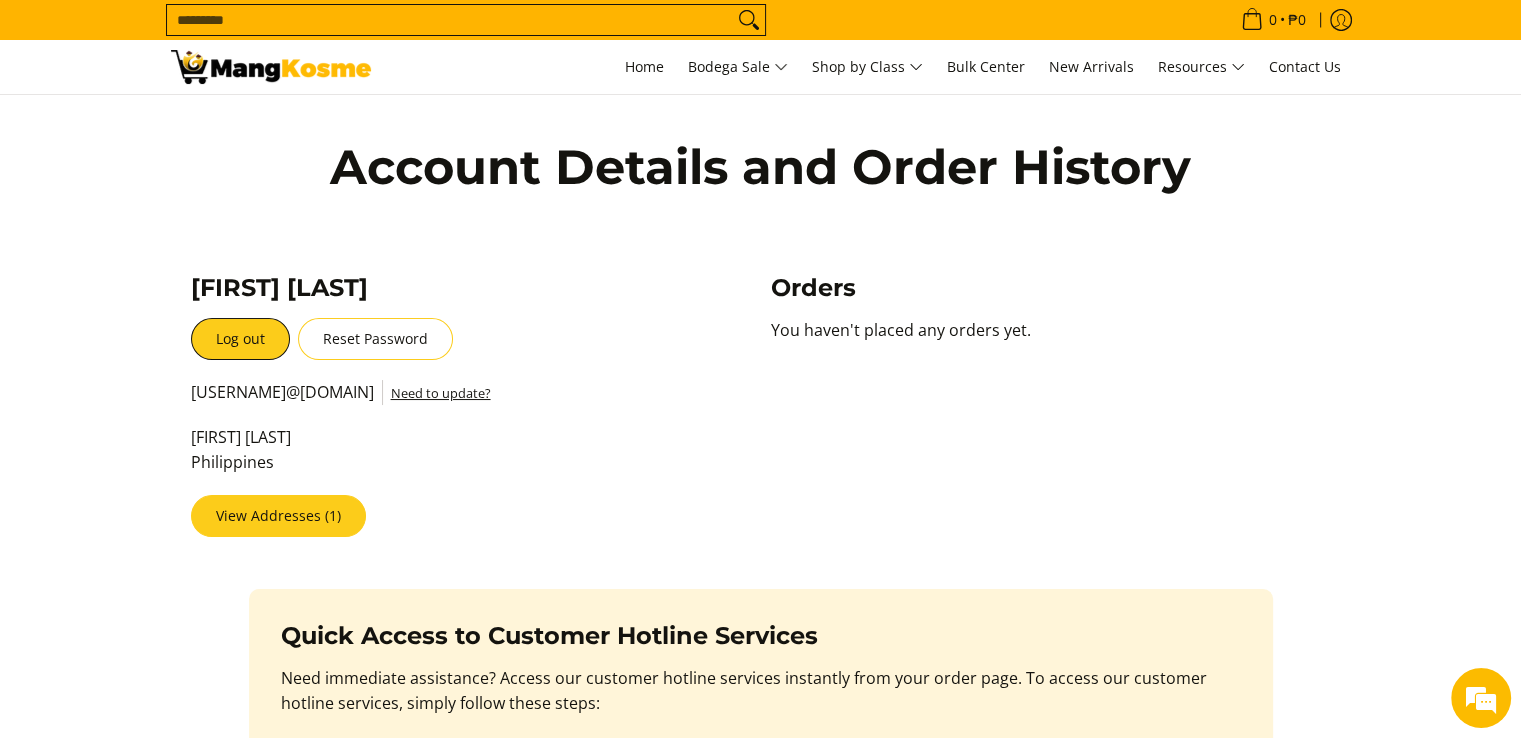 click on "View Addresses (1)" at bounding box center (278, 516) 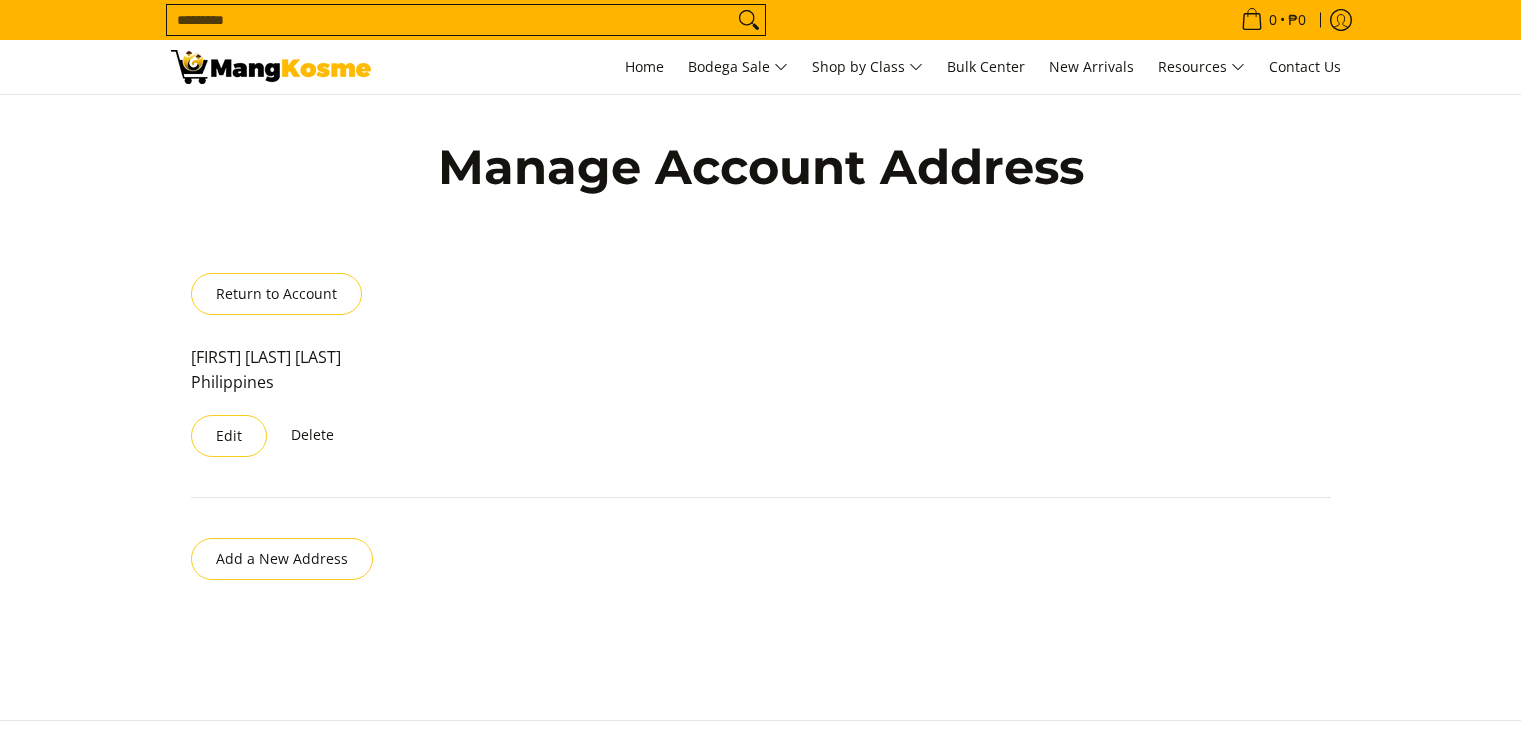 scroll, scrollTop: 0, scrollLeft: 0, axis: both 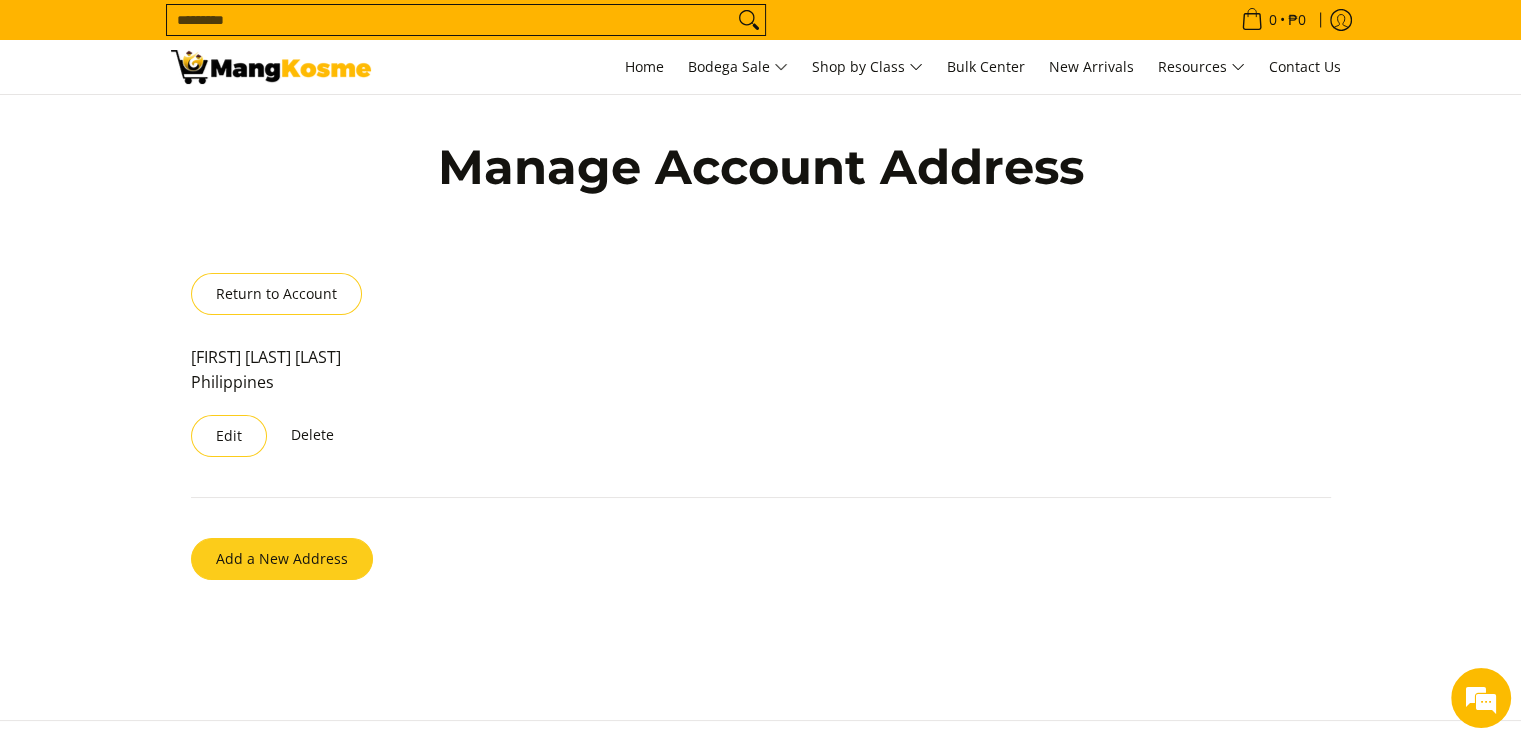 click on "Add a New Address" at bounding box center [282, 559] 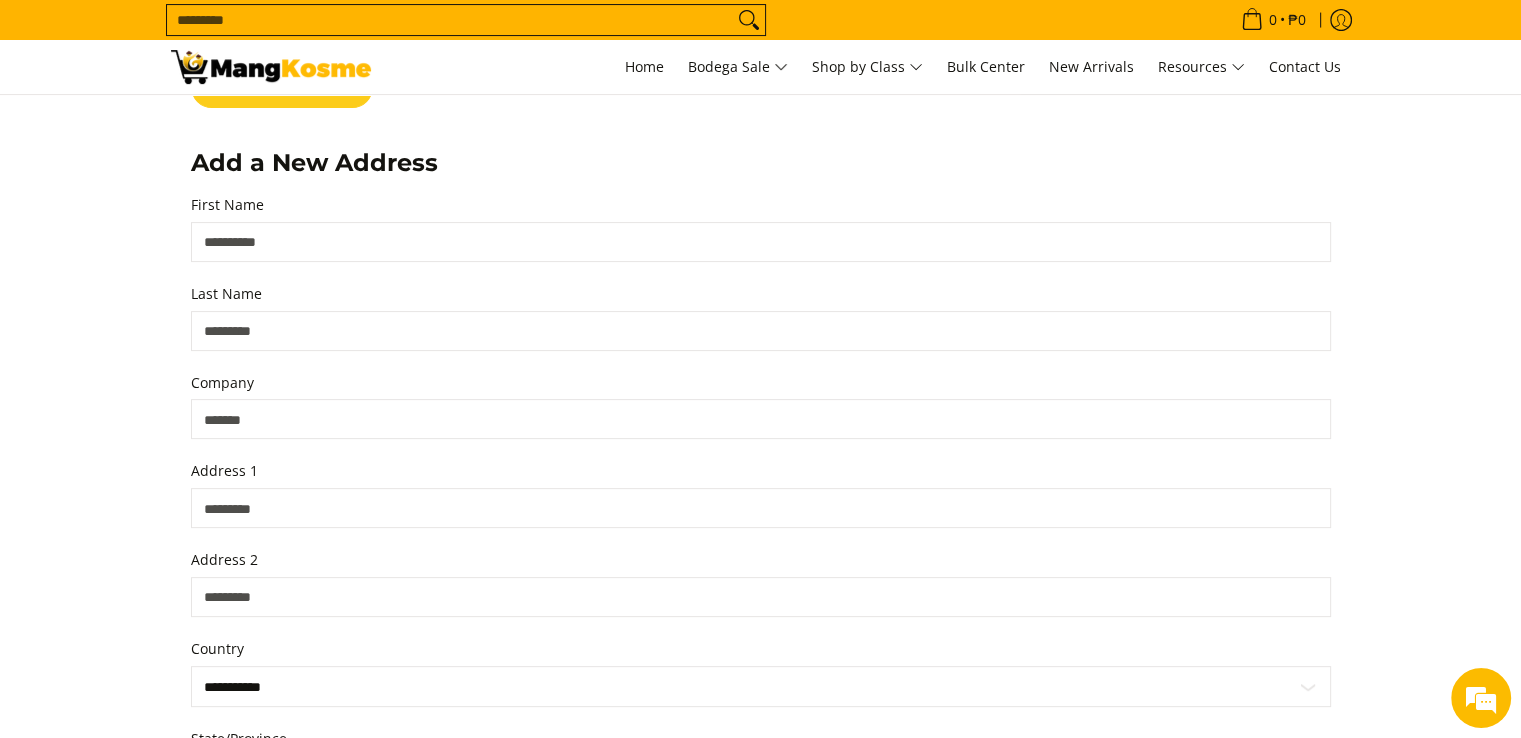 scroll, scrollTop: 523, scrollLeft: 0, axis: vertical 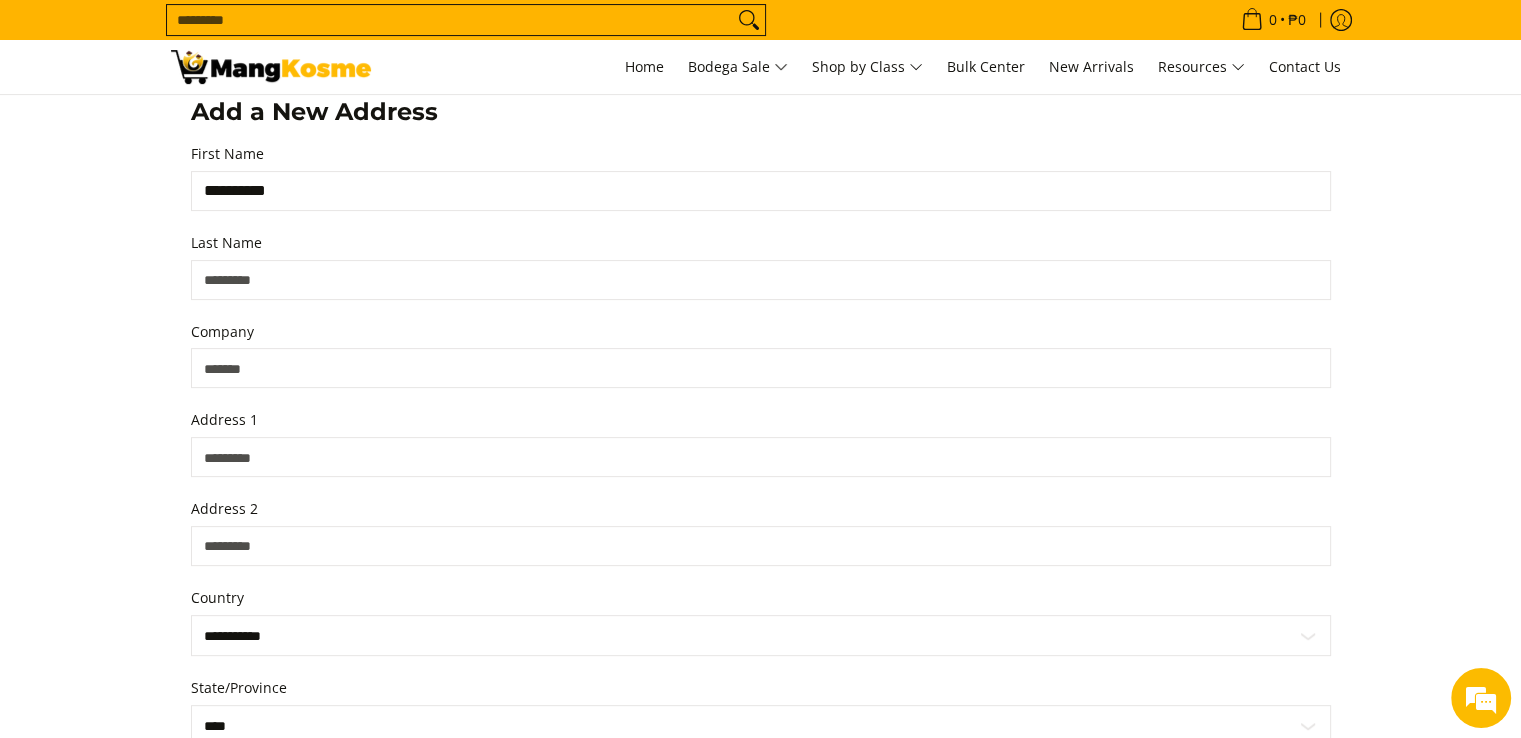 type on "**********" 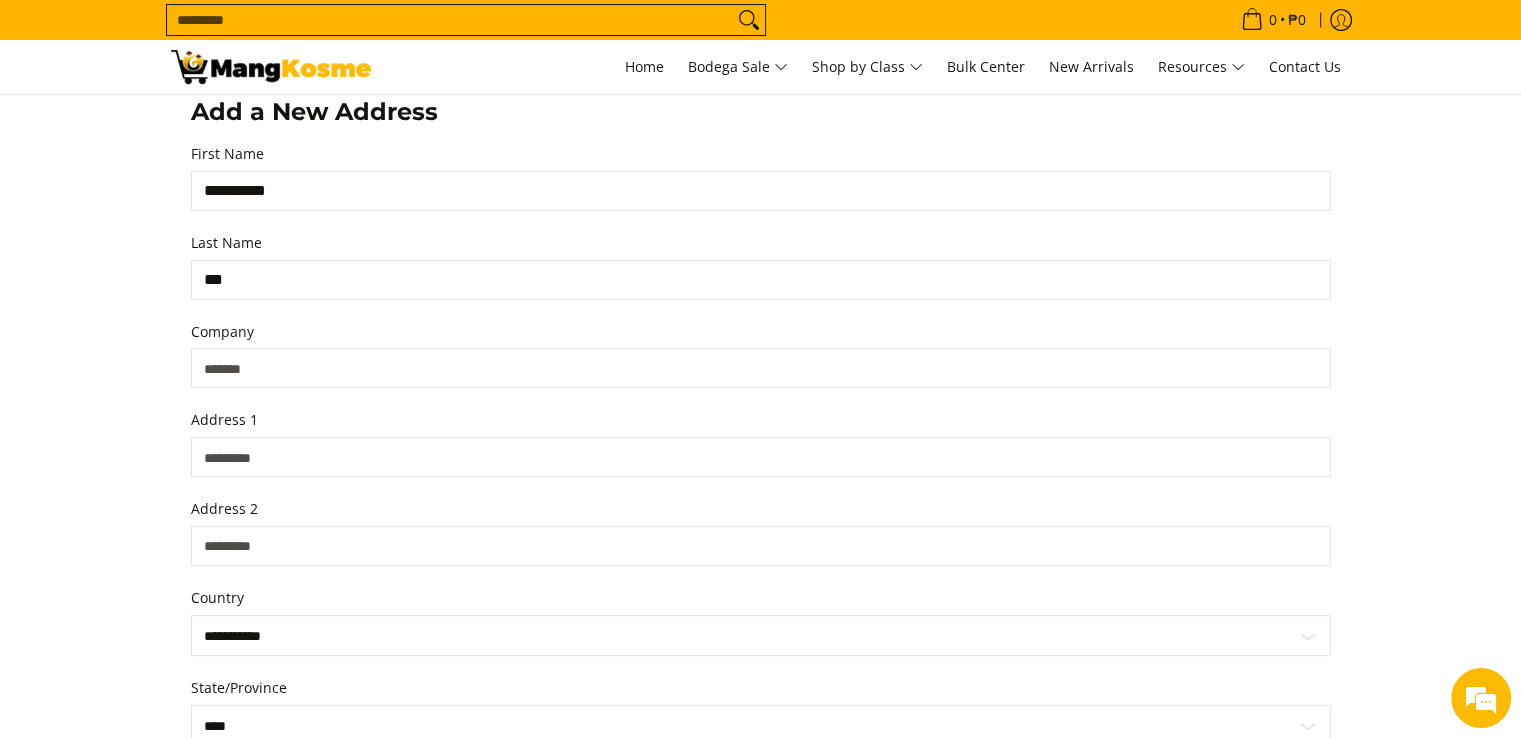 type on "***" 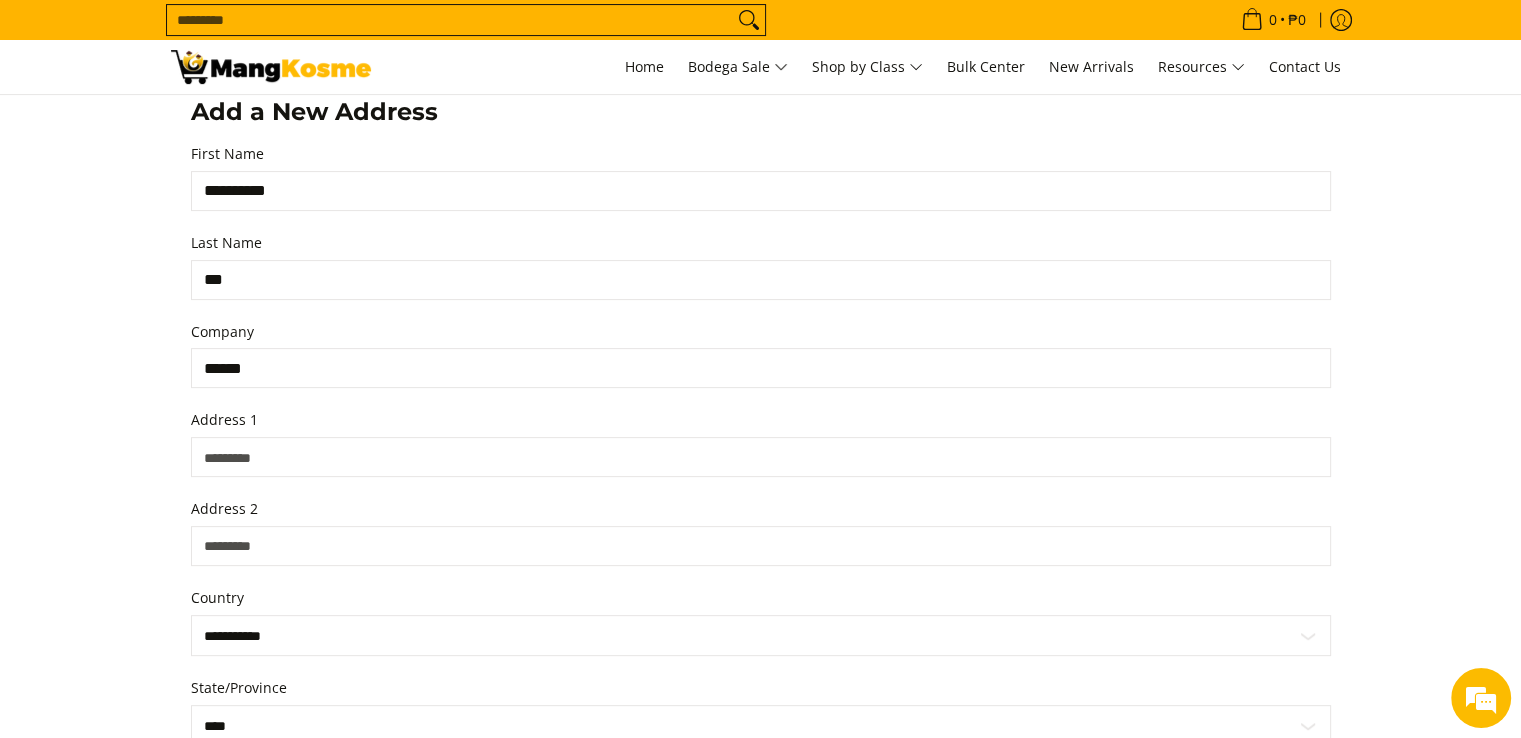 scroll, scrollTop: 0, scrollLeft: 0, axis: both 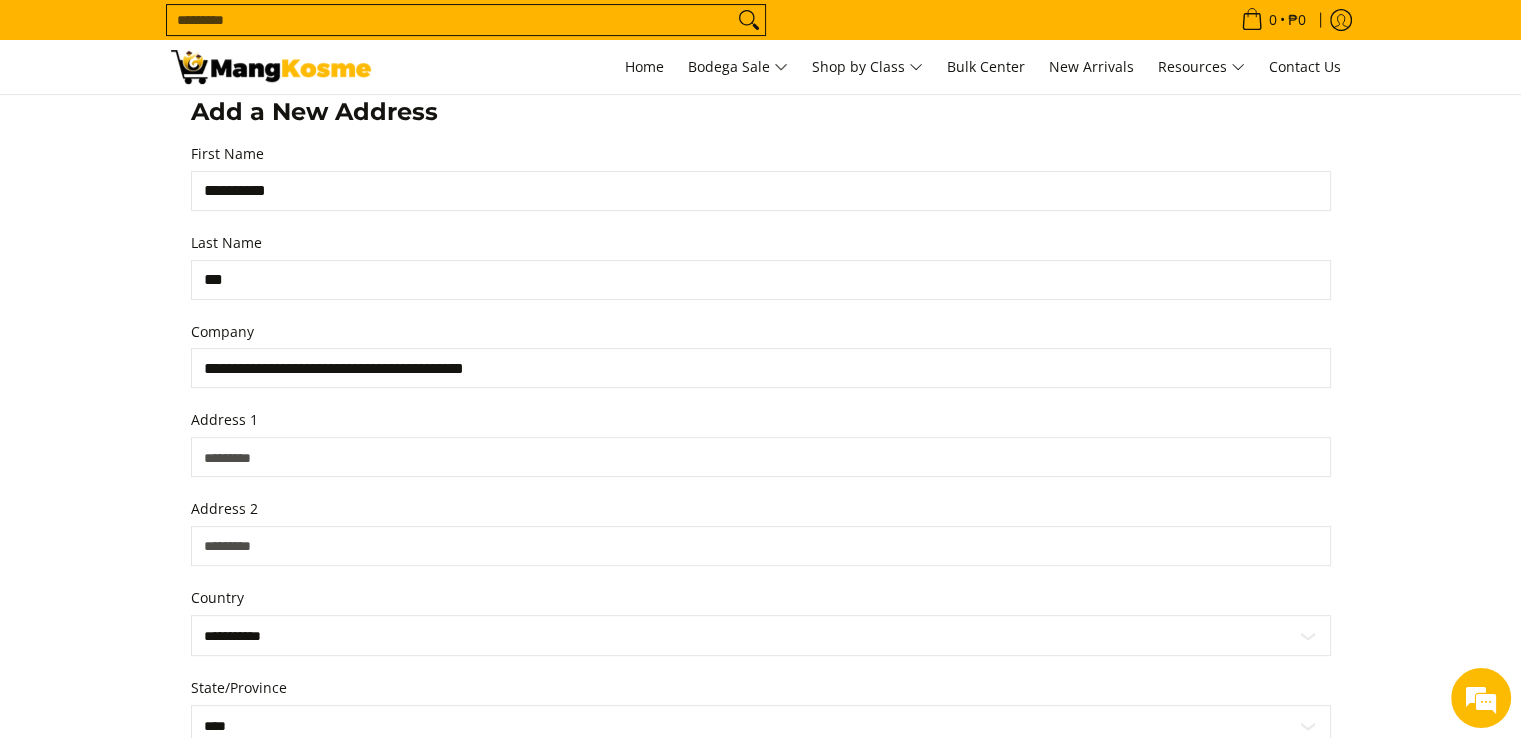 type on "**********" 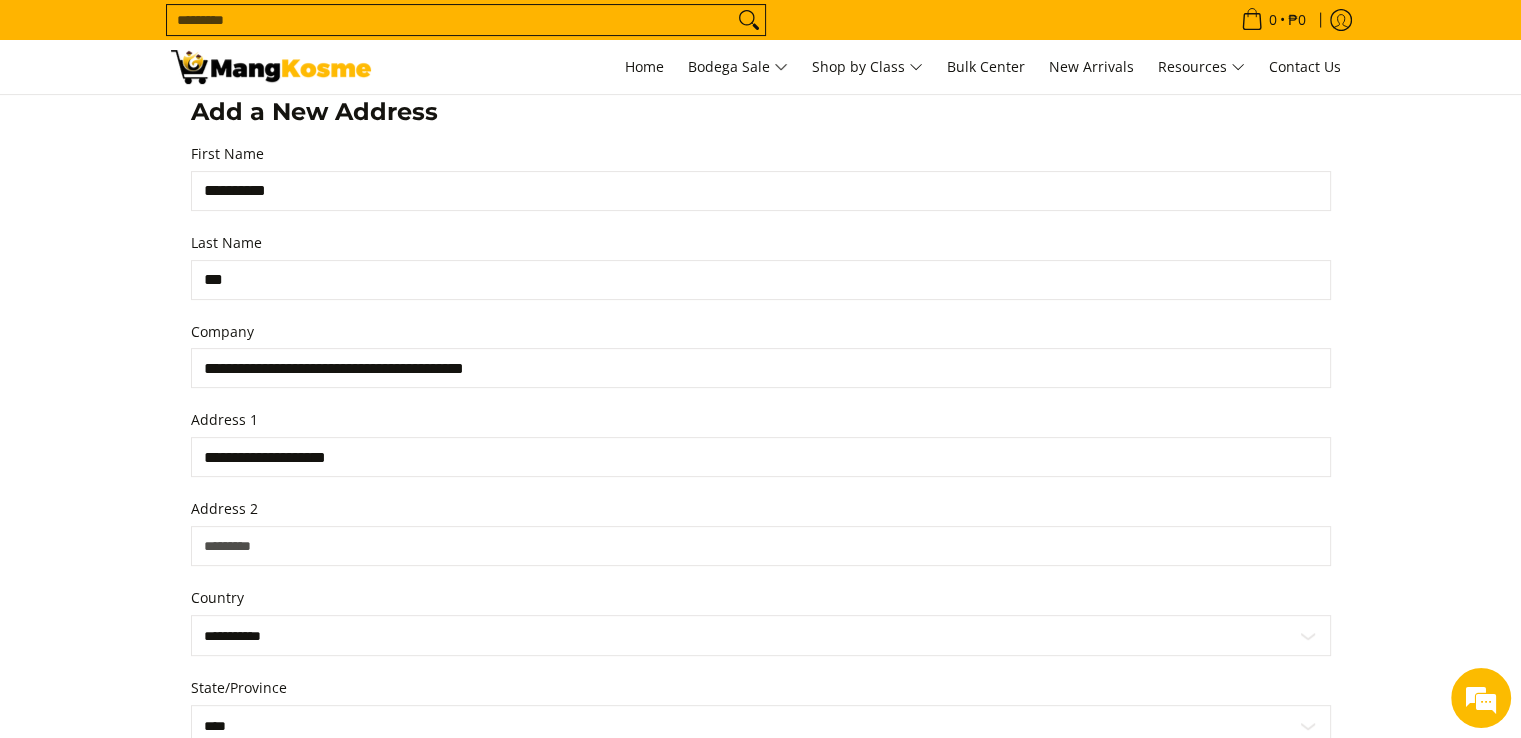 type on "**********" 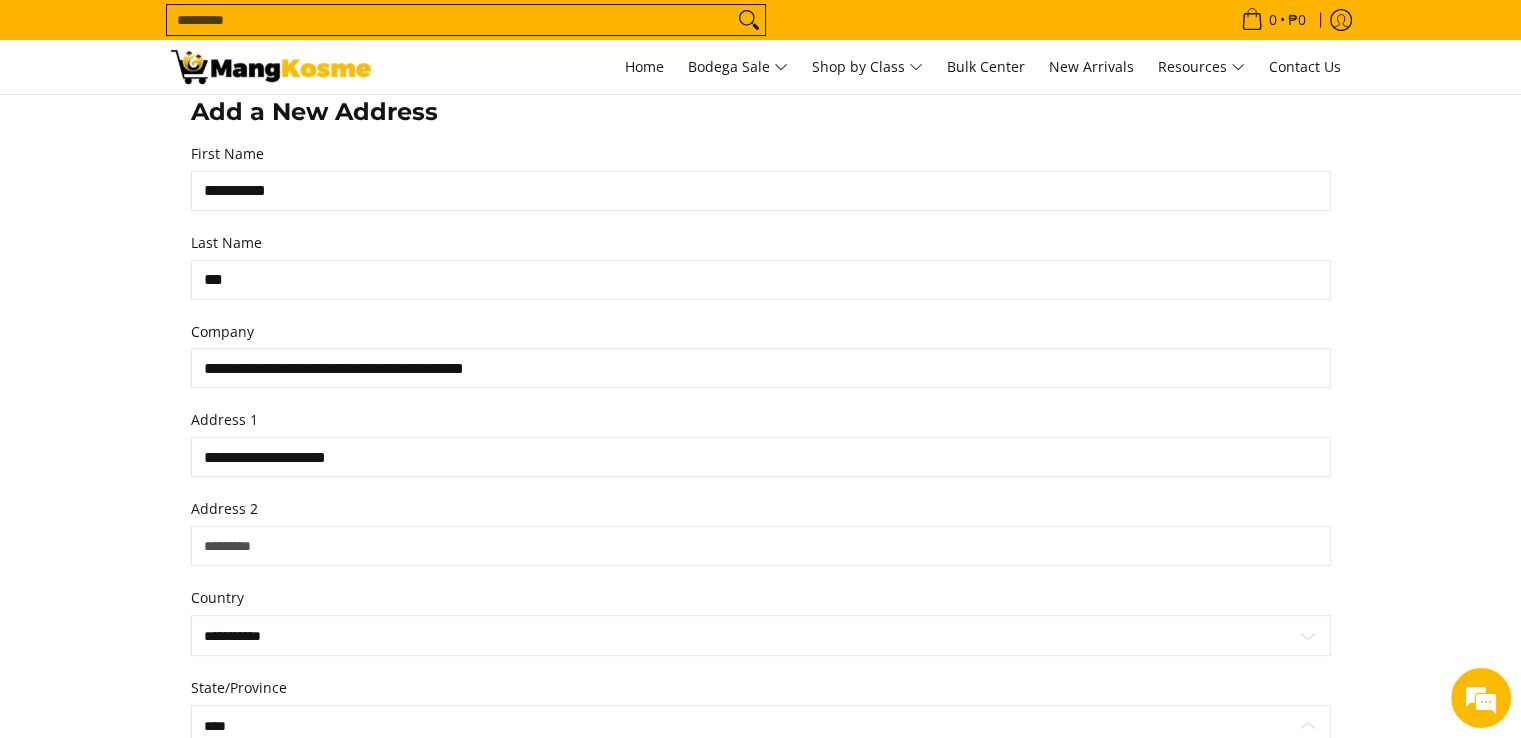 scroll, scrollTop: 530, scrollLeft: 0, axis: vertical 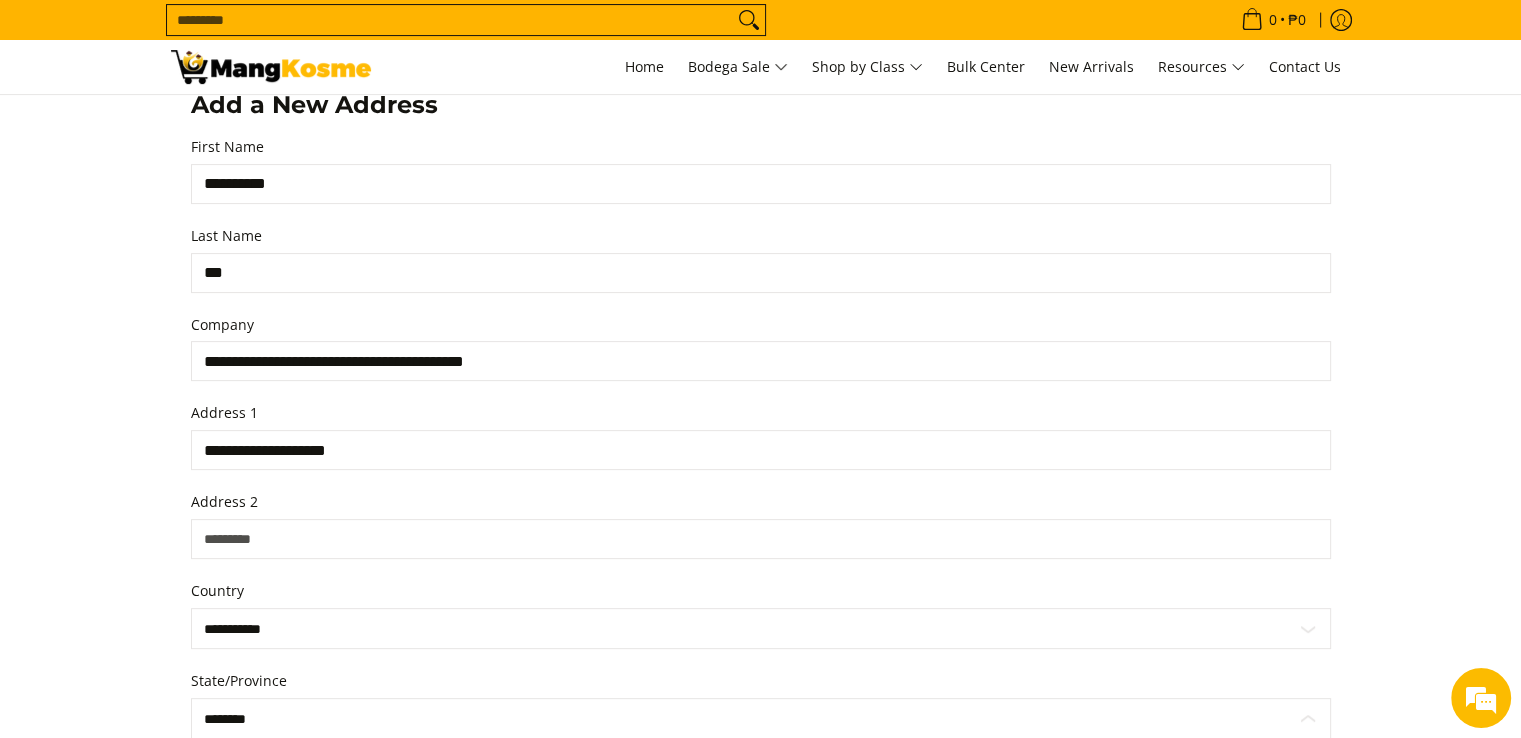 select on "******" 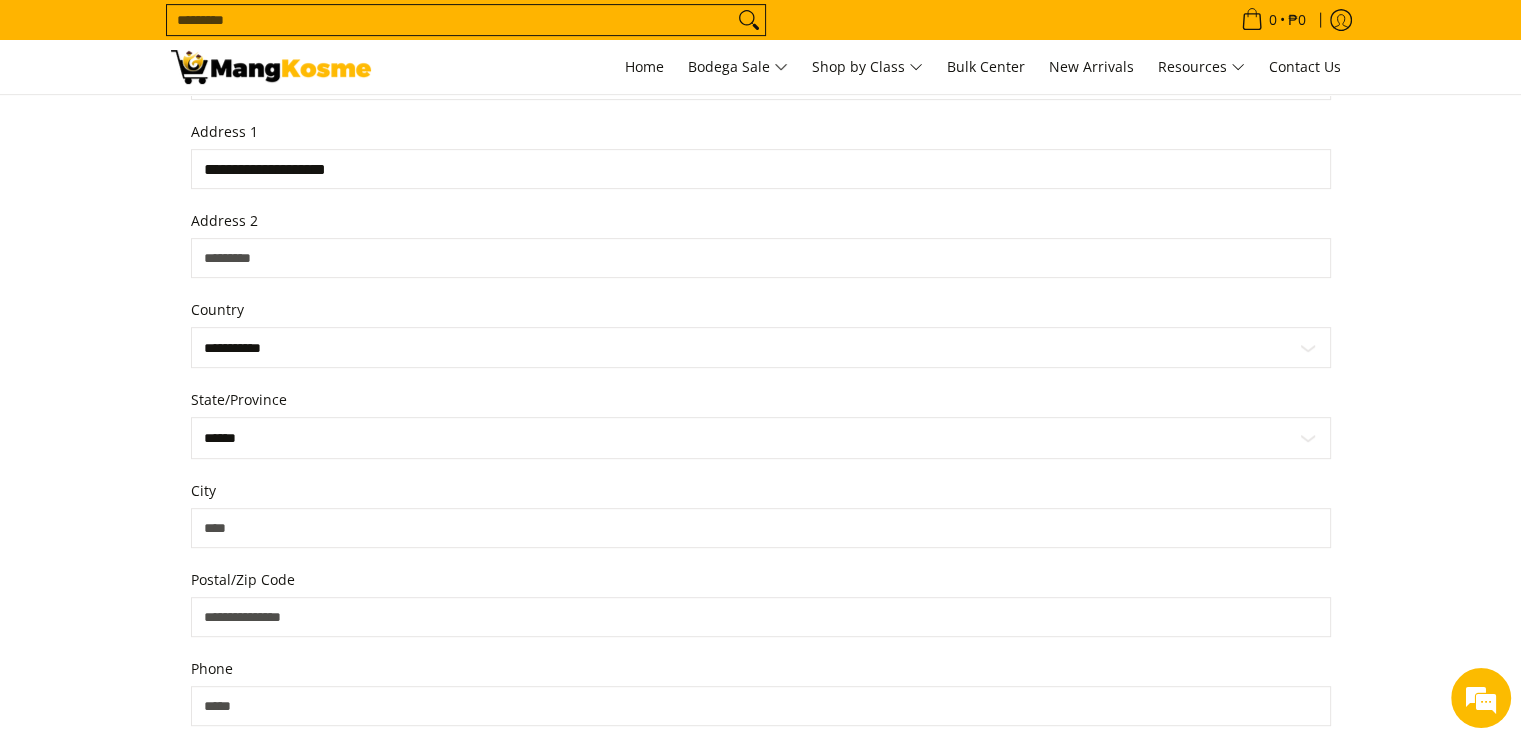 scroll, scrollTop: 920, scrollLeft: 0, axis: vertical 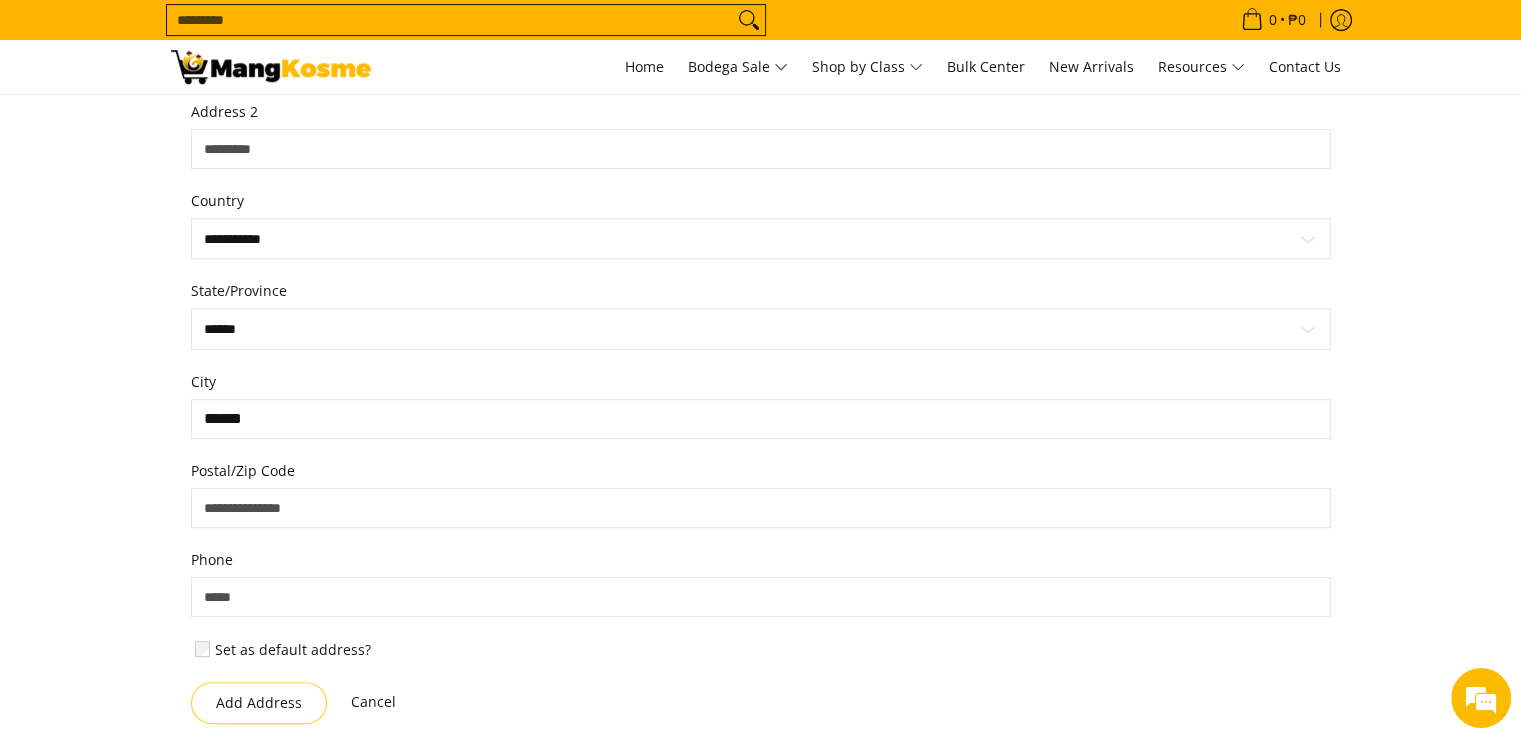 click on "******" at bounding box center [761, 419] 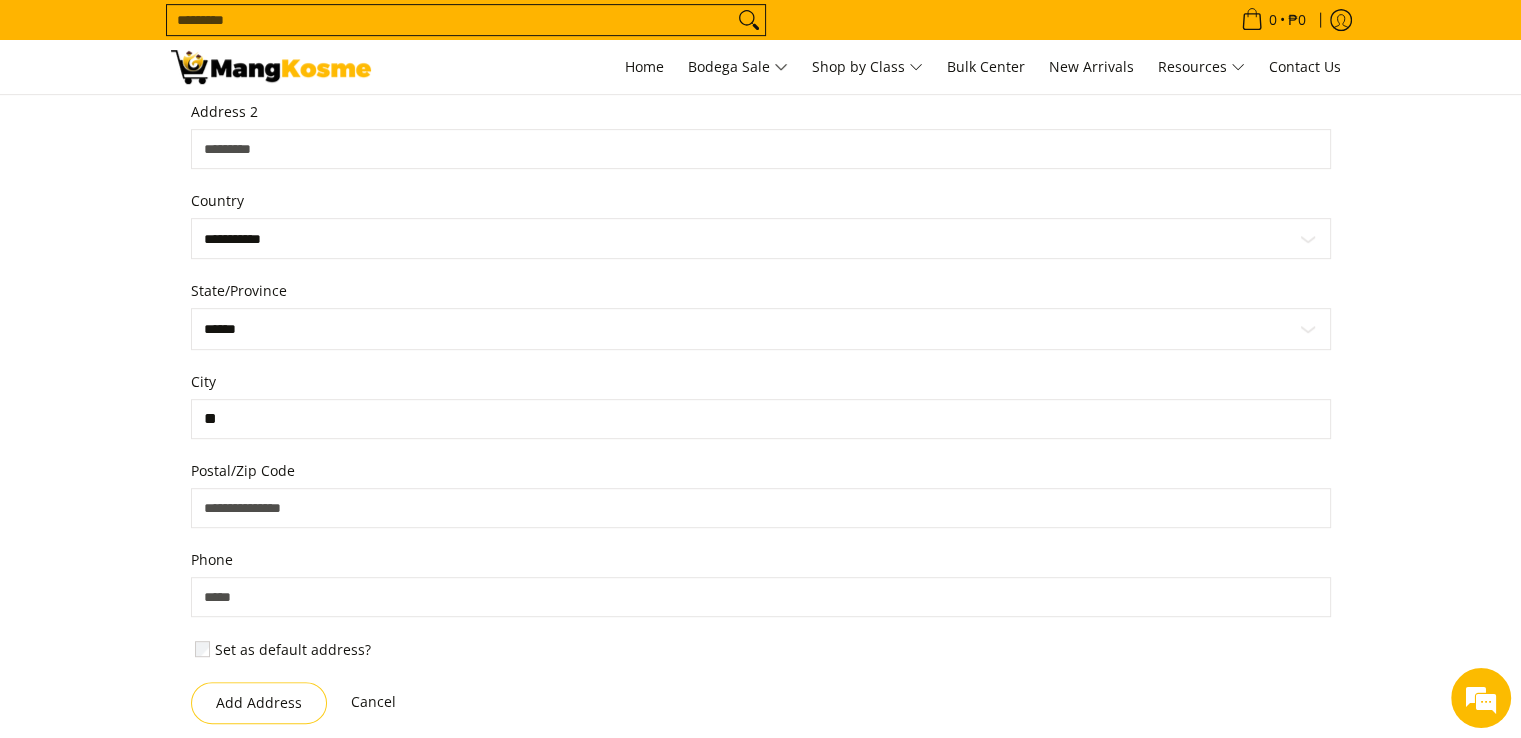 type on "*" 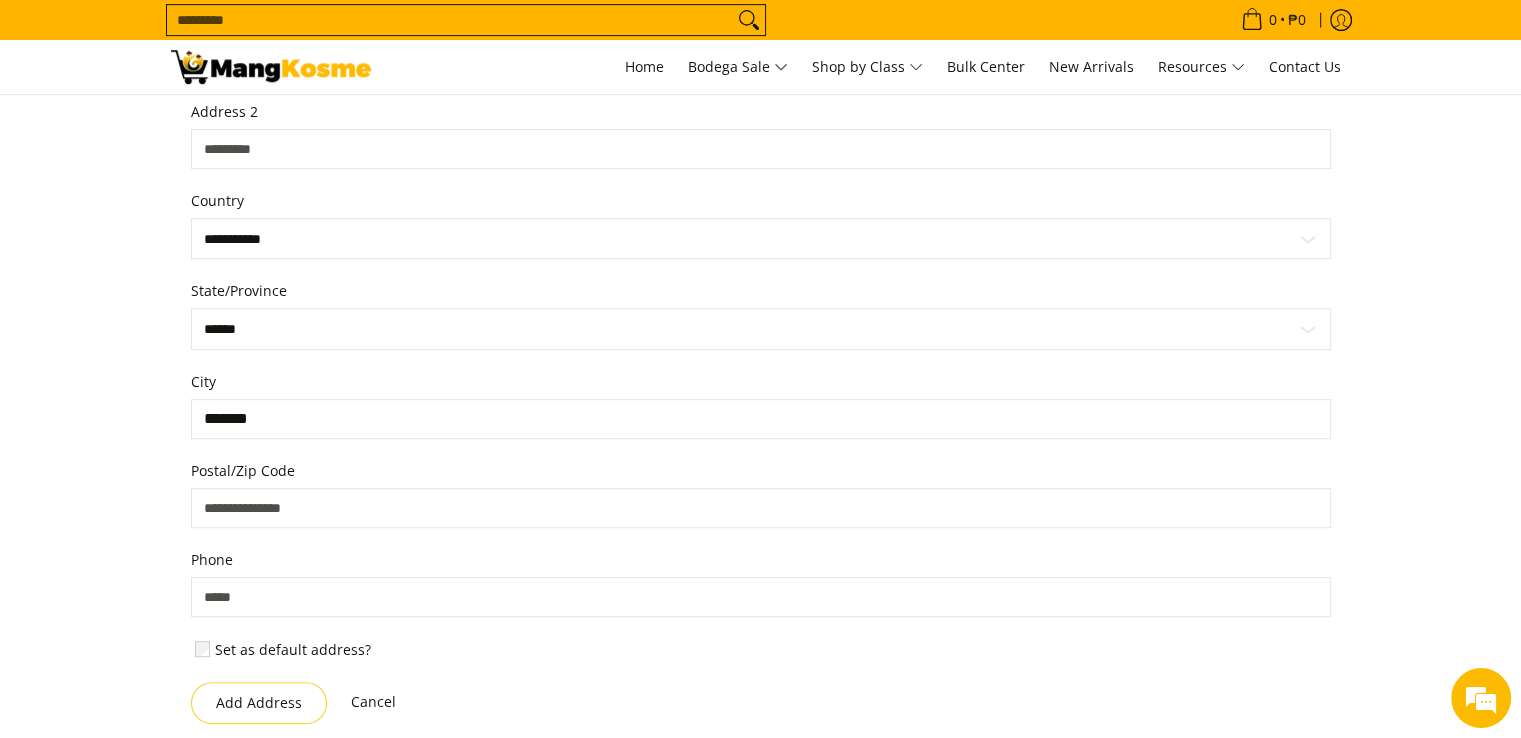 type on "*******" 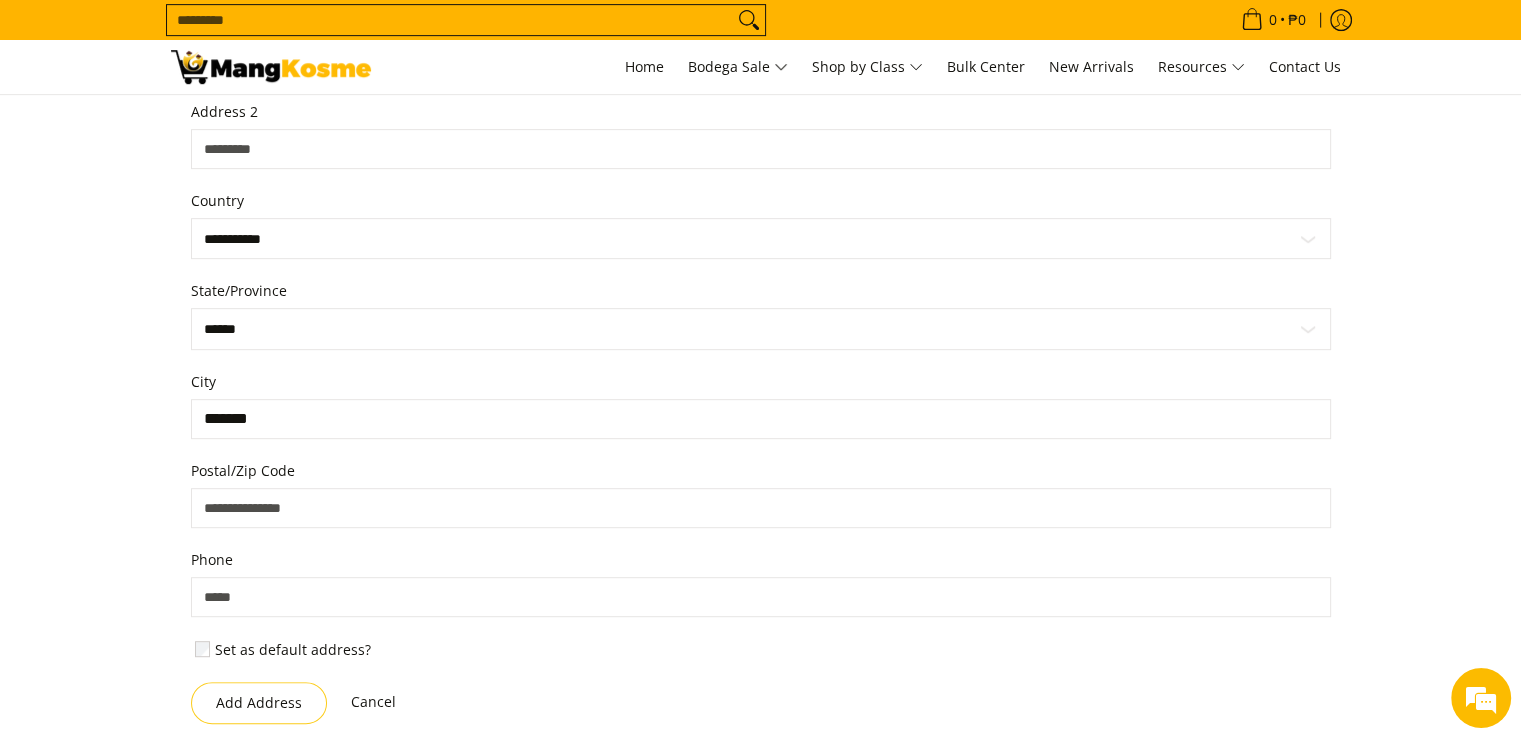 click on "Postal/Zip Code" at bounding box center [761, 508] 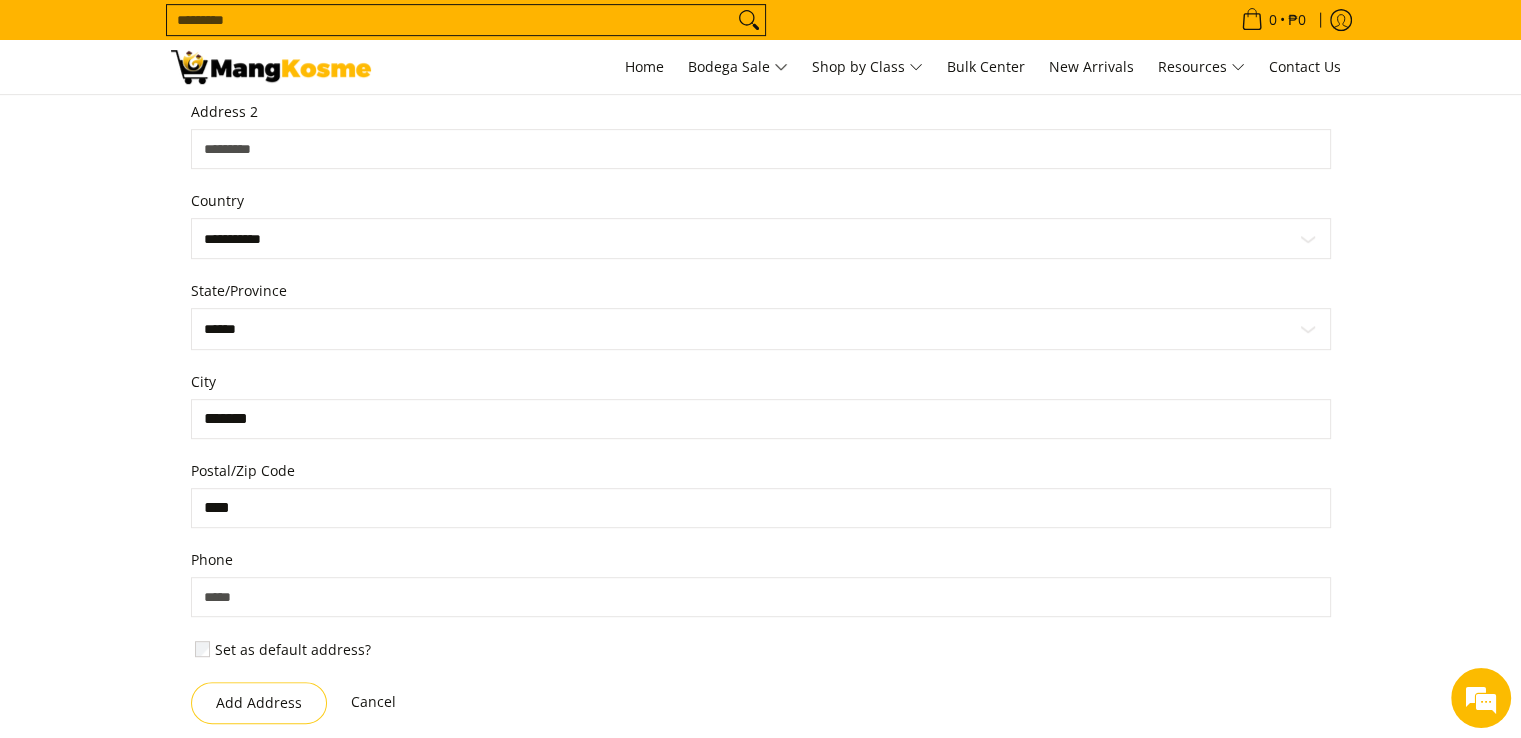 type on "****" 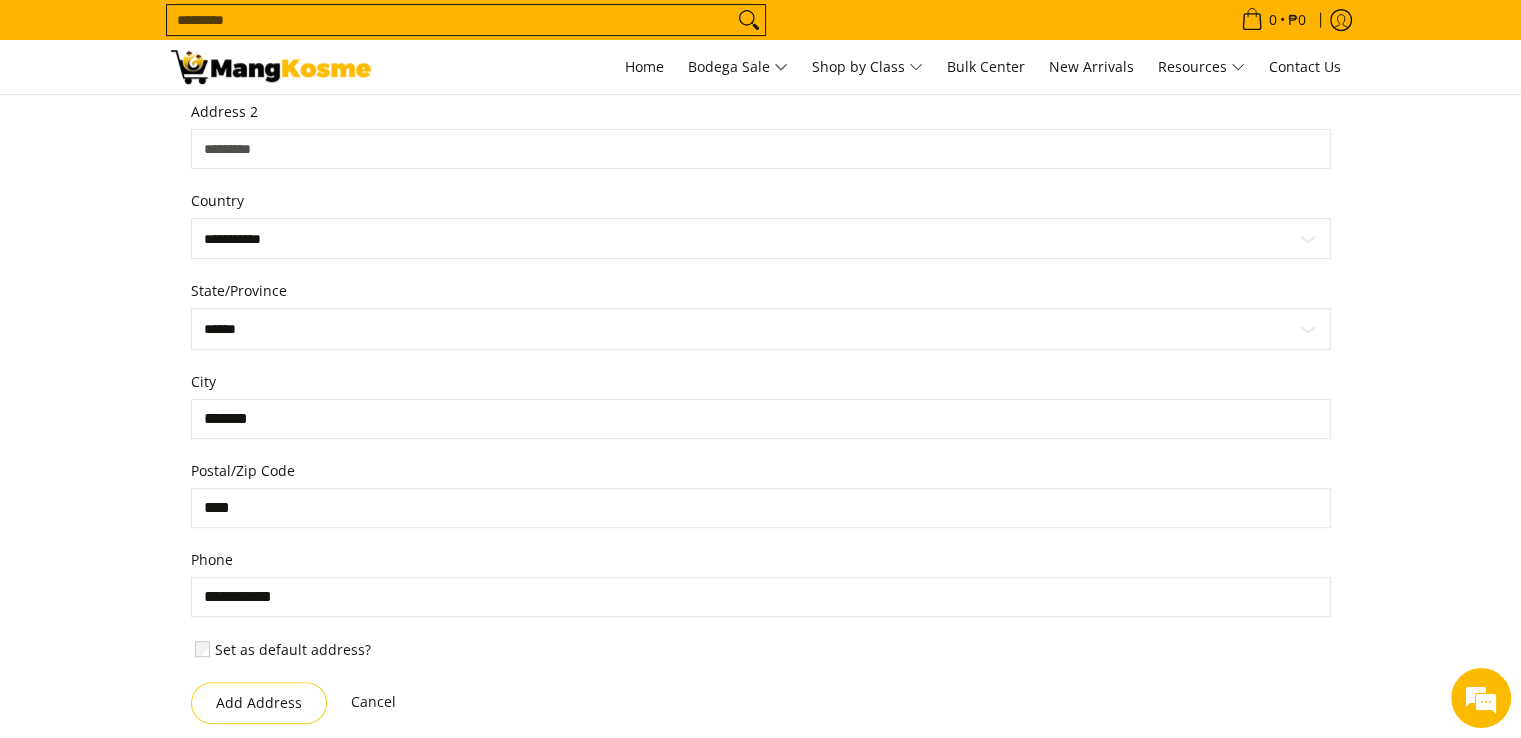 type on "**********" 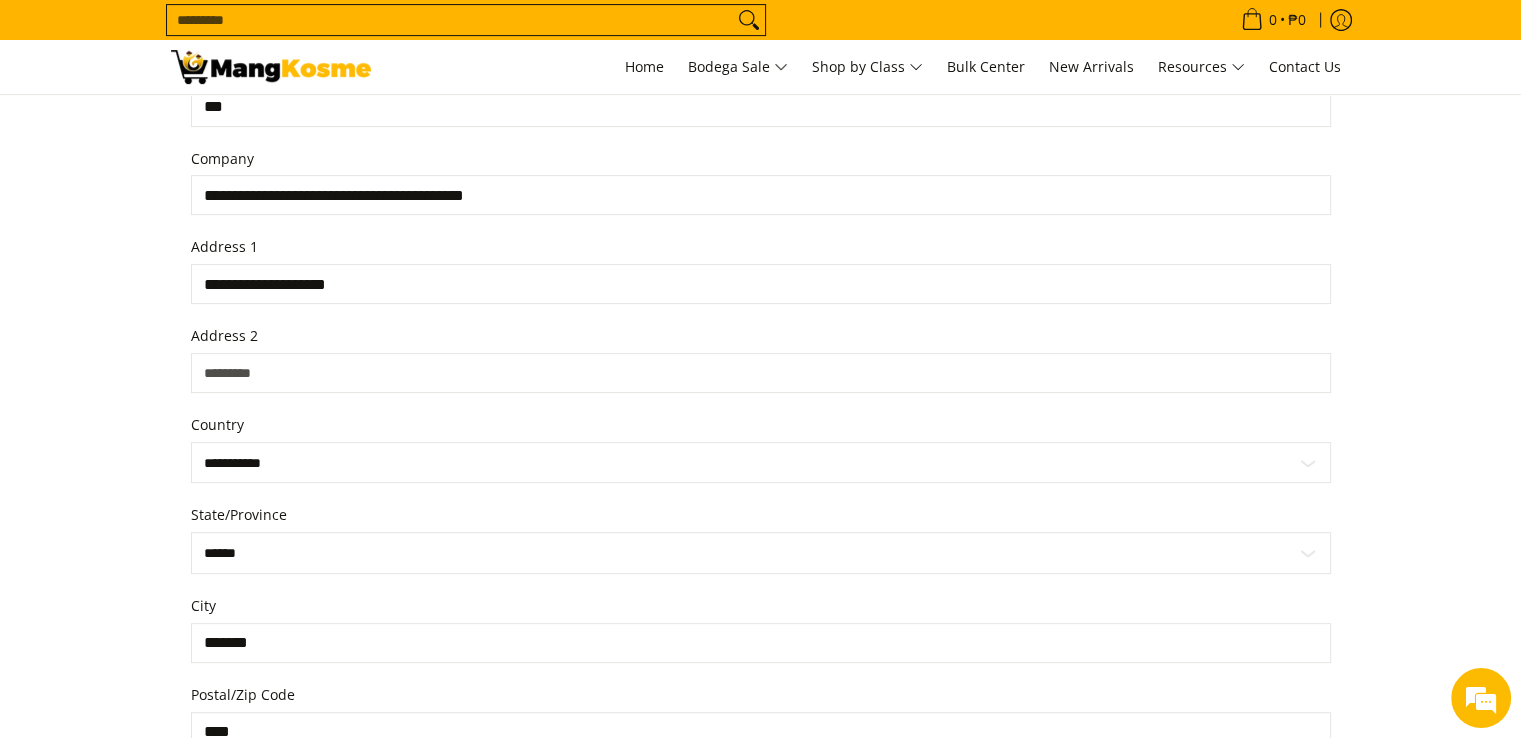 scroll, scrollTop: 690, scrollLeft: 0, axis: vertical 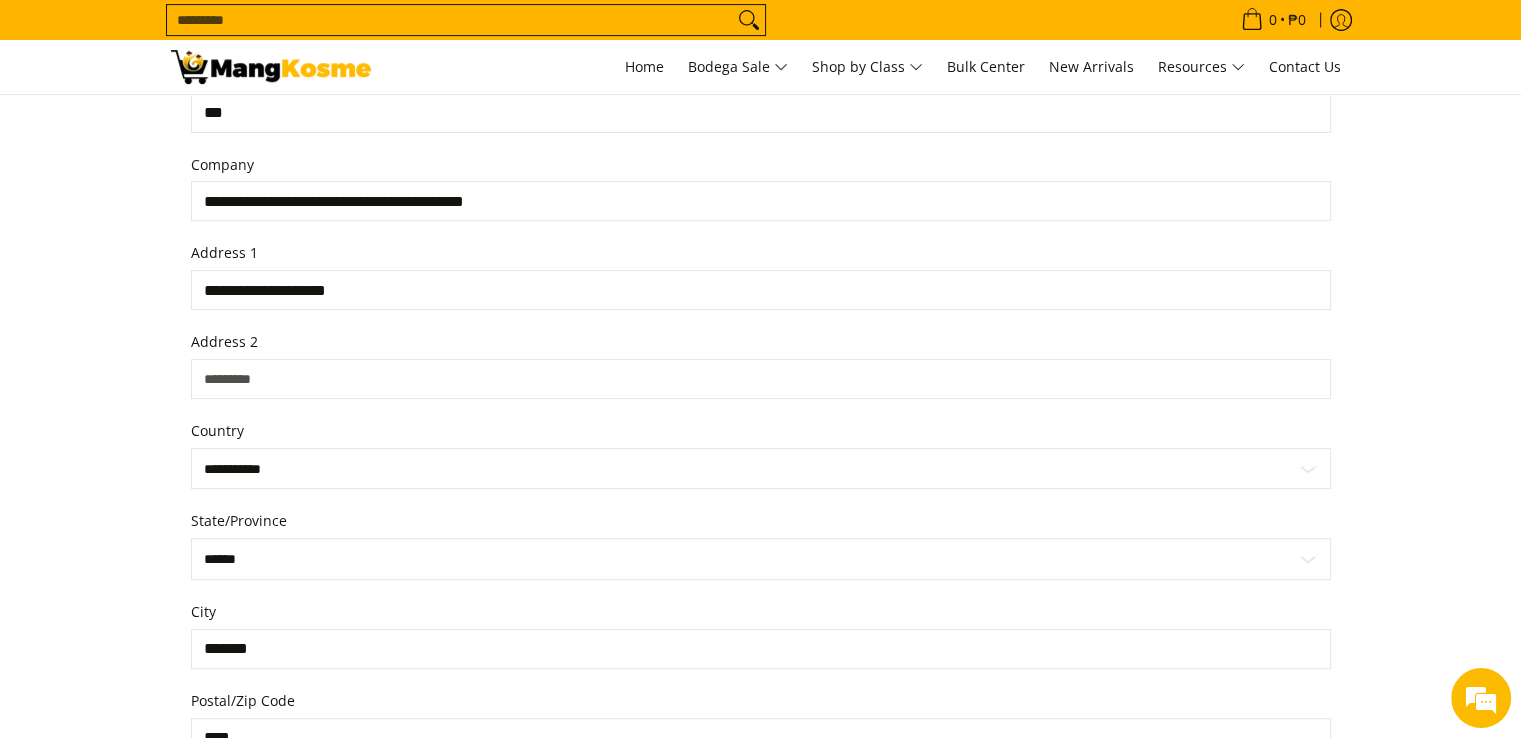 click on "**********" at bounding box center [761, 290] 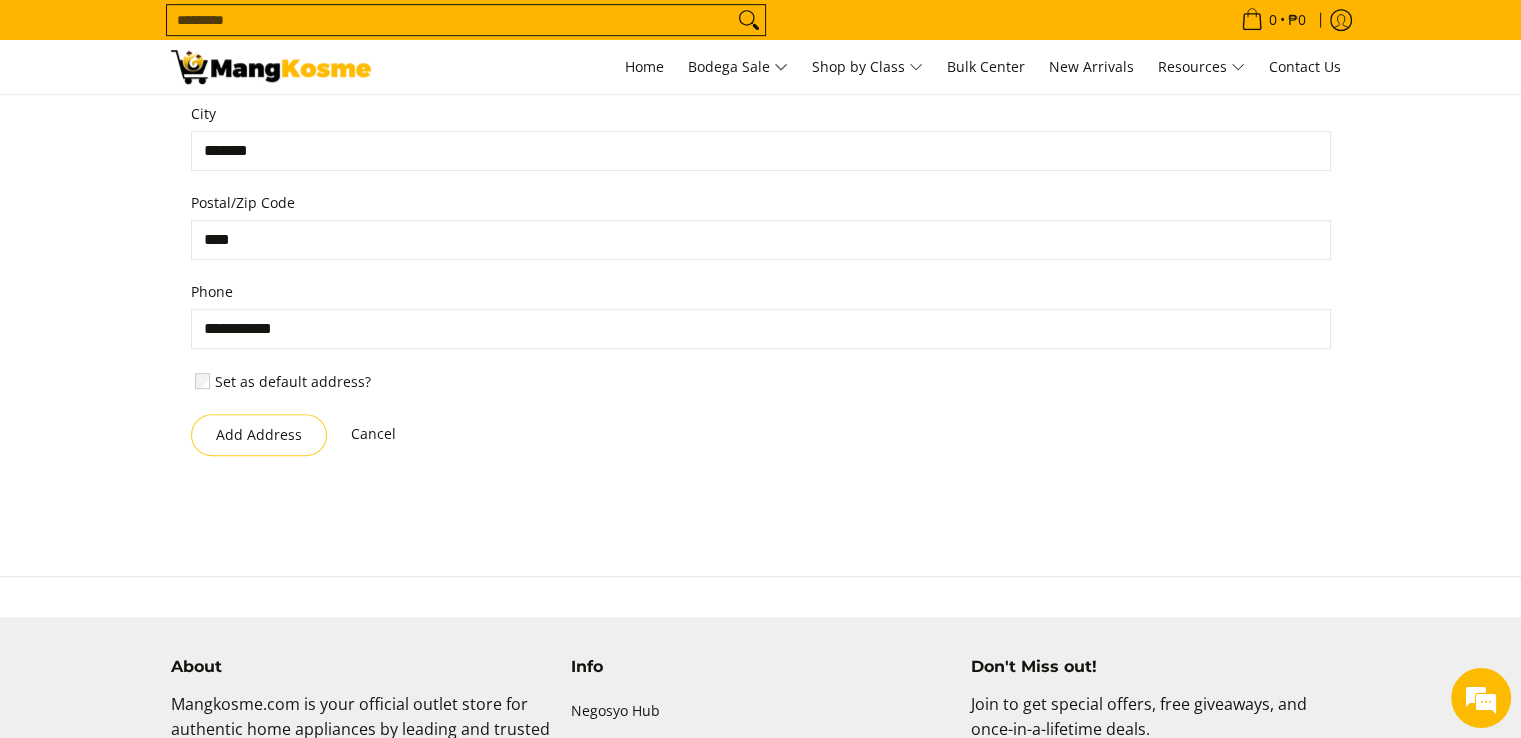 scroll, scrollTop: 1191, scrollLeft: 0, axis: vertical 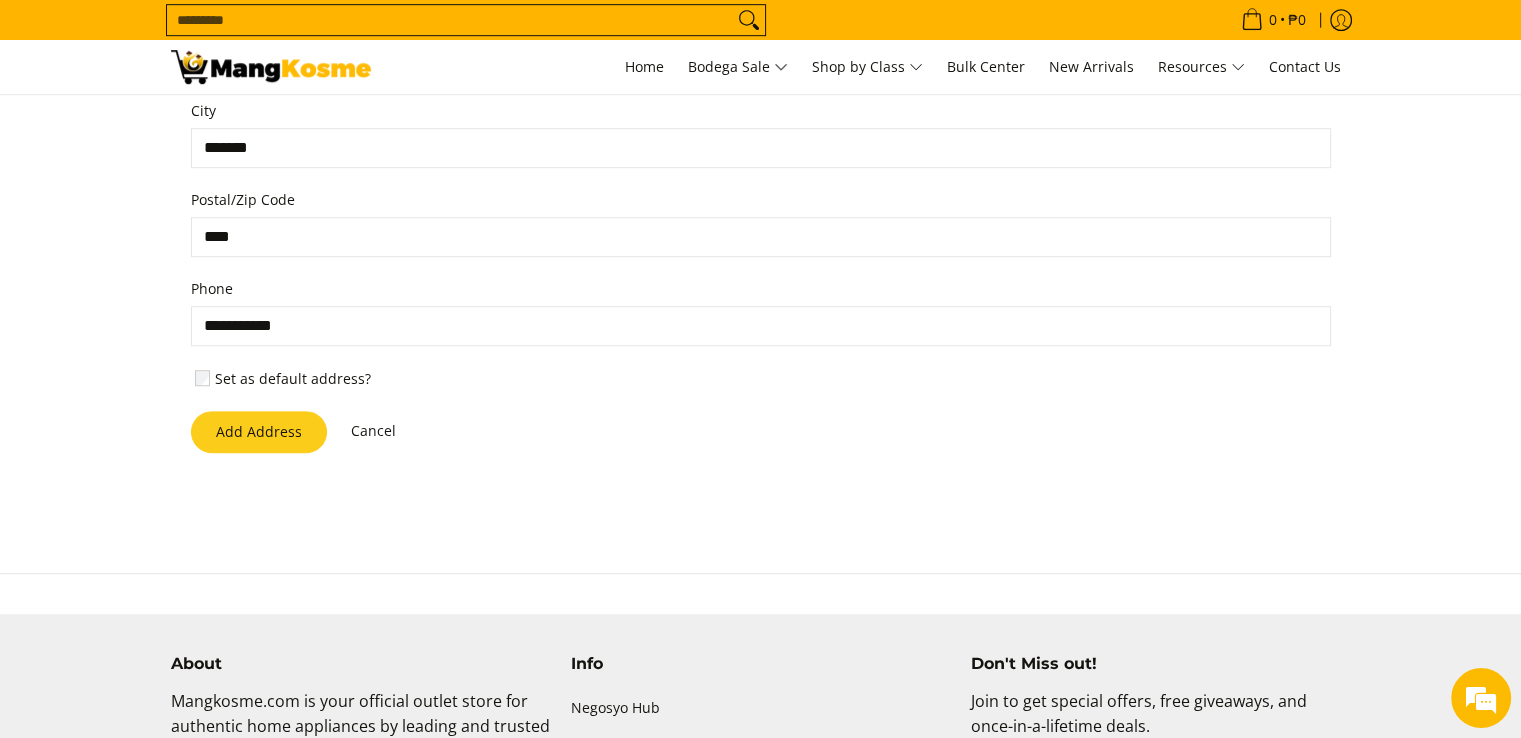type on "**********" 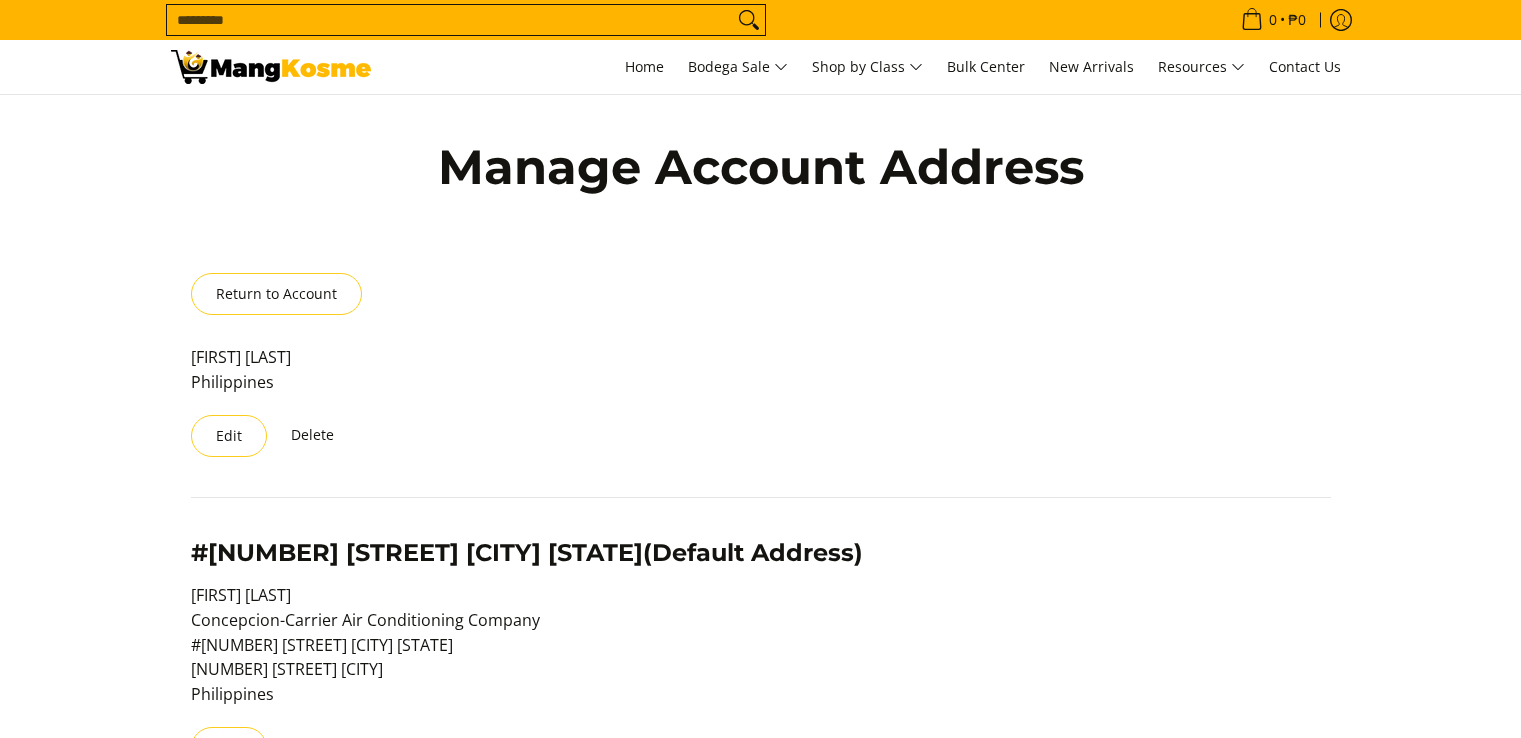 scroll, scrollTop: 0, scrollLeft: 0, axis: both 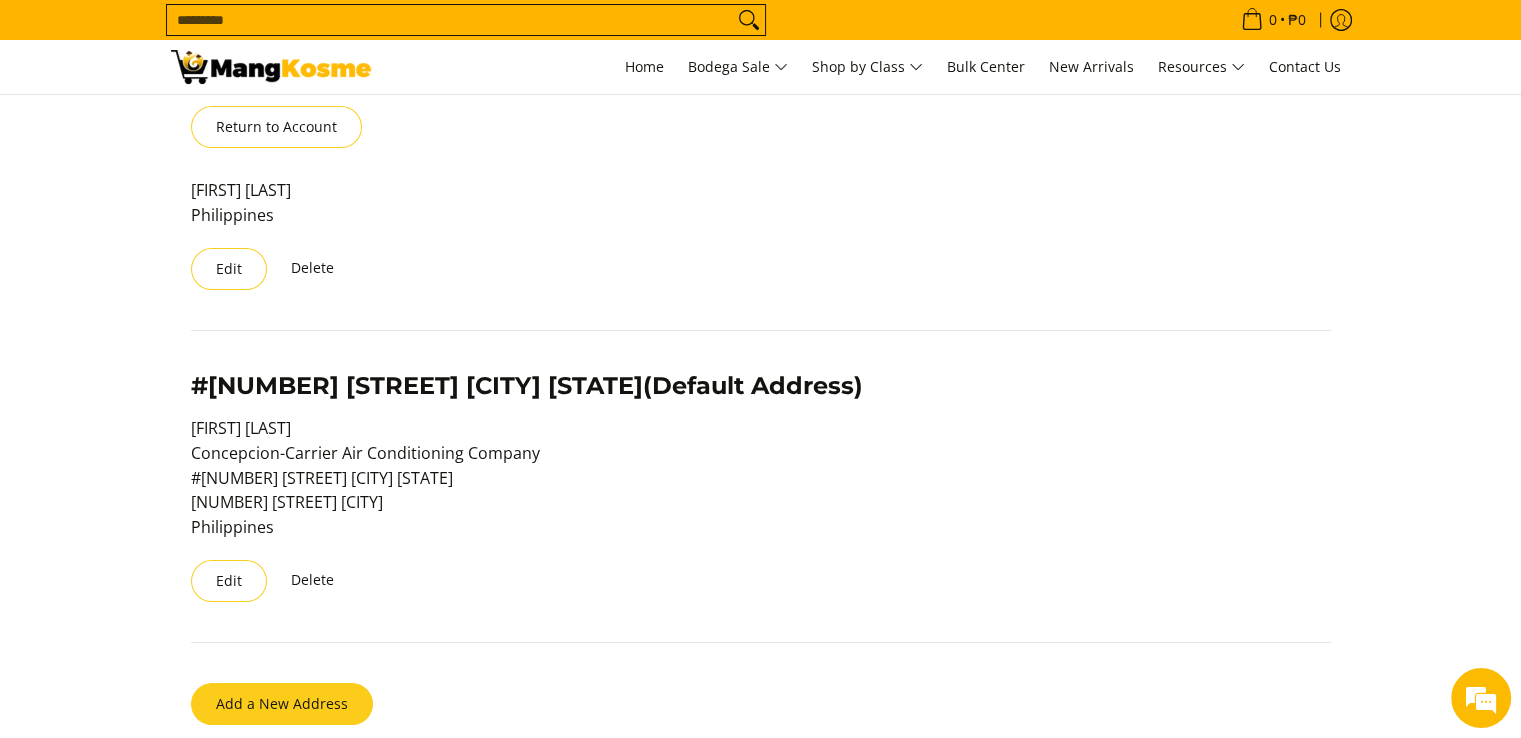 click on "Add a New Address" at bounding box center (282, 704) 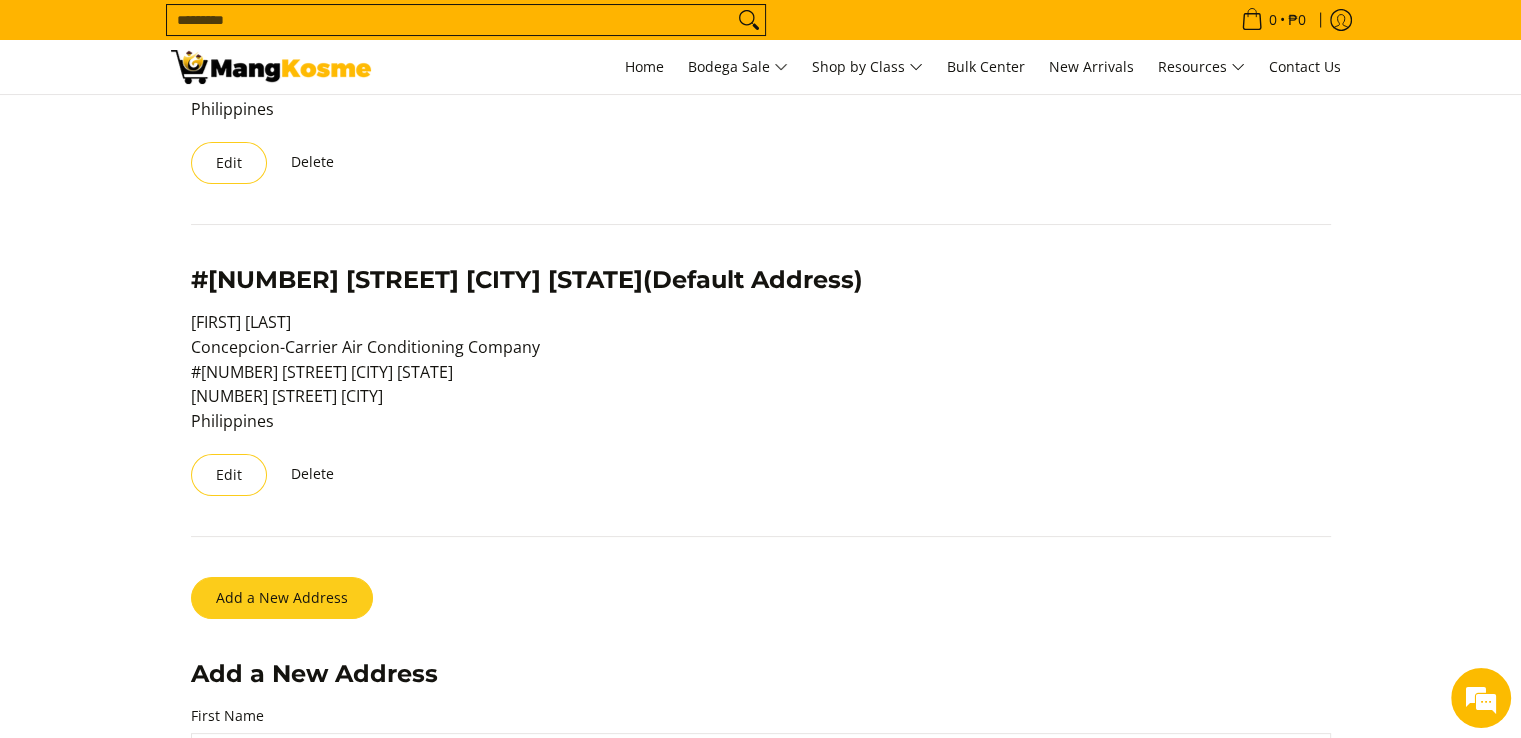 scroll, scrollTop: 483, scrollLeft: 0, axis: vertical 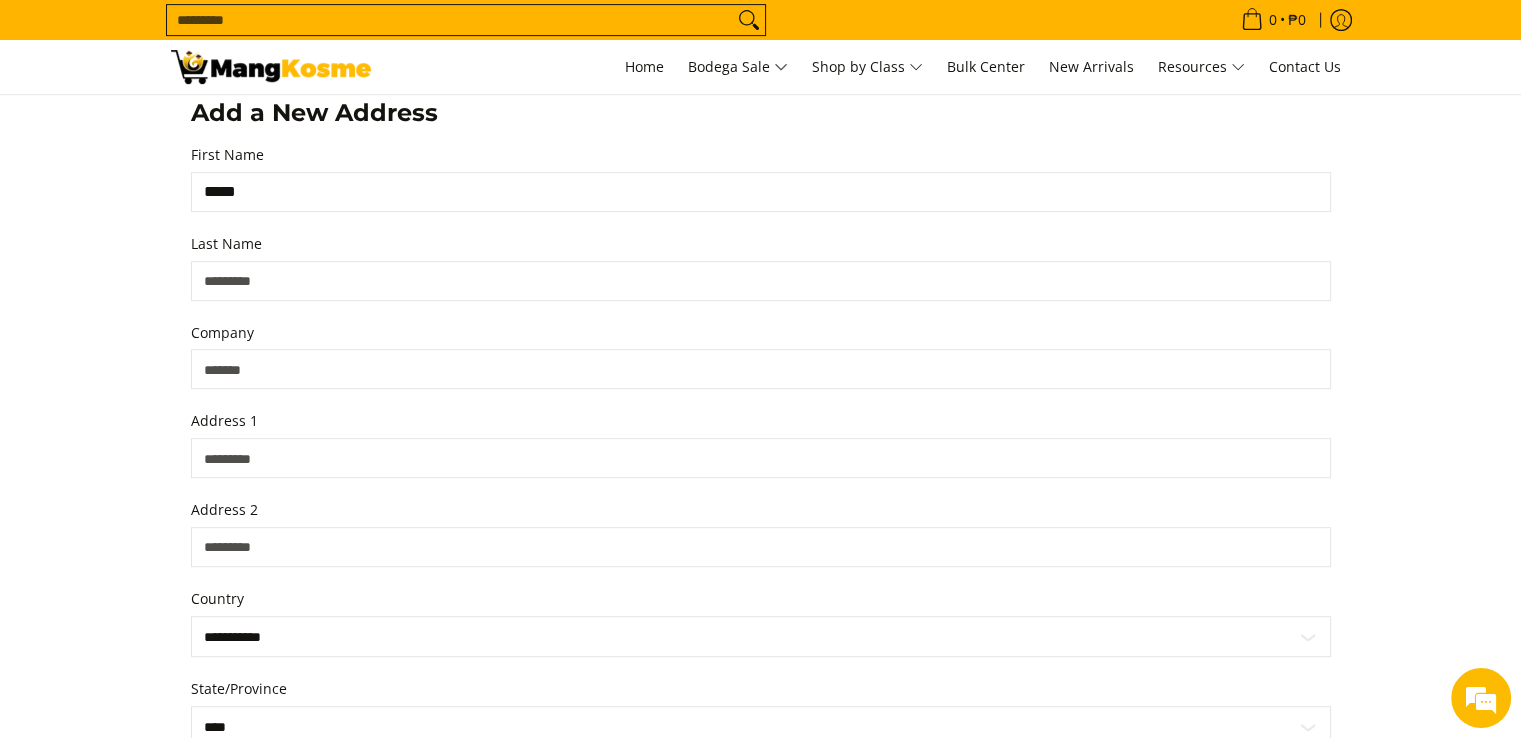 click on "*****" at bounding box center [761, 192] 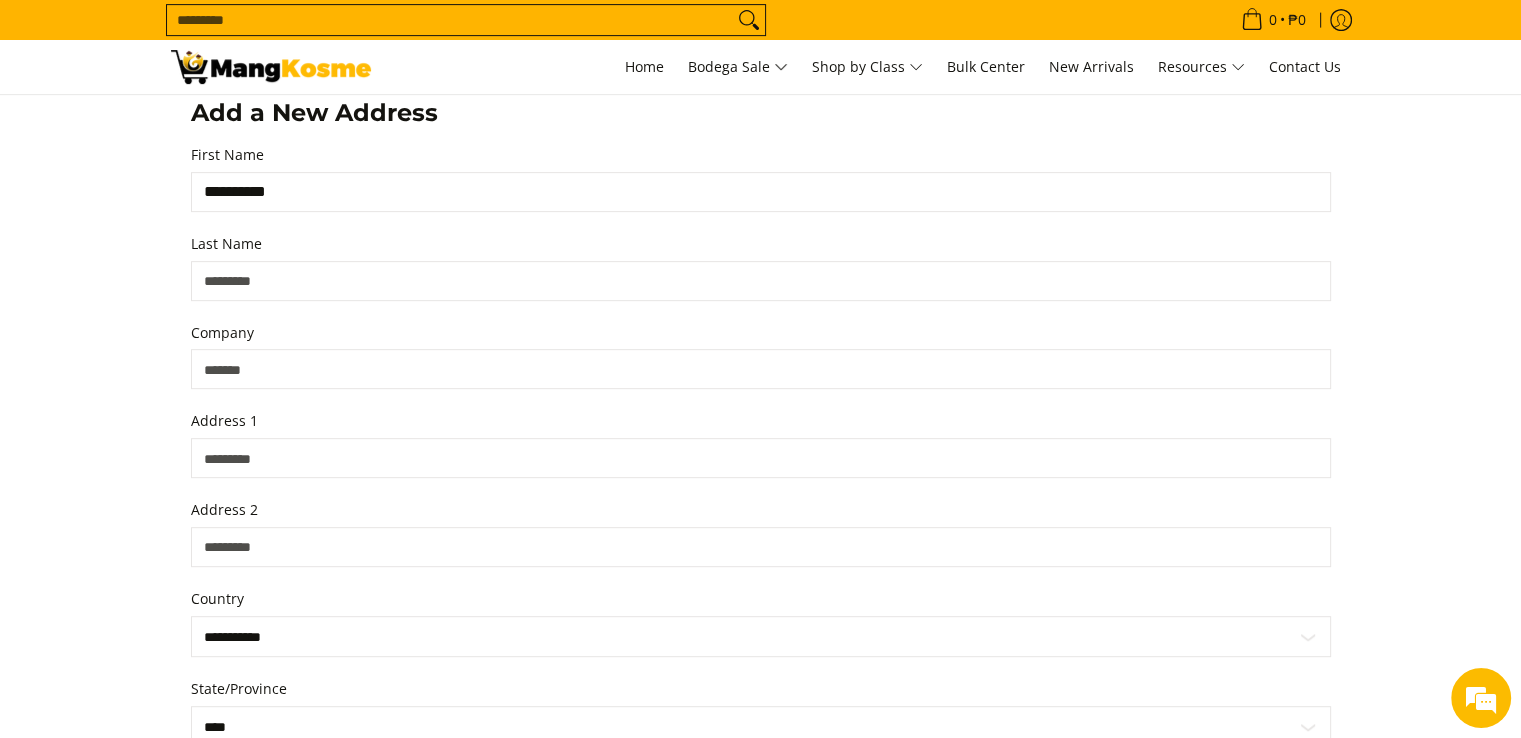 type on "**********" 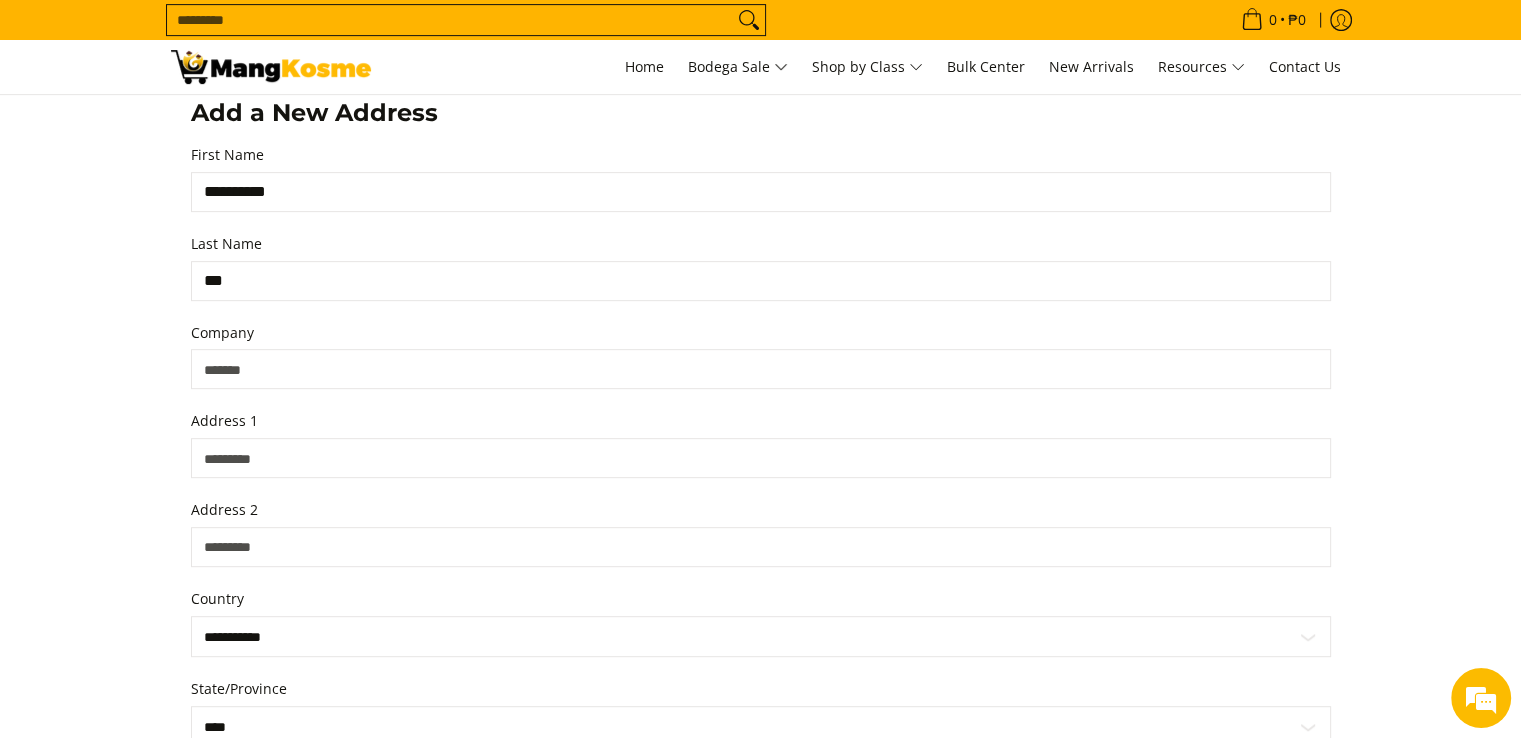 type on "***" 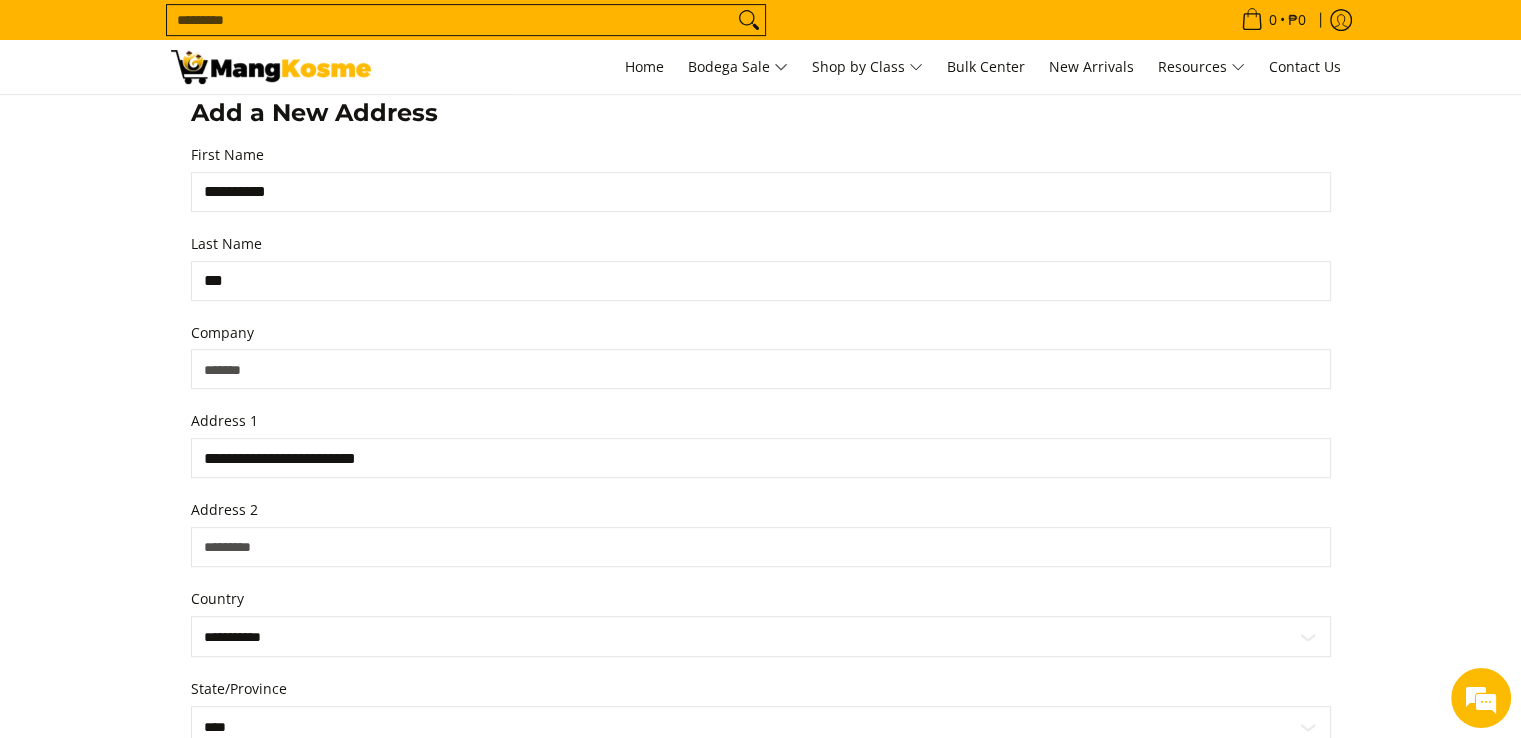 type on "**********" 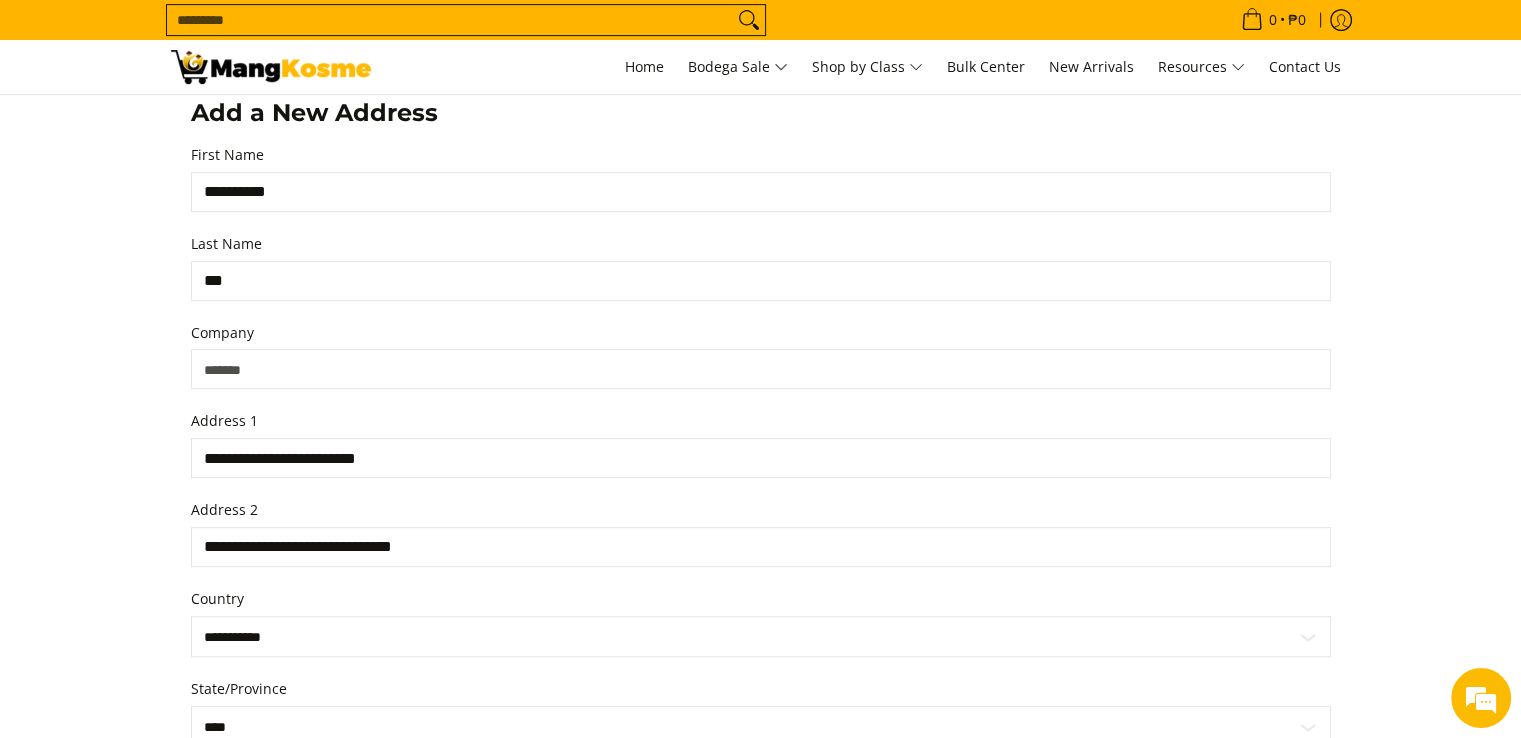 type on "**********" 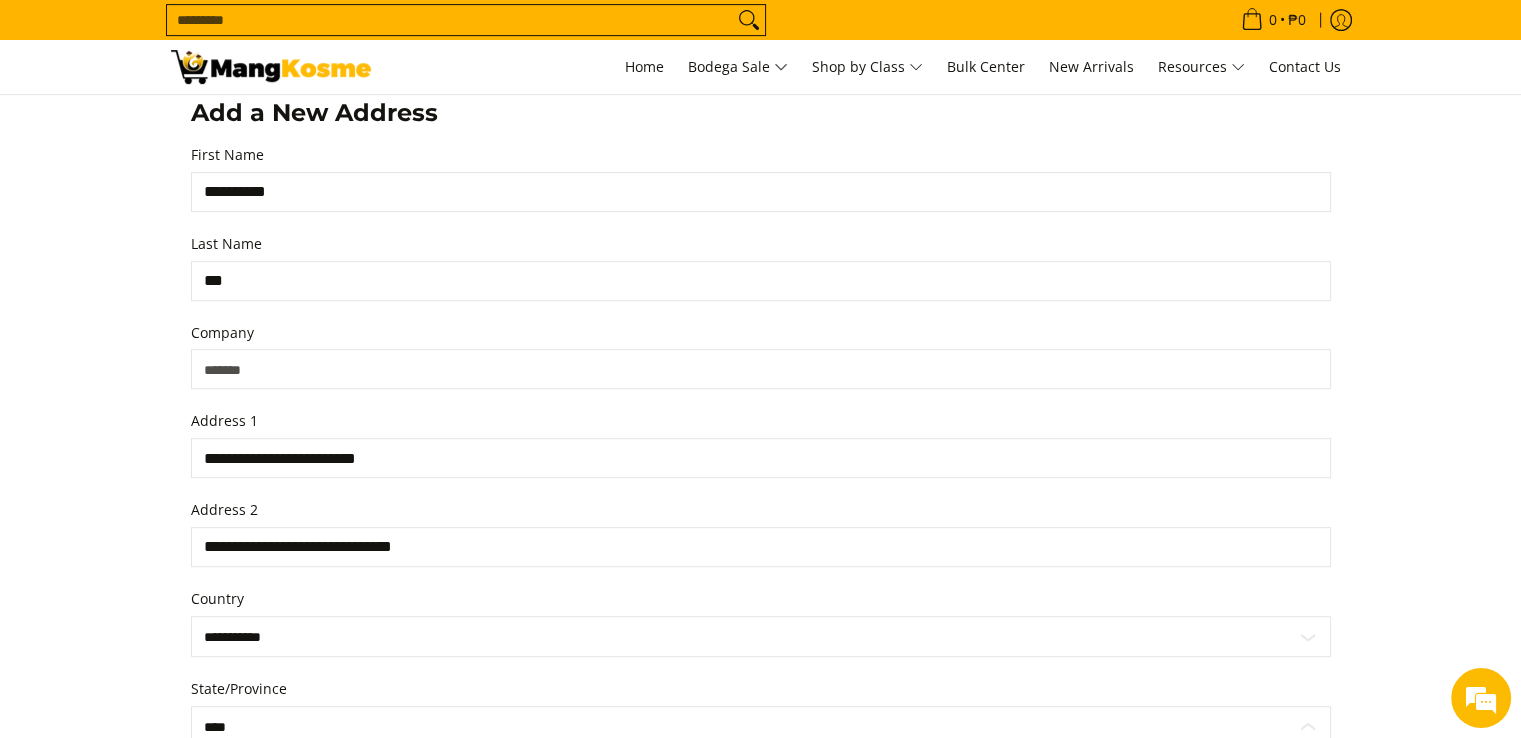 scroll, scrollTop: 841, scrollLeft: 0, axis: vertical 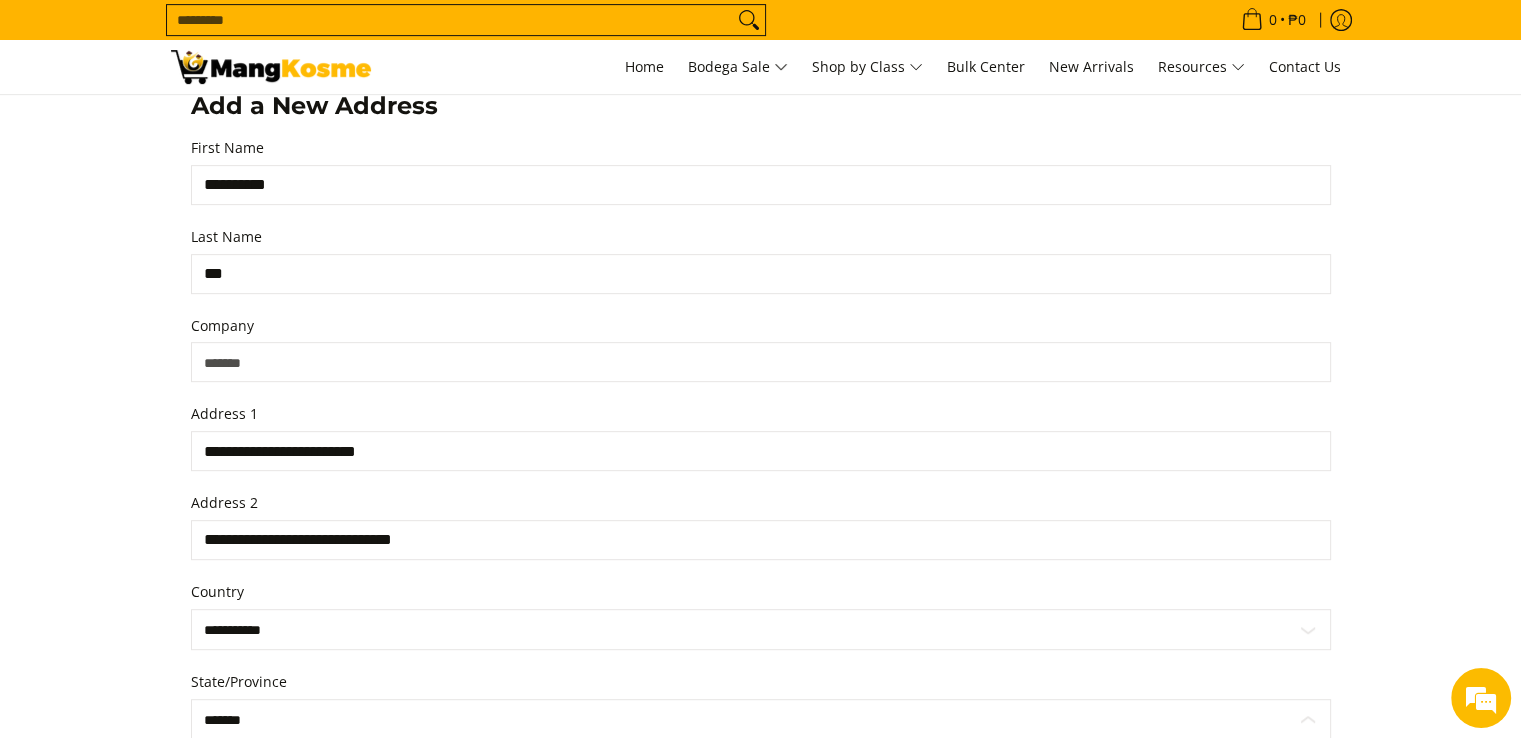 select on "******" 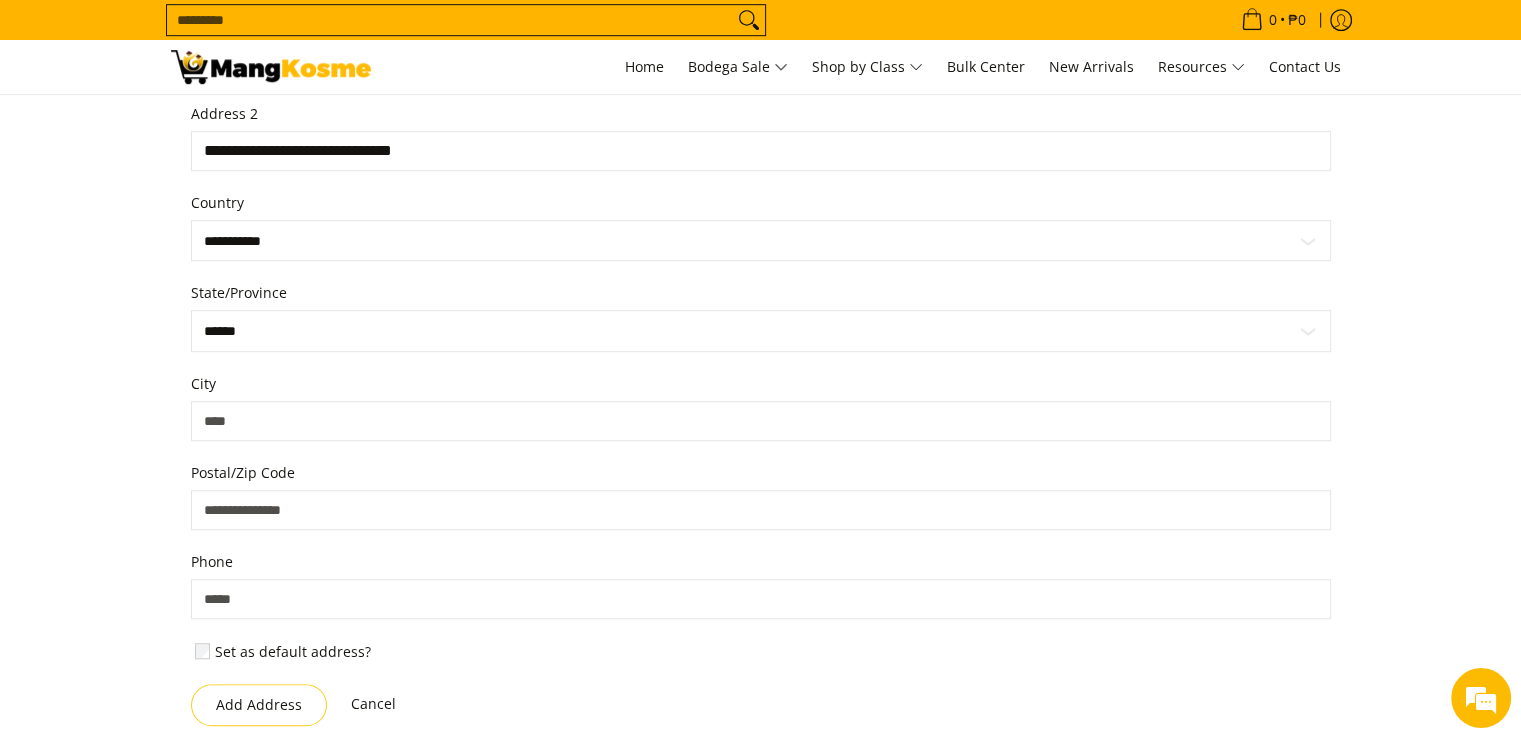 scroll, scrollTop: 1232, scrollLeft: 0, axis: vertical 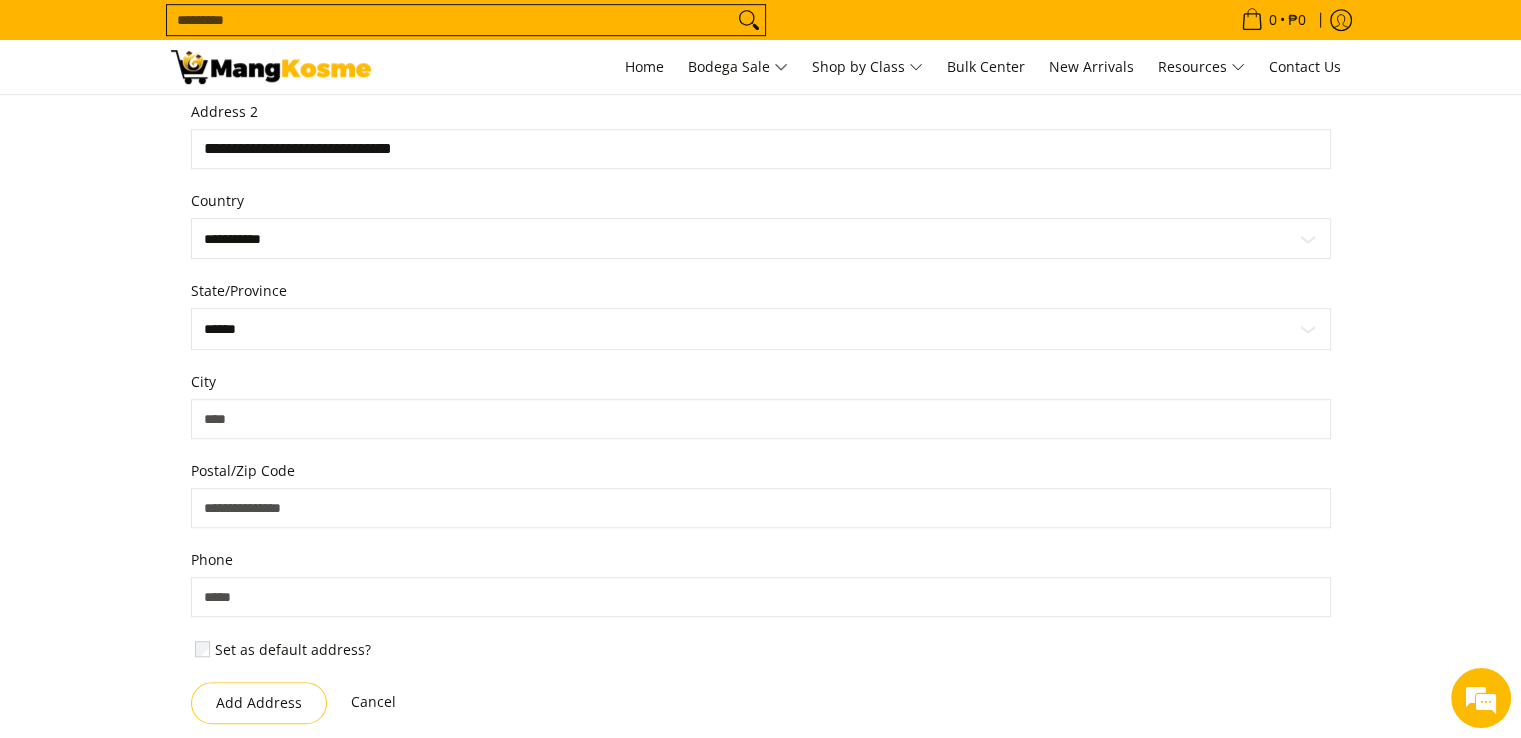 type on "*" 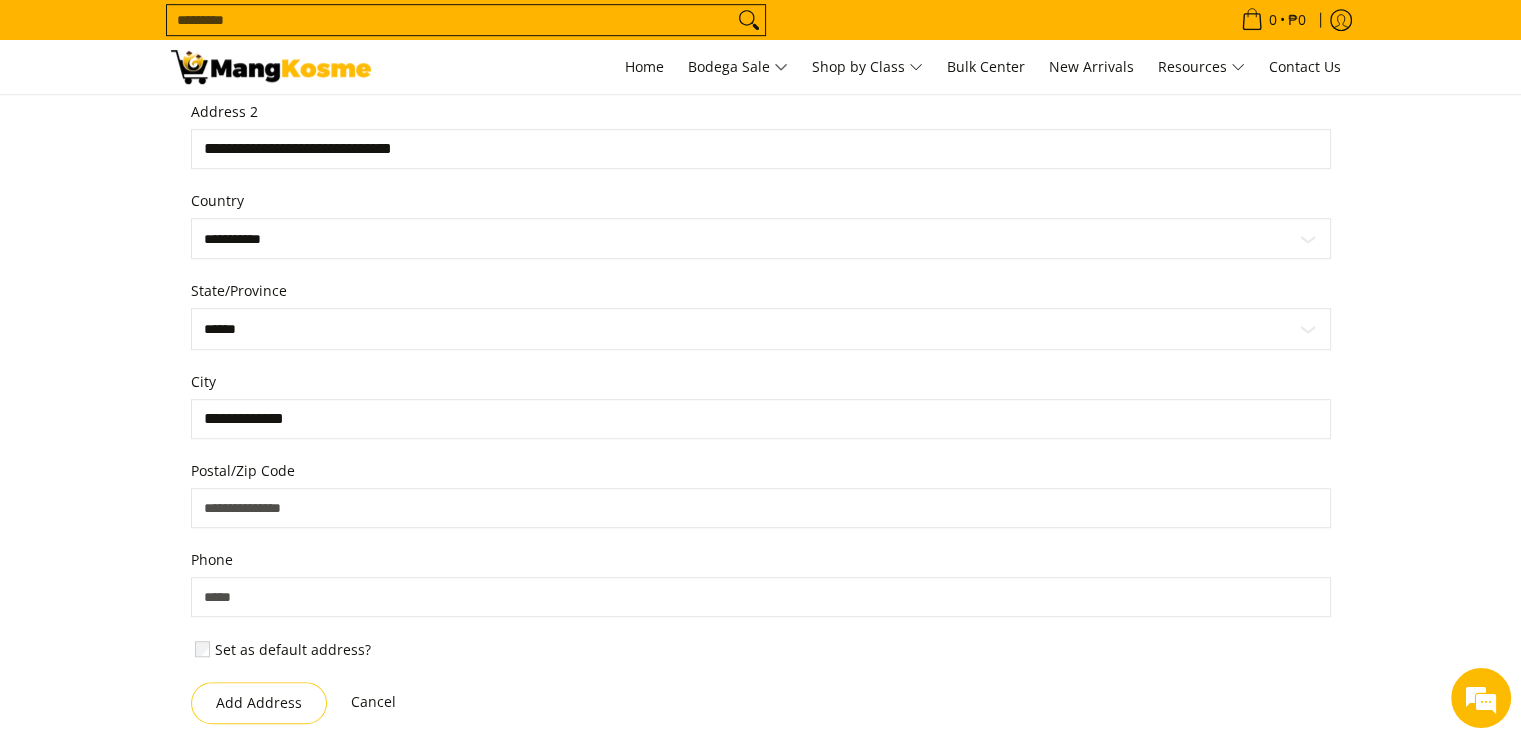 type on "**********" 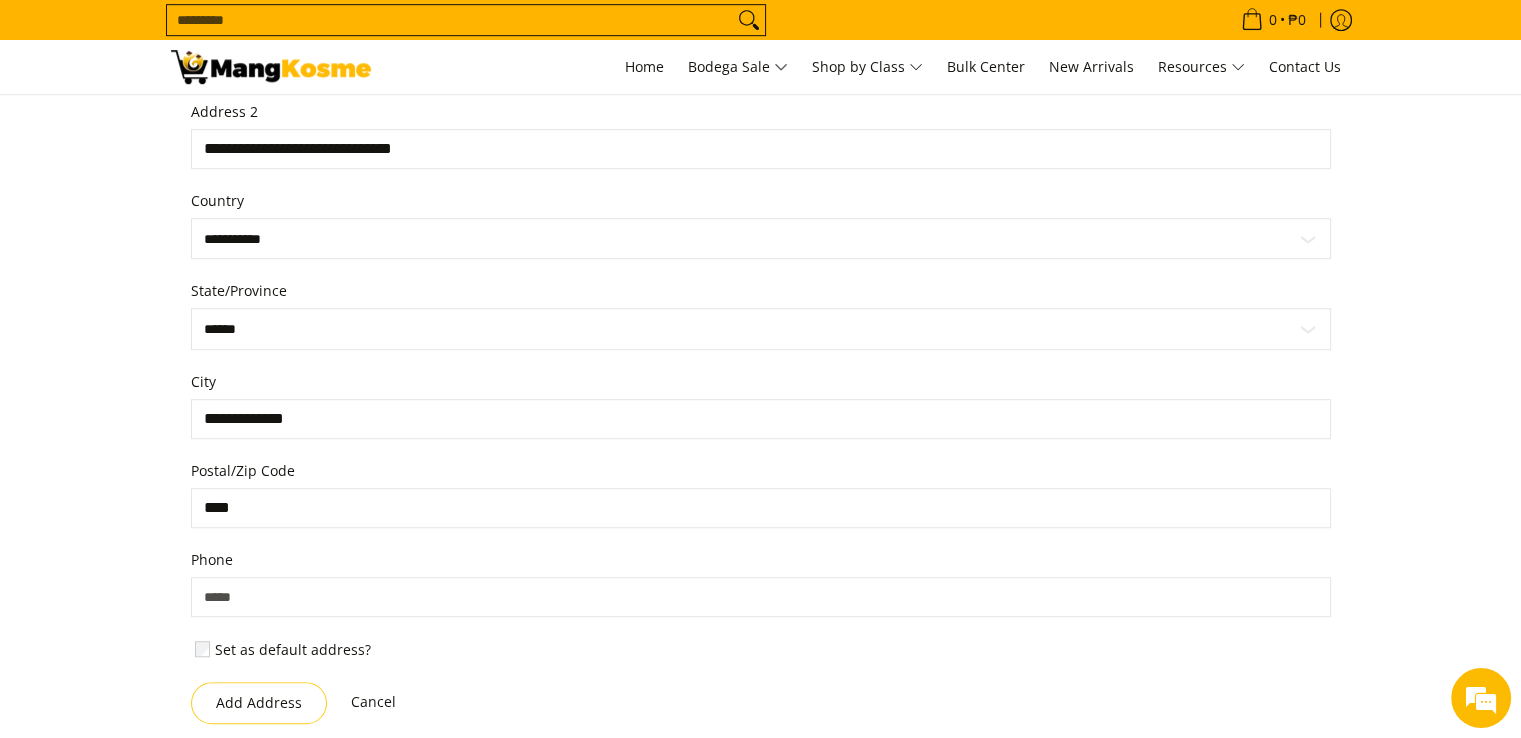 type on "****" 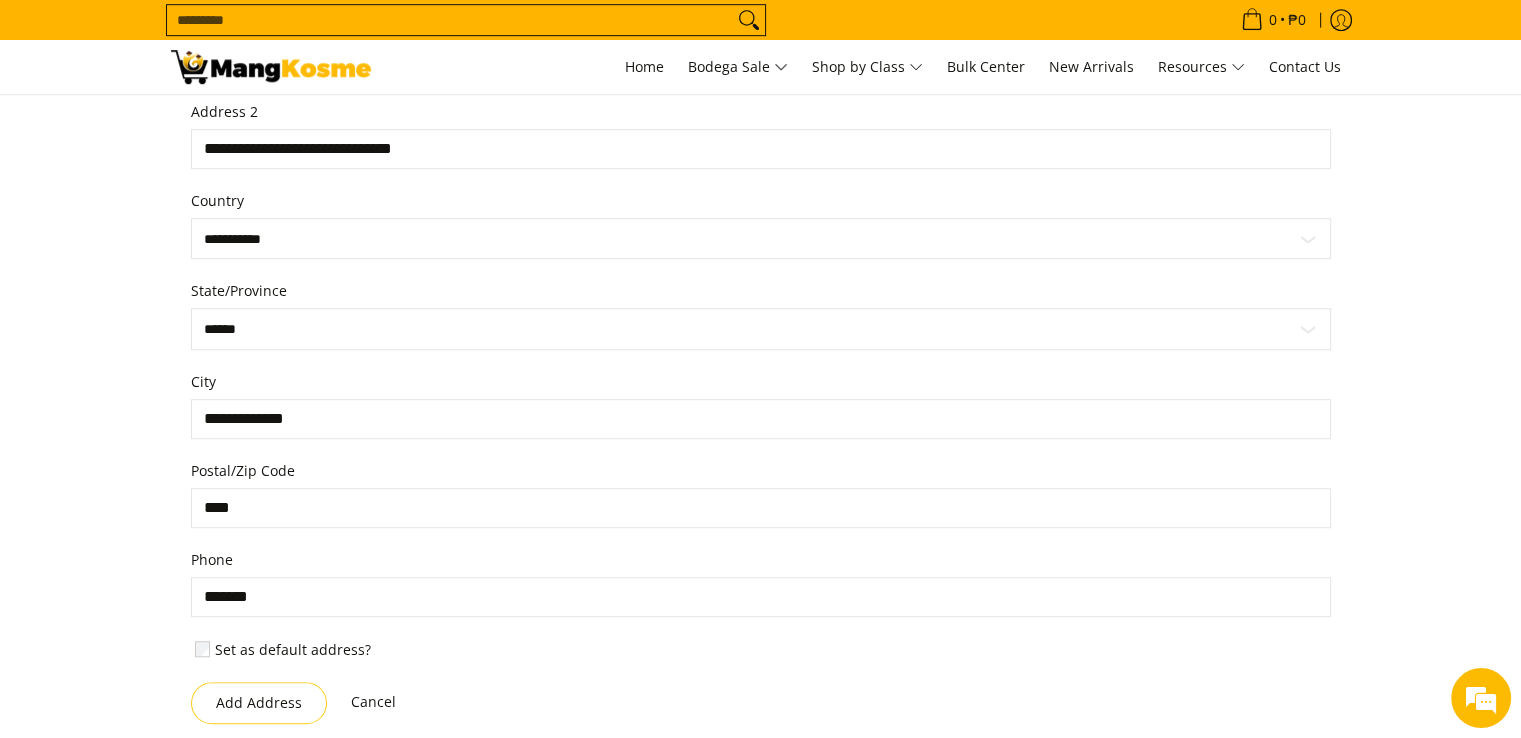 click on "*******" at bounding box center [761, 597] 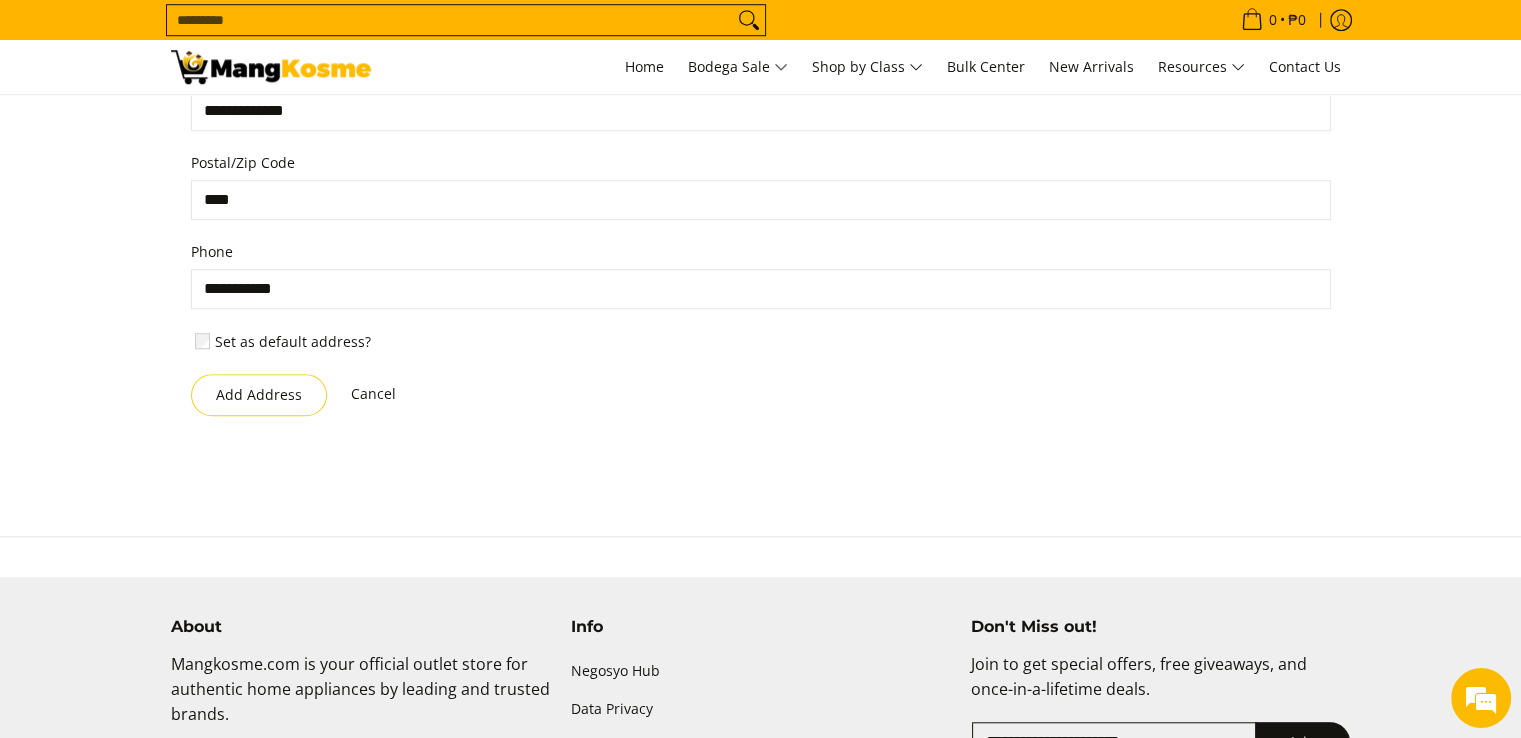 scroll, scrollTop: 1573, scrollLeft: 0, axis: vertical 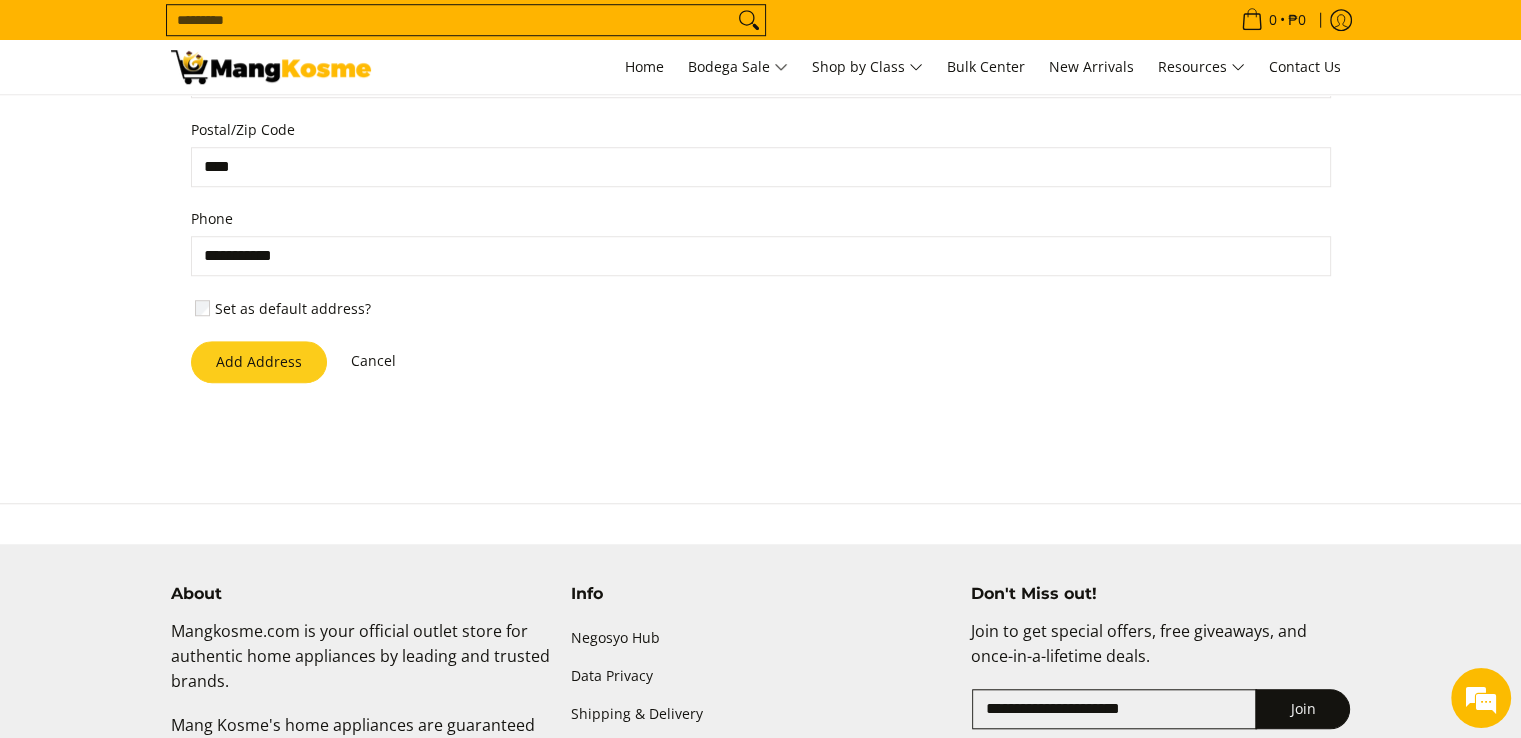 click on "Add Address" at bounding box center (259, 362) 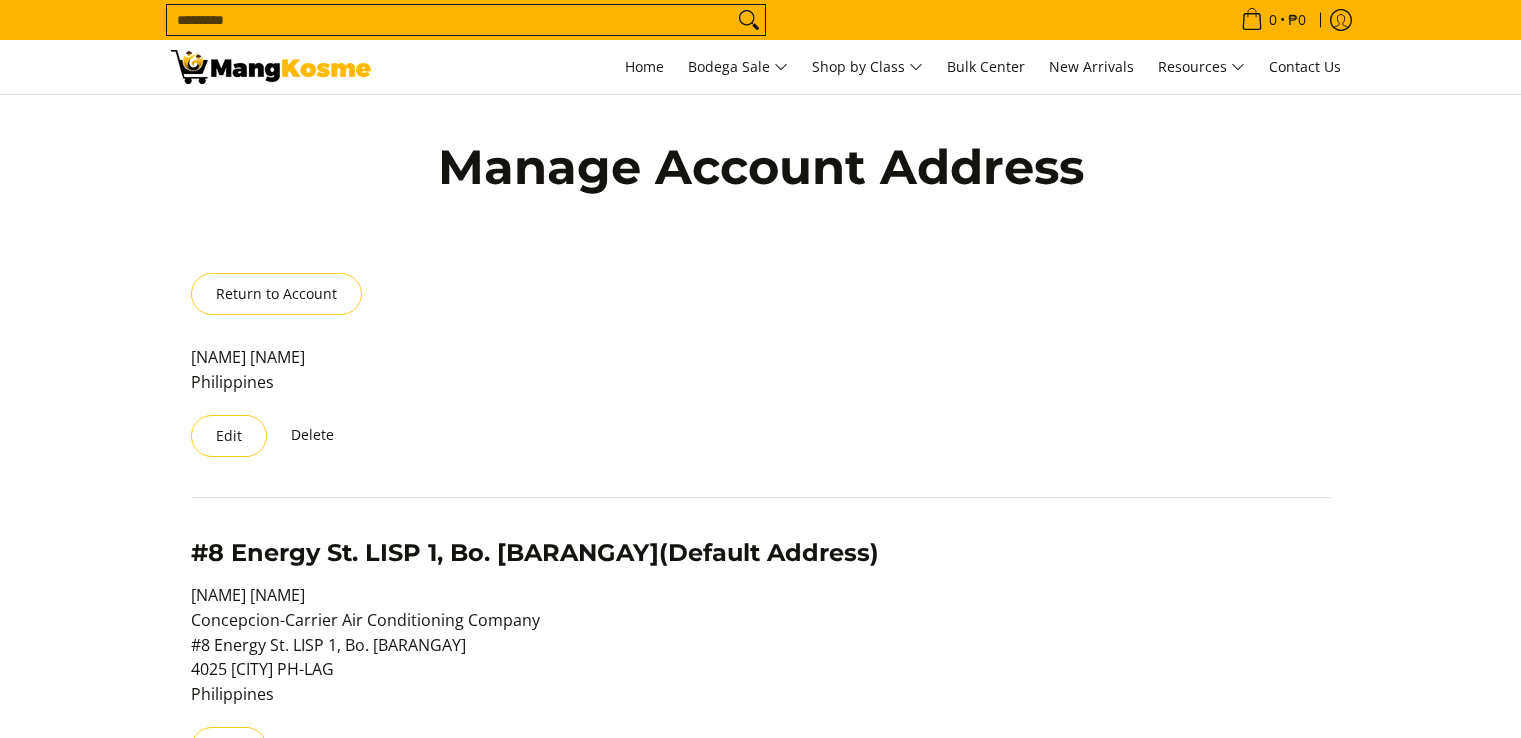 scroll, scrollTop: 0, scrollLeft: 0, axis: both 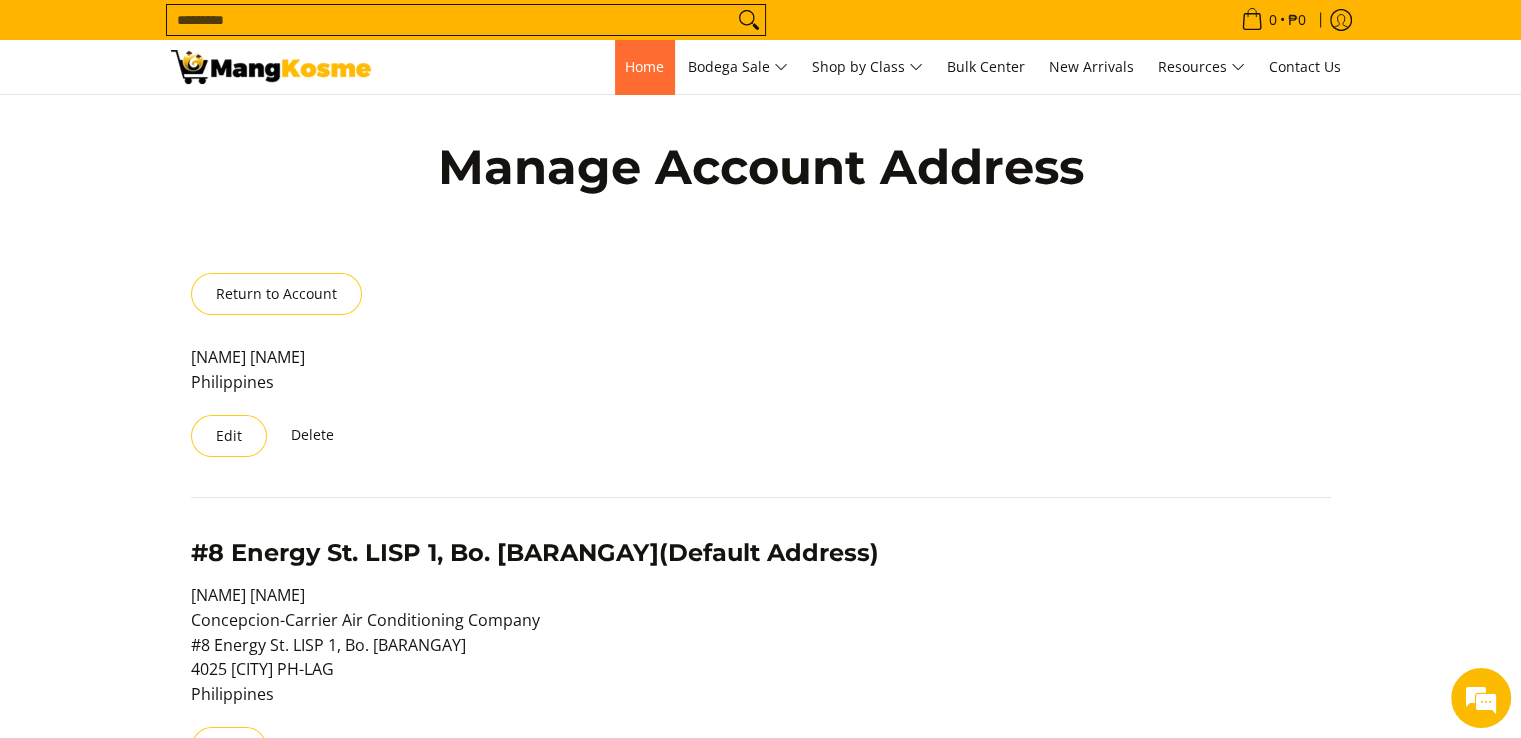 click on "Home" at bounding box center [644, 67] 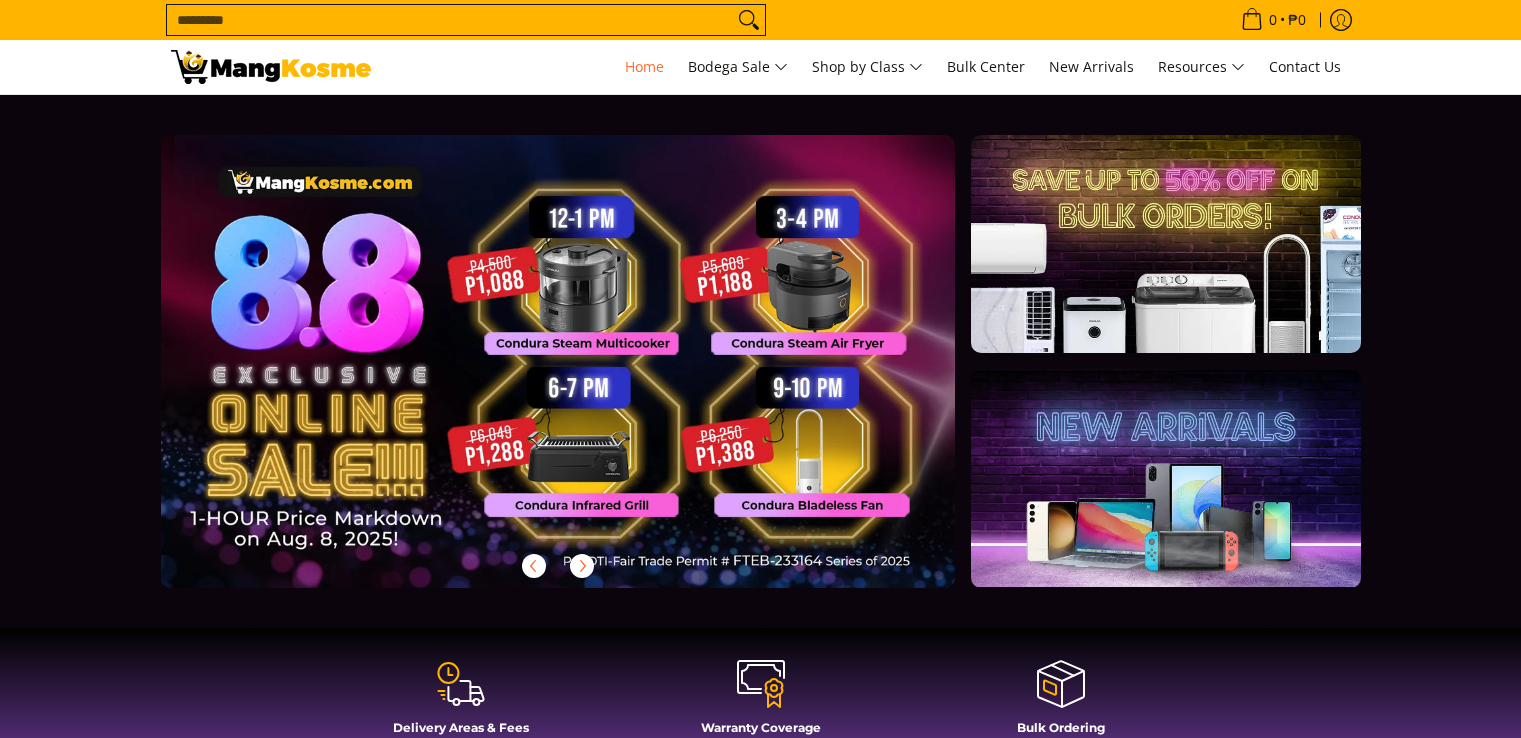 scroll, scrollTop: 0, scrollLeft: 0, axis: both 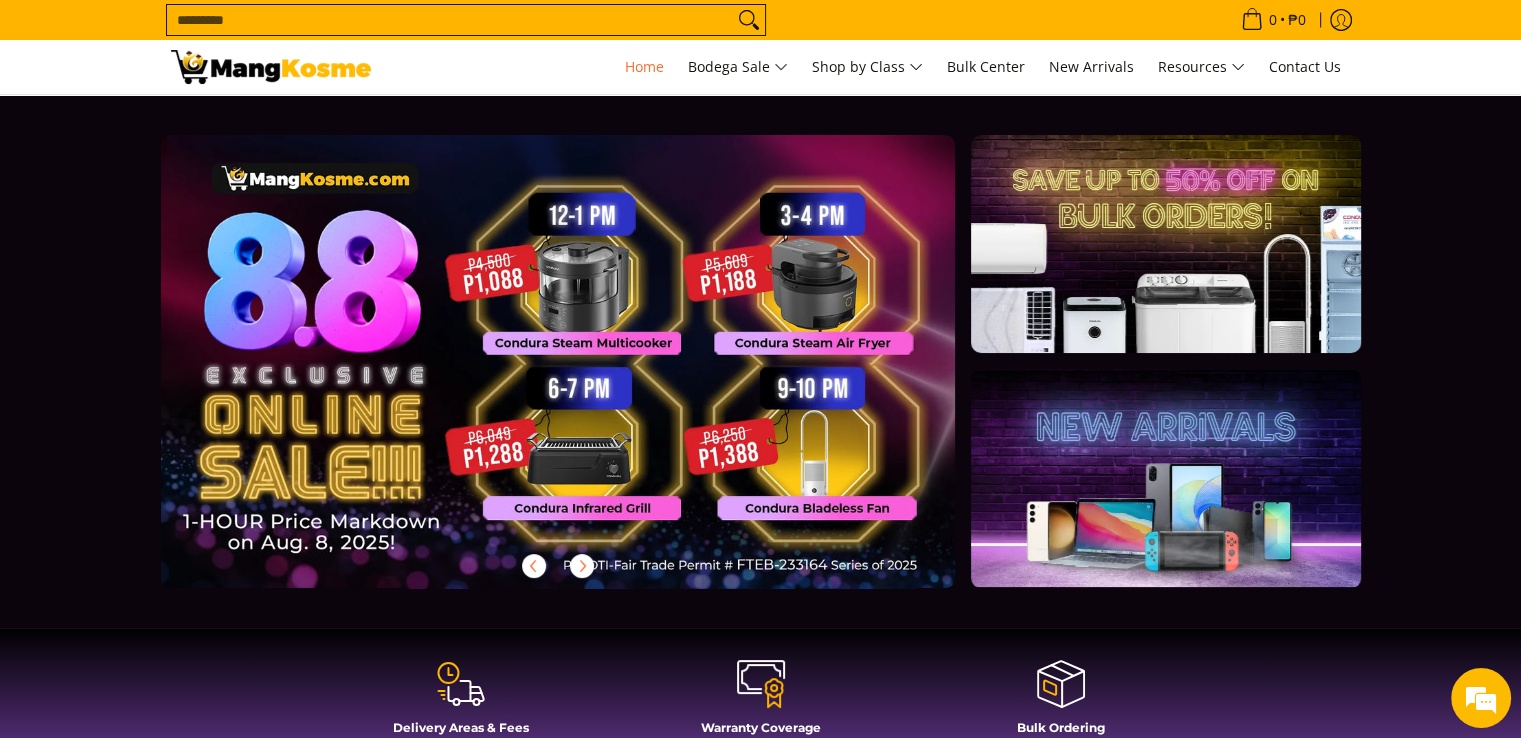 click at bounding box center (590, 377) 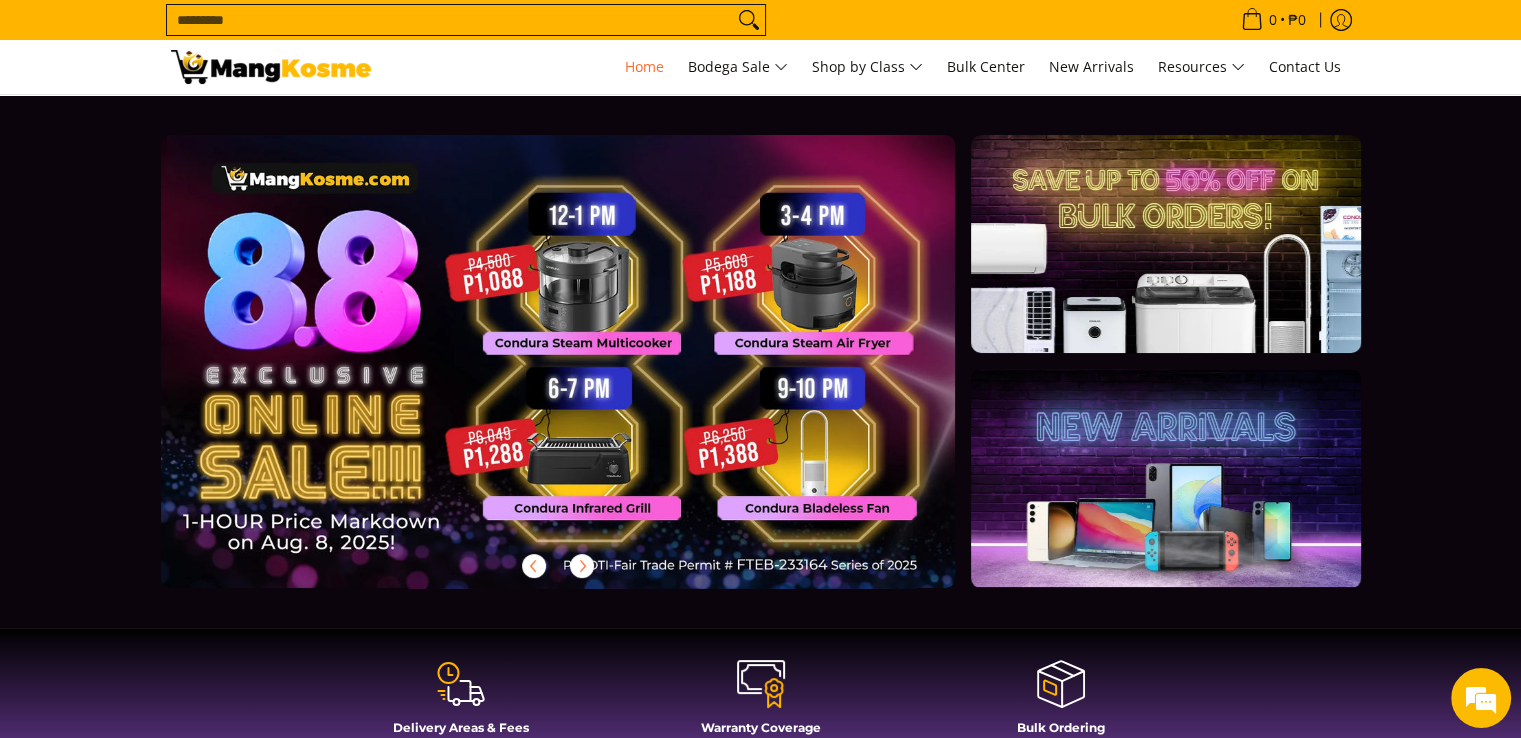 click at bounding box center [590, 377] 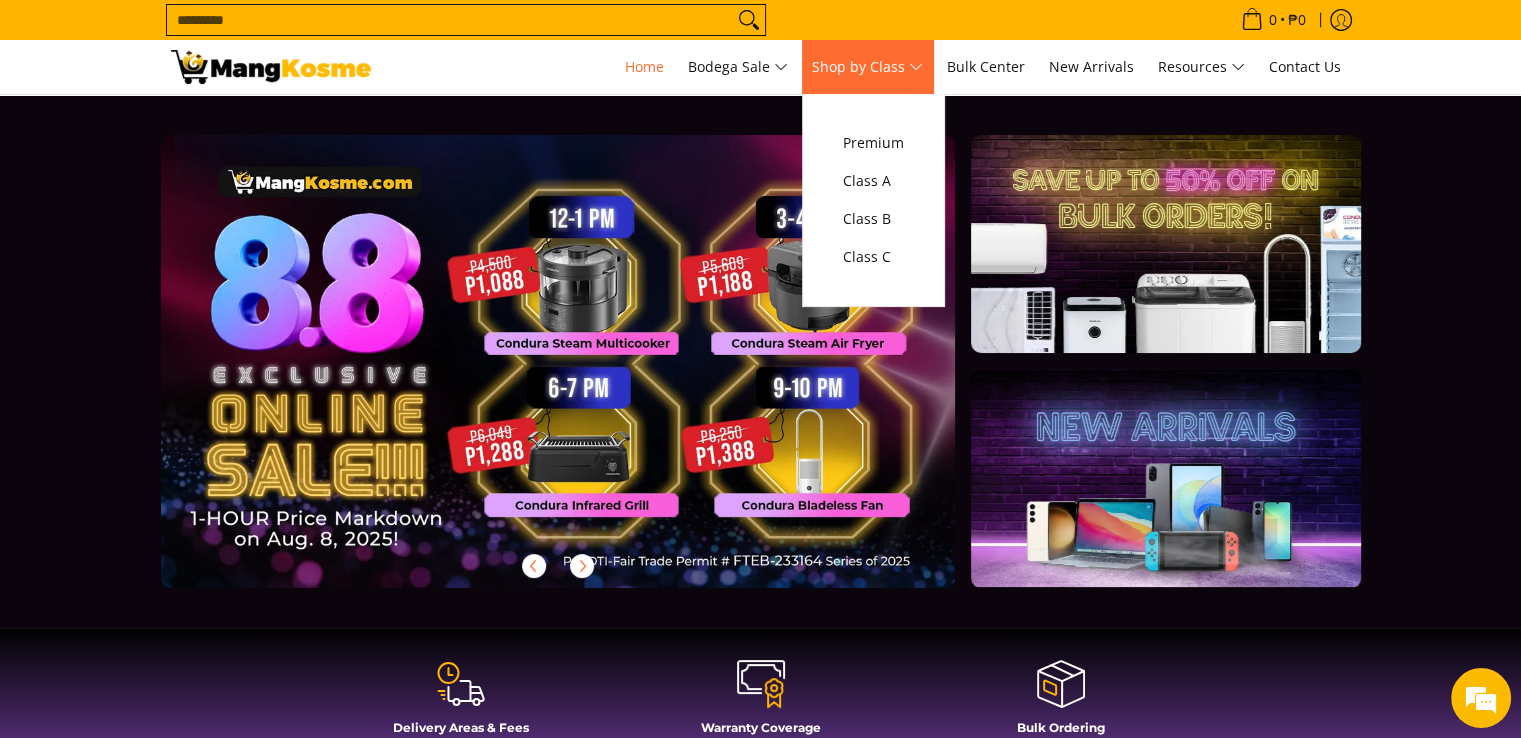 scroll, scrollTop: 0, scrollLeft: 0, axis: both 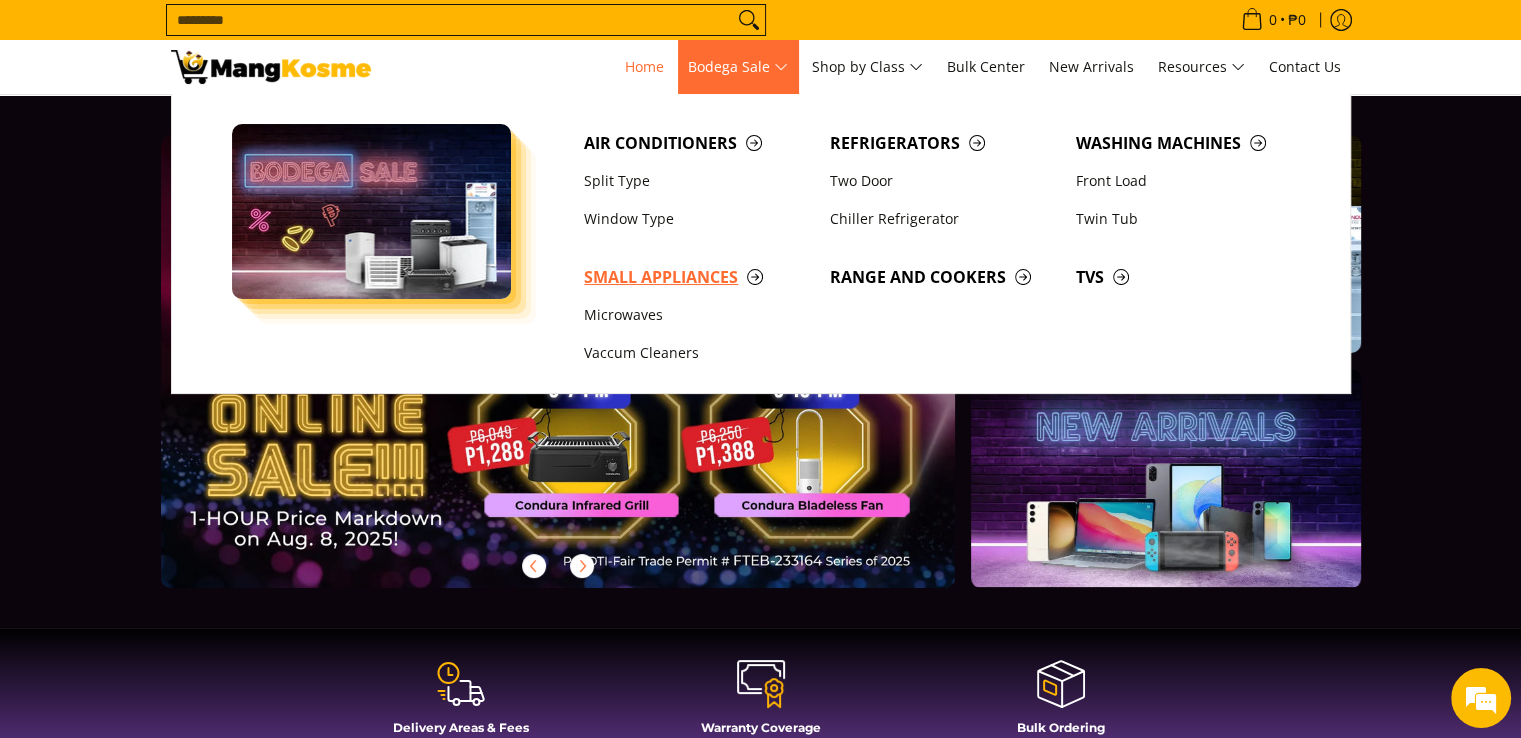 click on "Small Appliances" at bounding box center [697, 277] 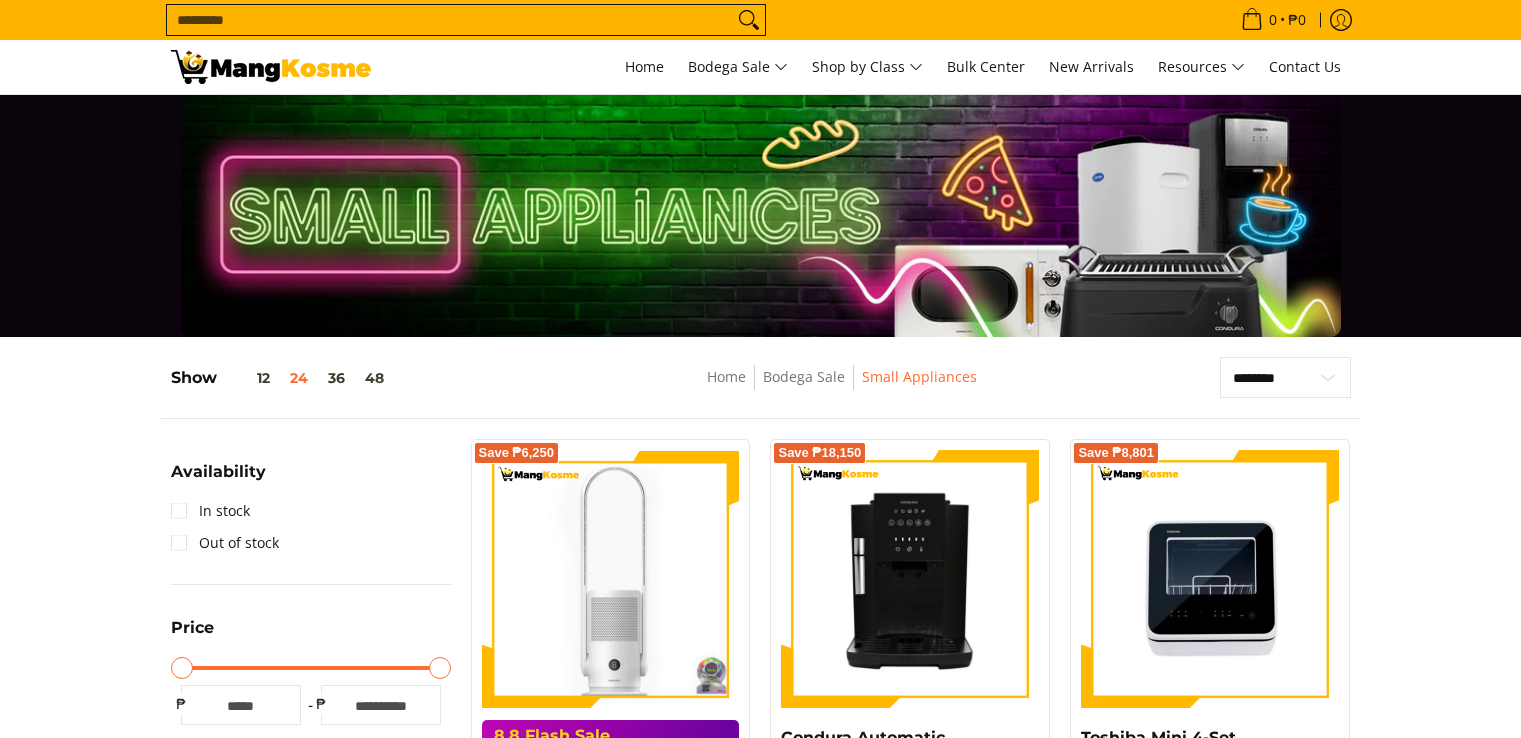 scroll, scrollTop: 0, scrollLeft: 0, axis: both 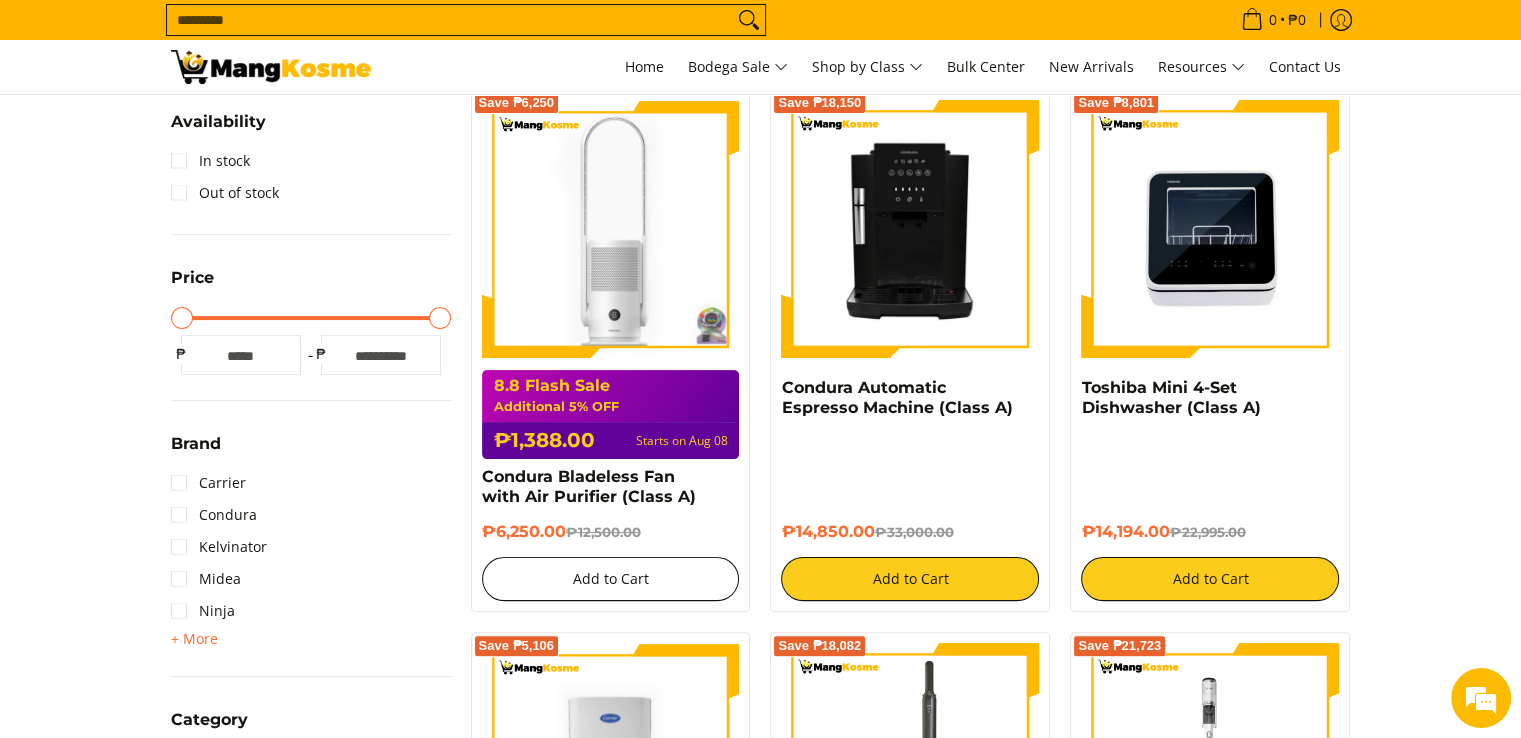 click on "Add to Cart" at bounding box center (611, 579) 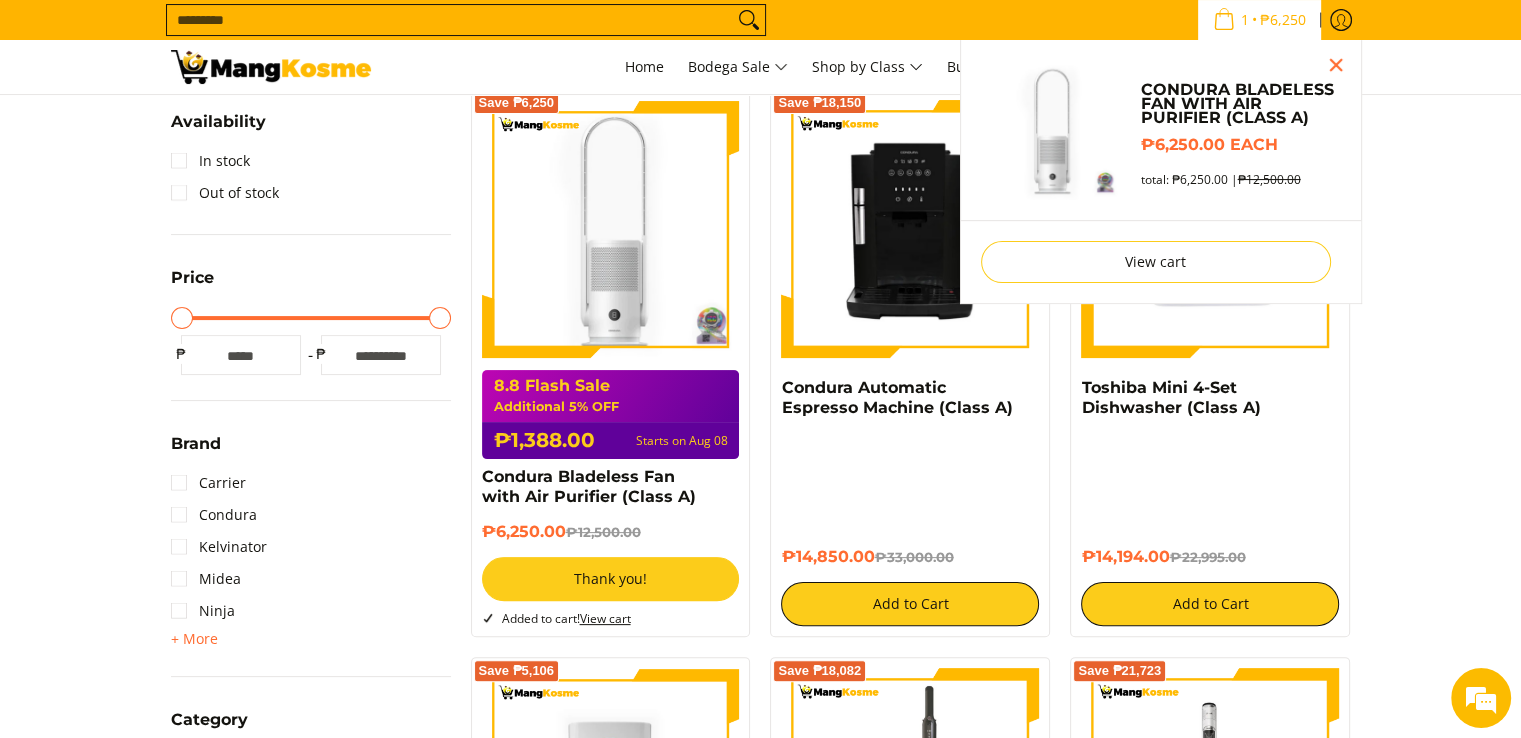 click on "View cart" at bounding box center (605, 618) 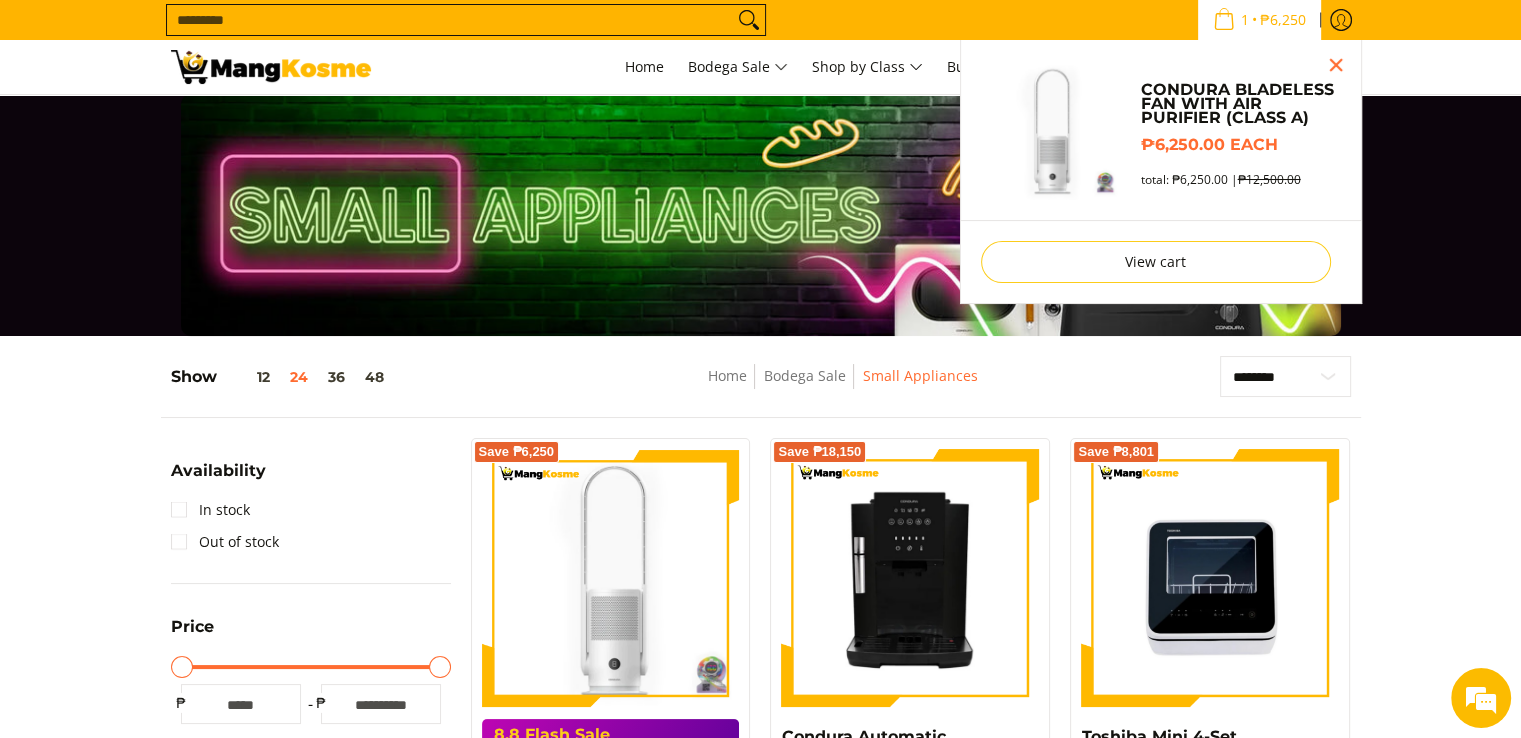 scroll, scrollTop: 0, scrollLeft: 0, axis: both 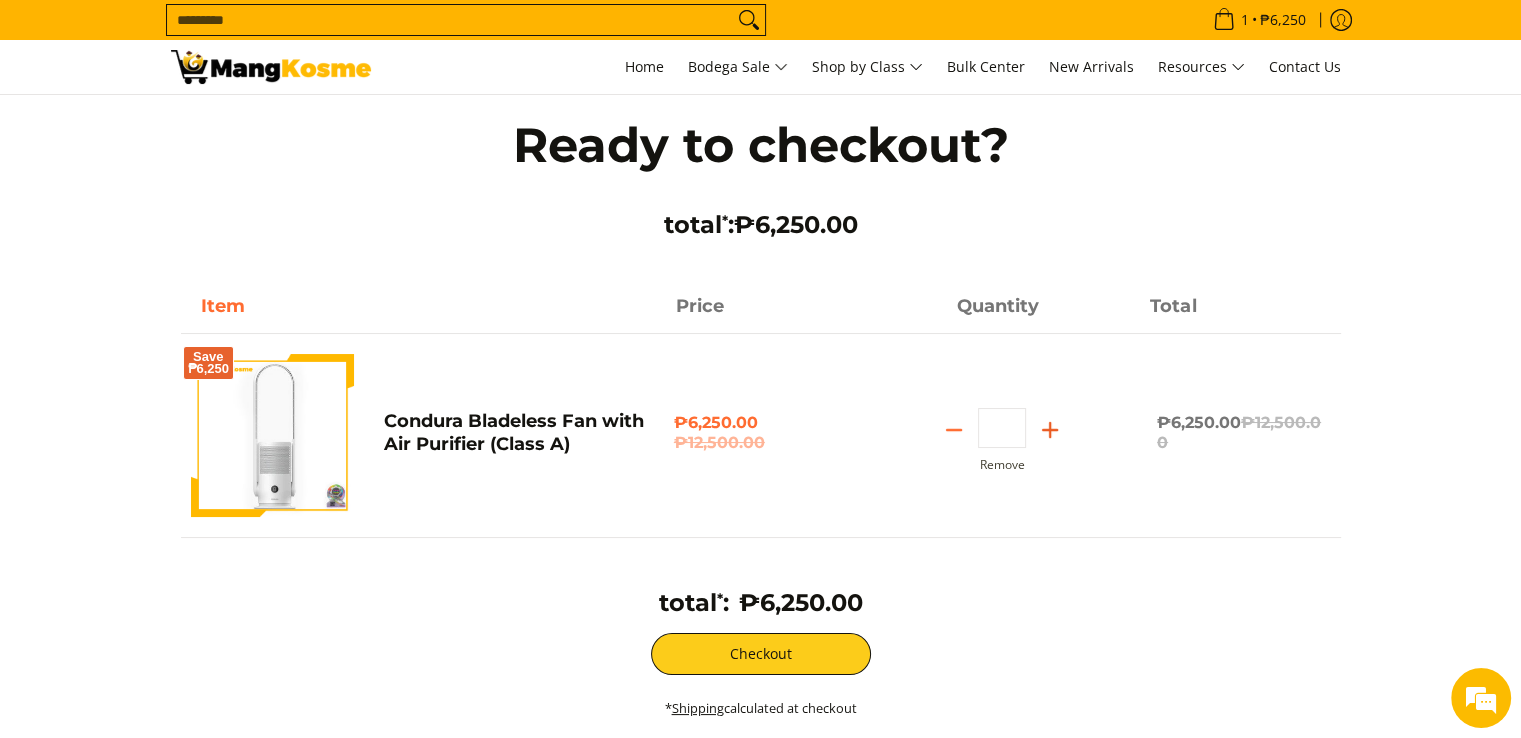 click 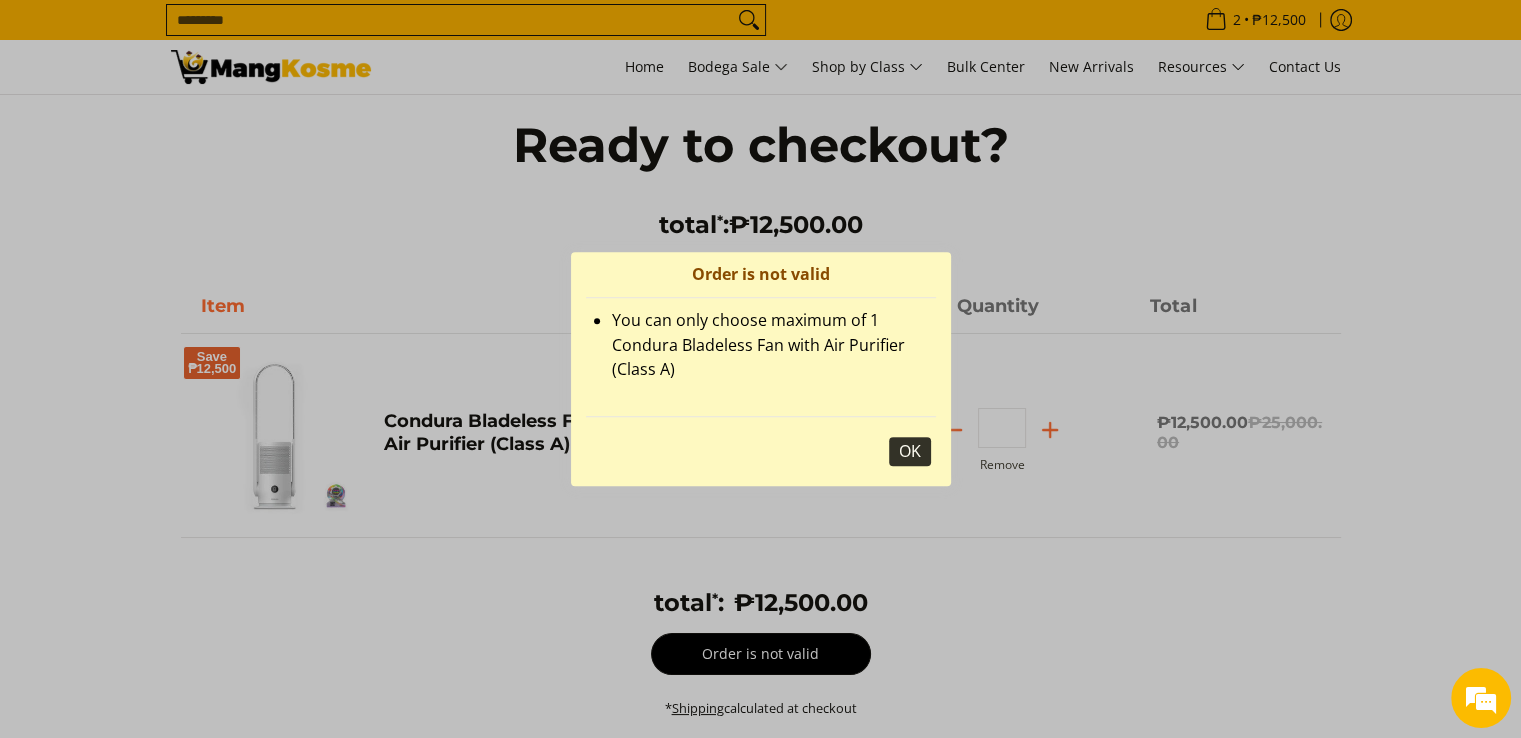 click on "OK" at bounding box center (910, 451) 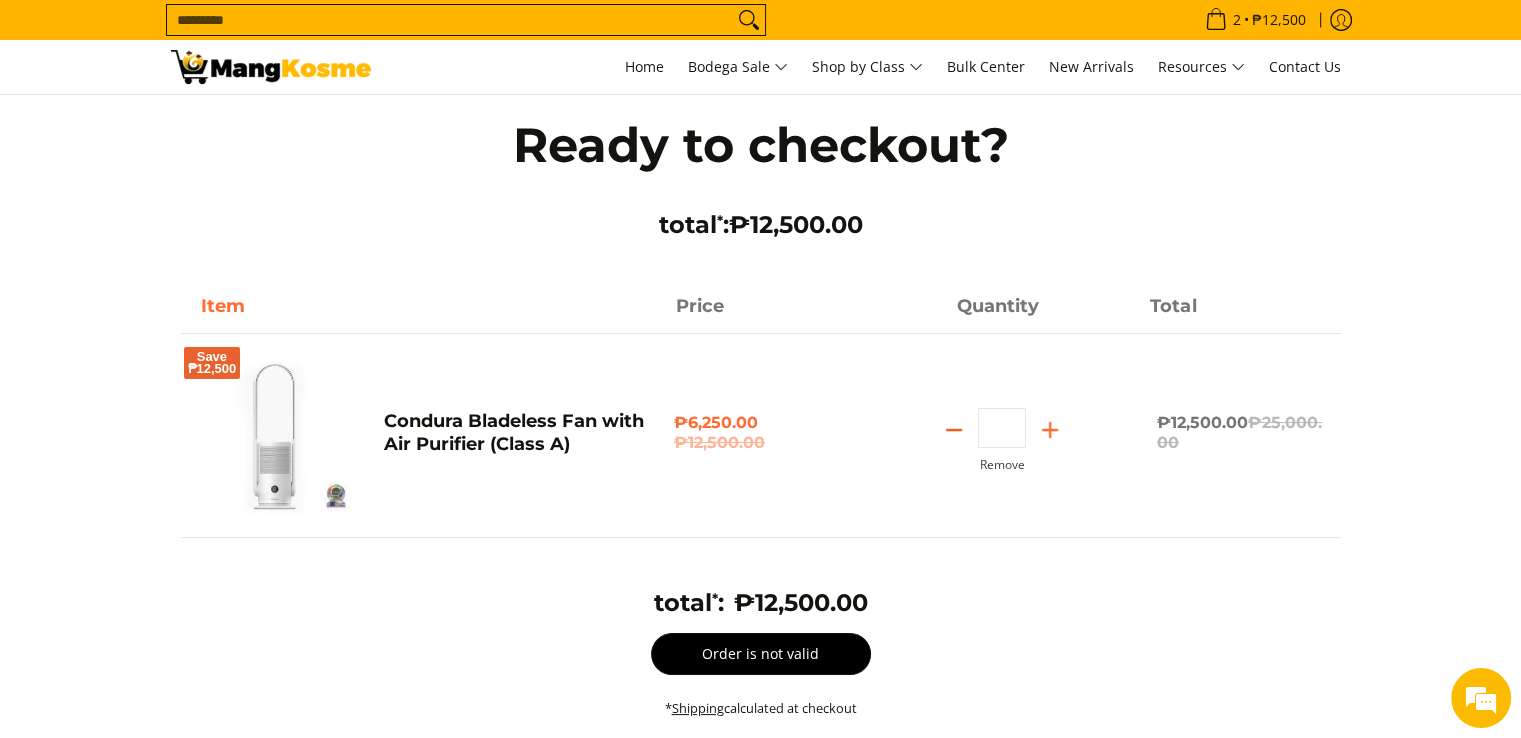 scroll, scrollTop: 0, scrollLeft: 0, axis: both 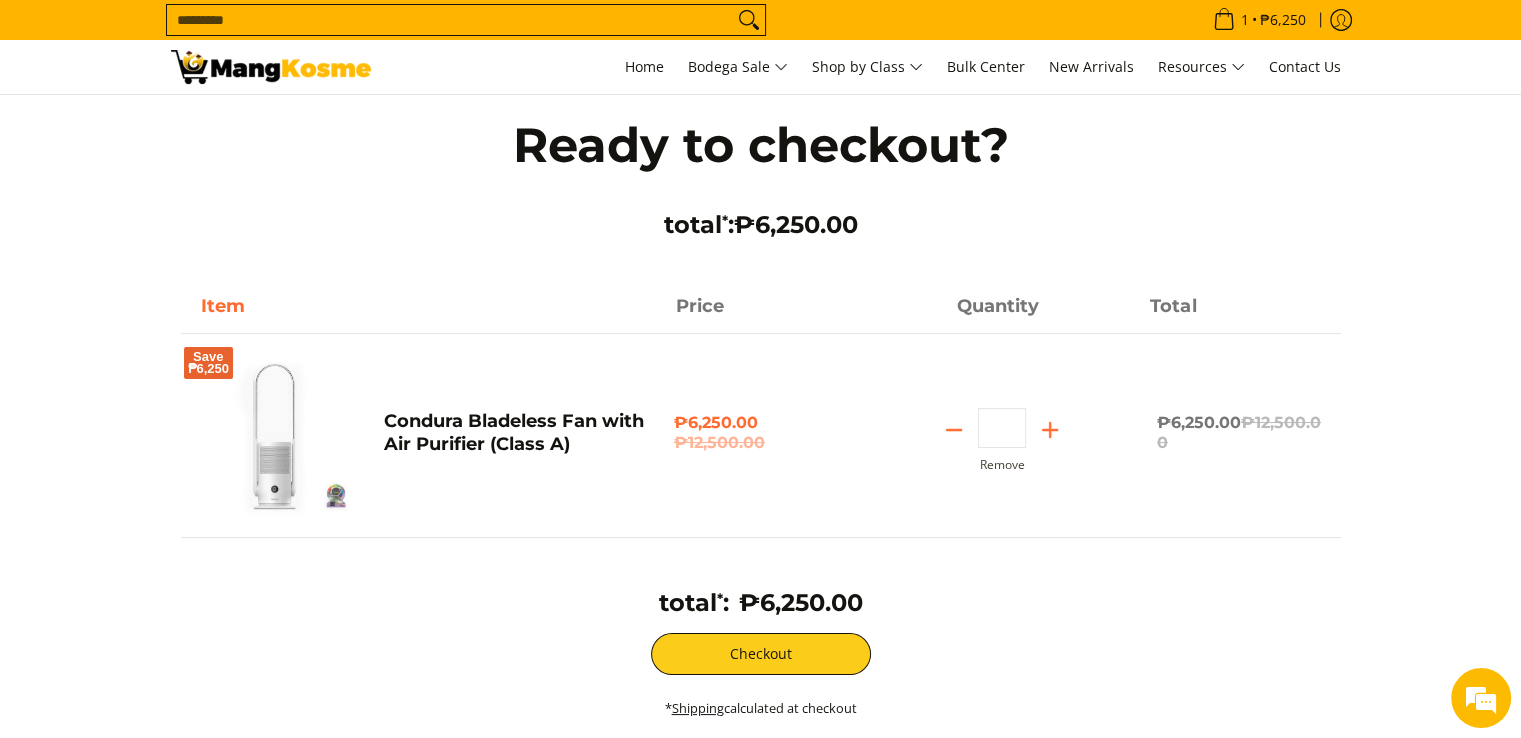 click on "Ready to checkout?
total  *  :  ₱6,250.00" at bounding box center (760, 198) 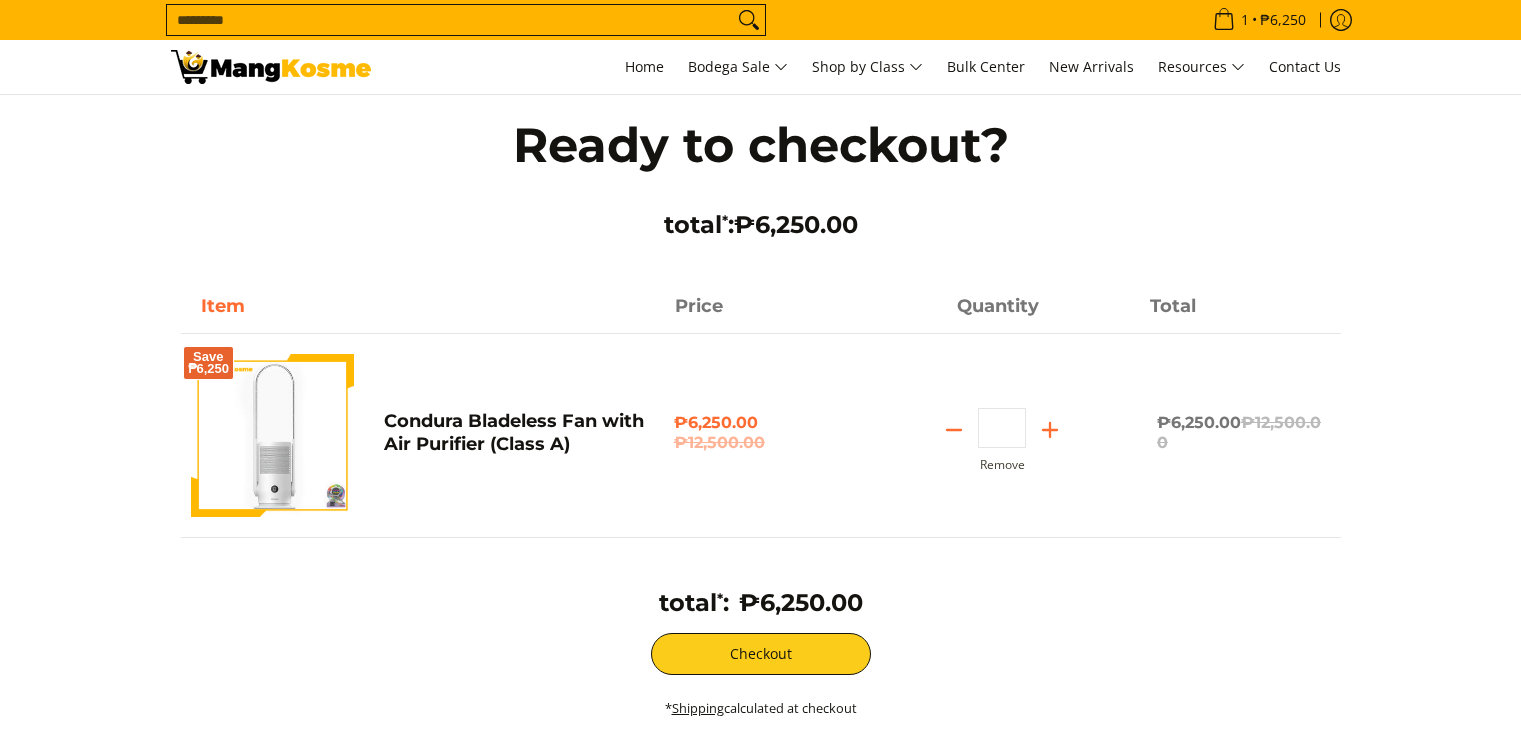 scroll, scrollTop: 0, scrollLeft: 0, axis: both 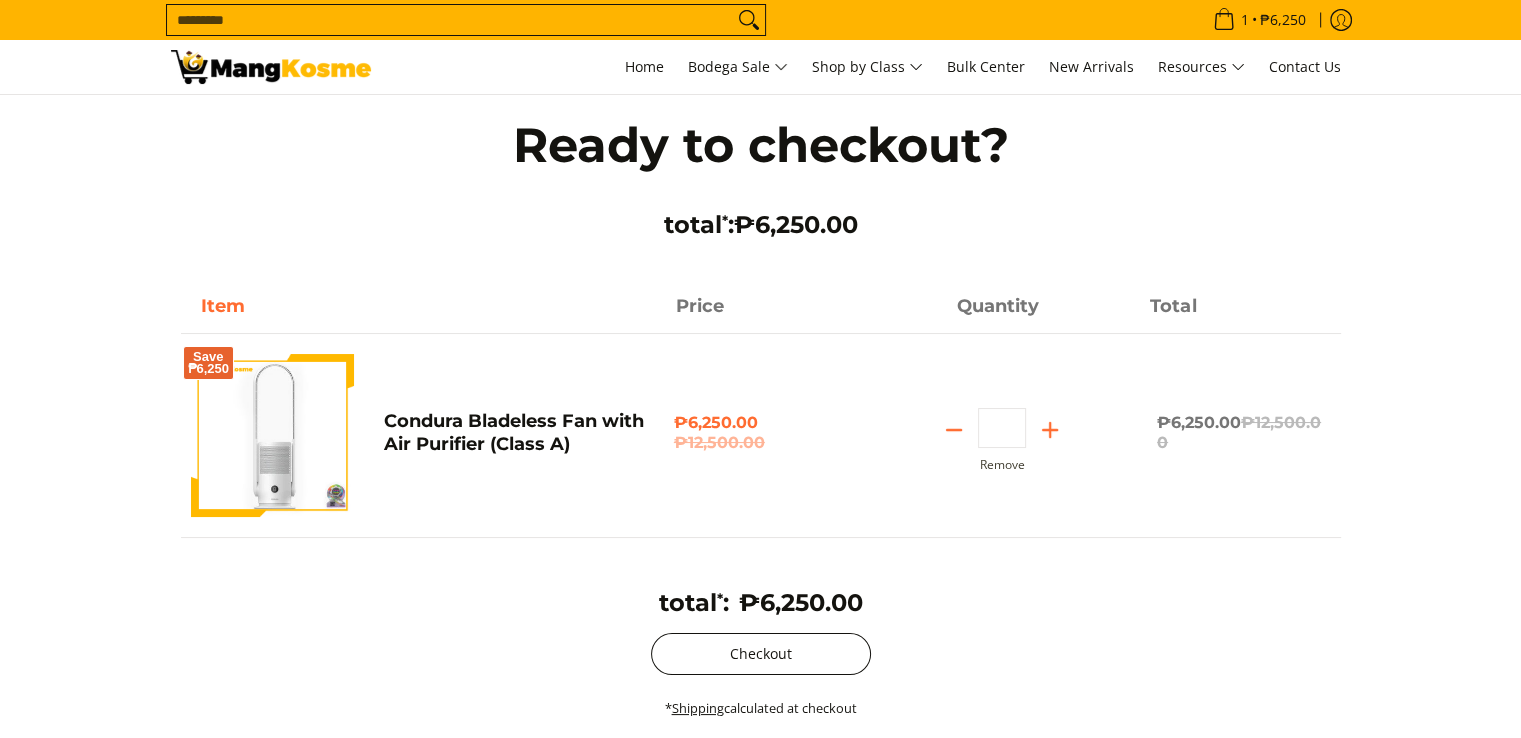 click on "Checkout" at bounding box center [761, 654] 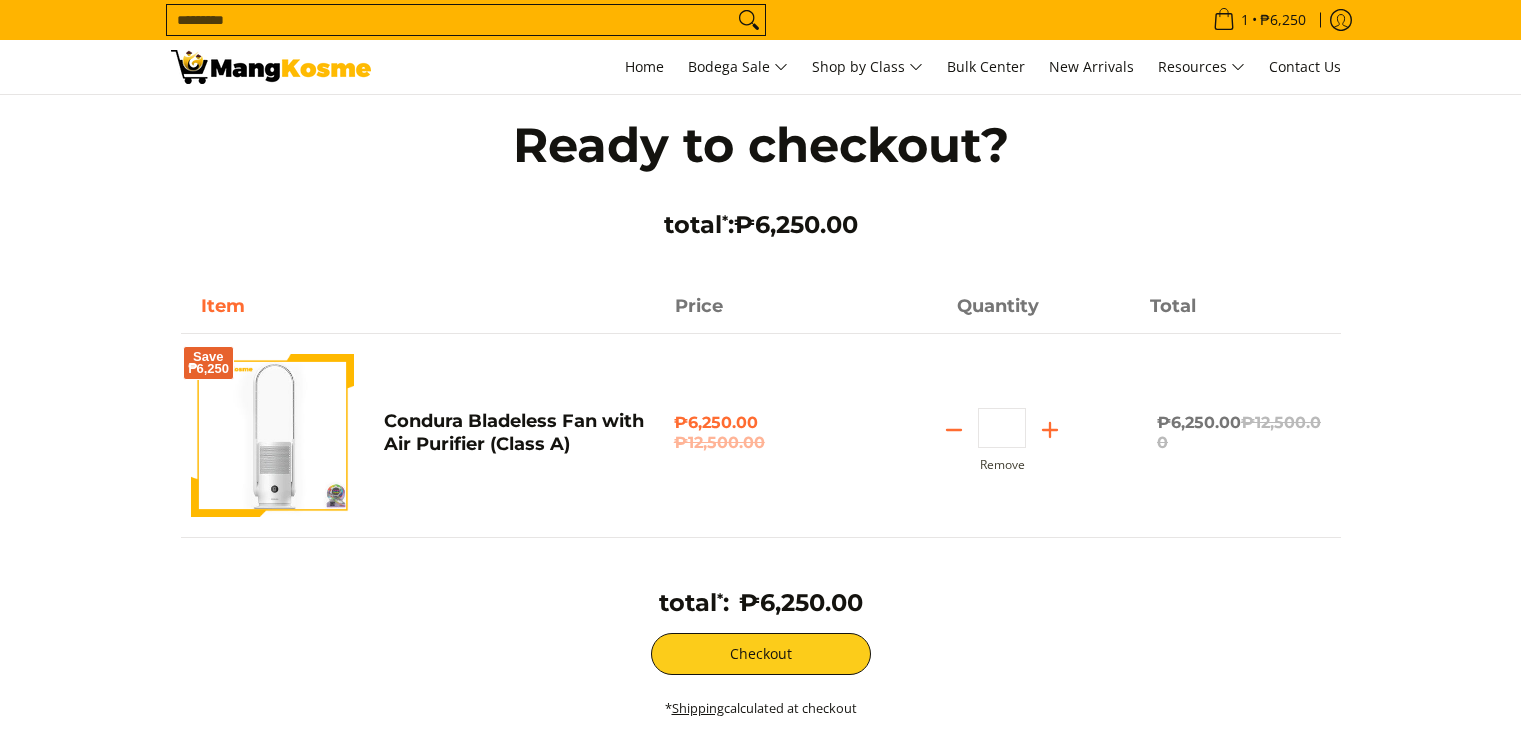scroll, scrollTop: 0, scrollLeft: 0, axis: both 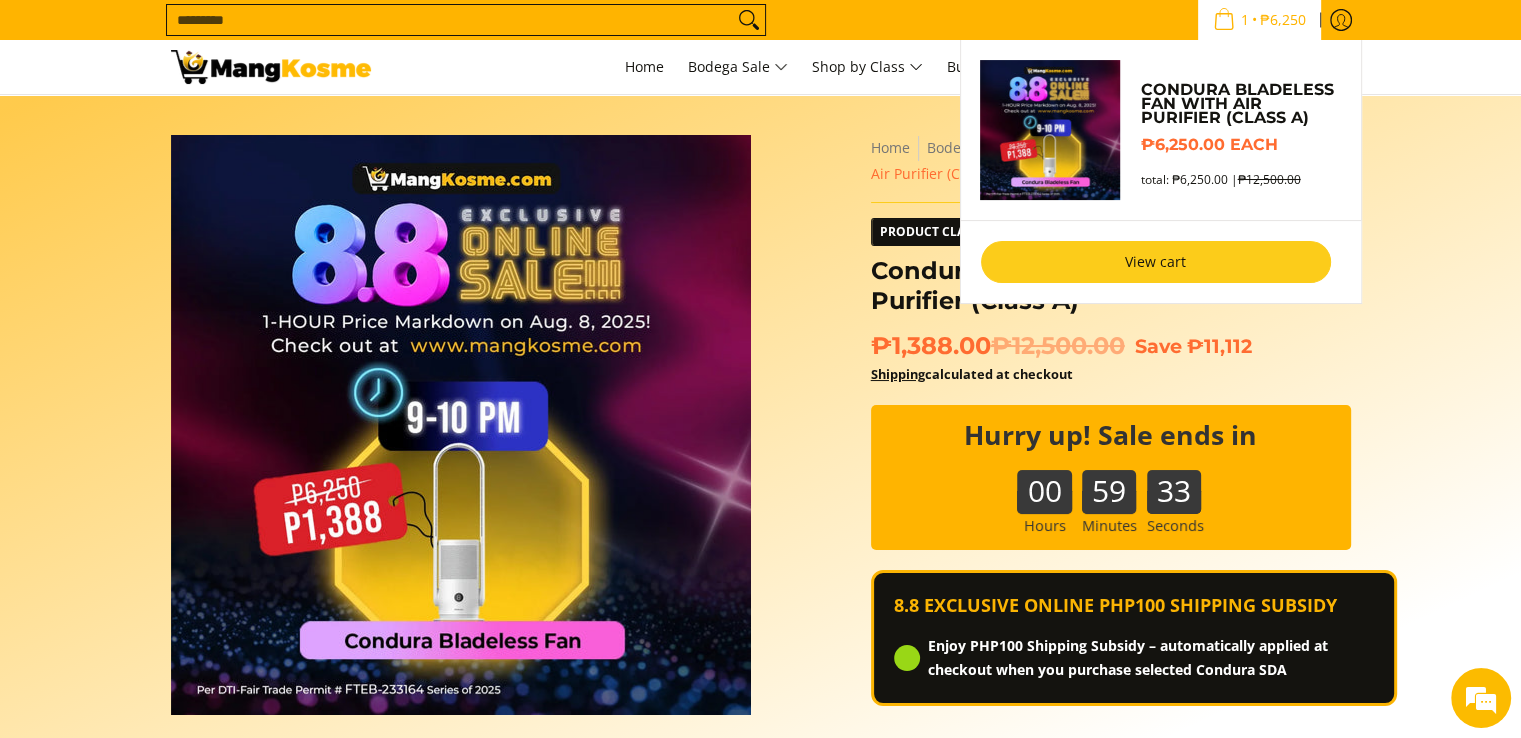 click on "View cart" at bounding box center (1156, 262) 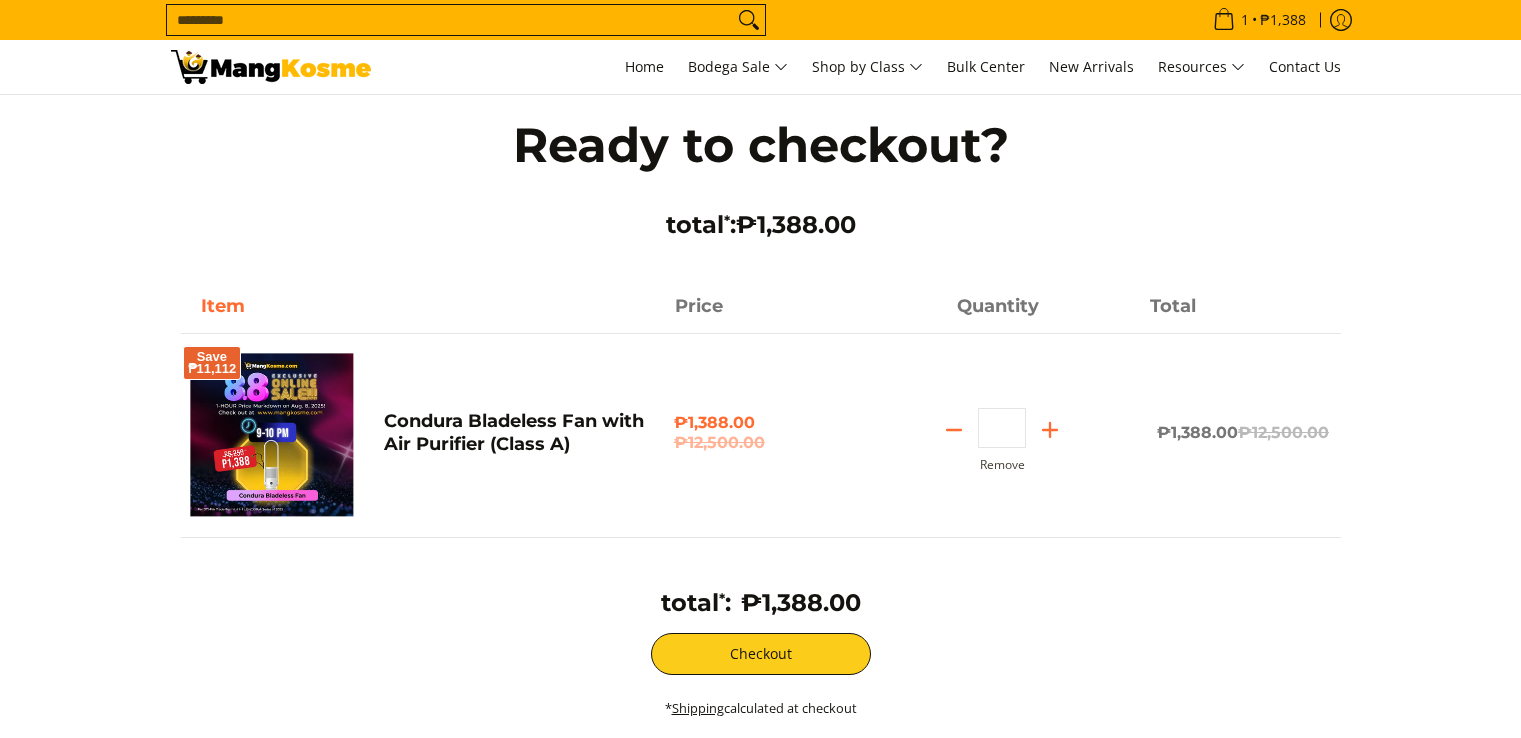 scroll, scrollTop: 0, scrollLeft: 0, axis: both 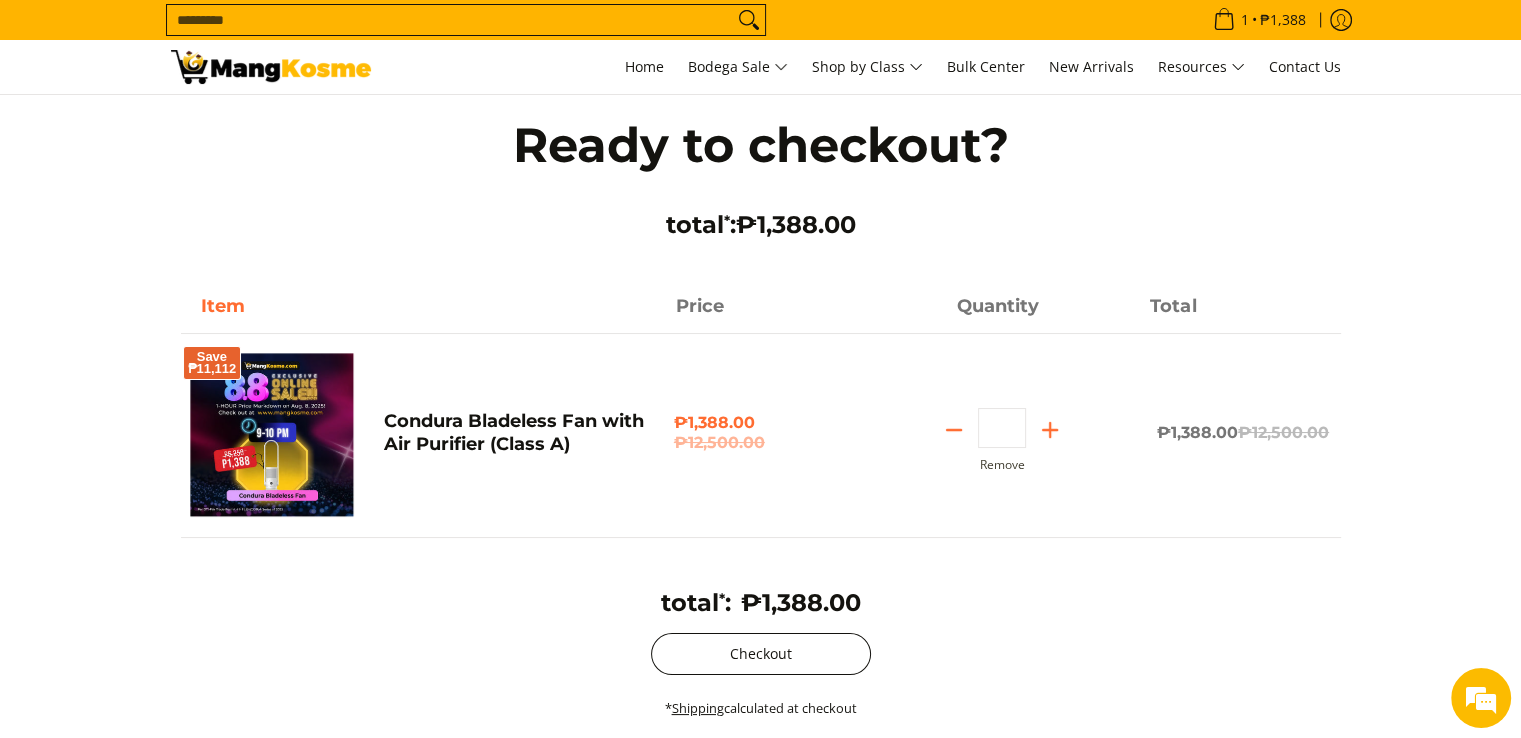 click on "Checkout" at bounding box center [761, 654] 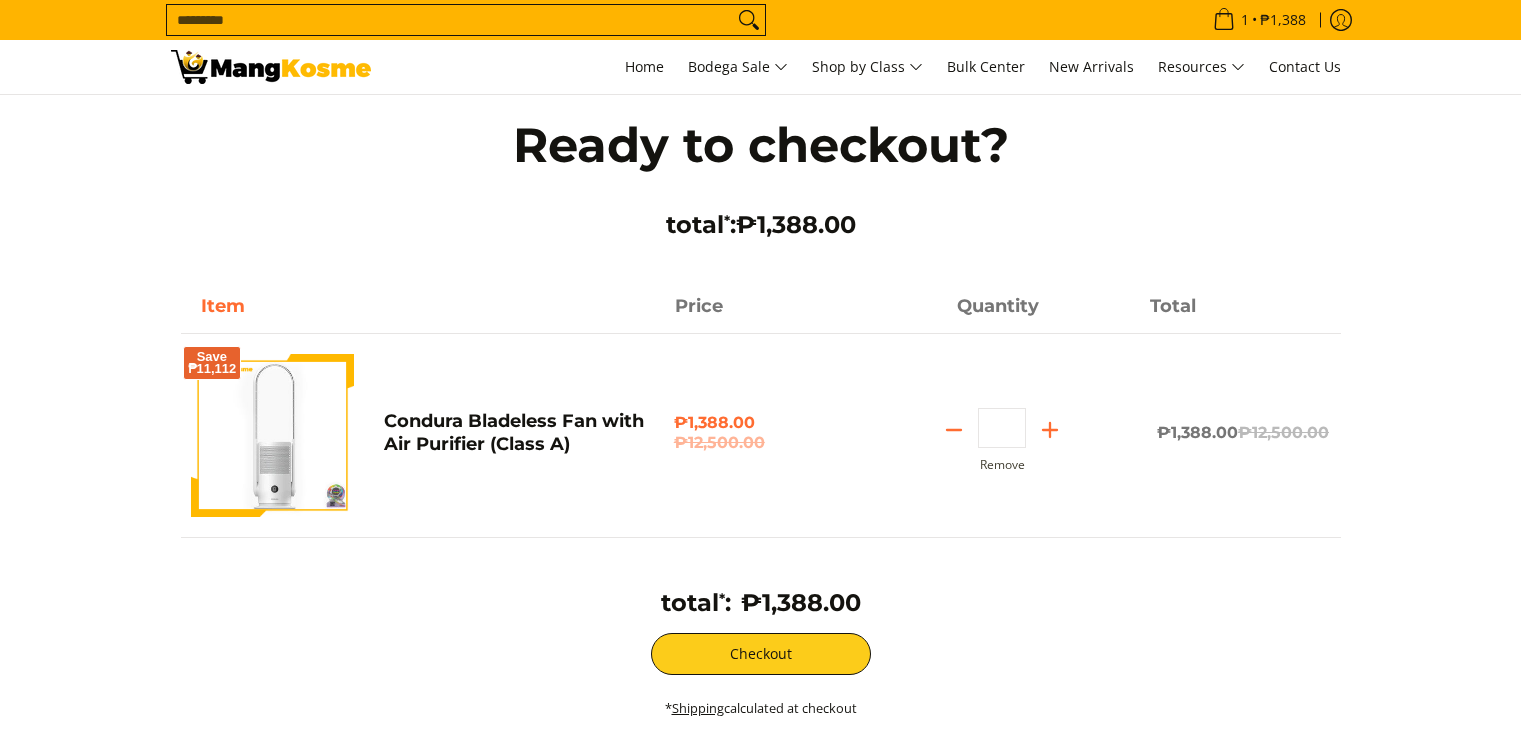 scroll, scrollTop: 0, scrollLeft: 0, axis: both 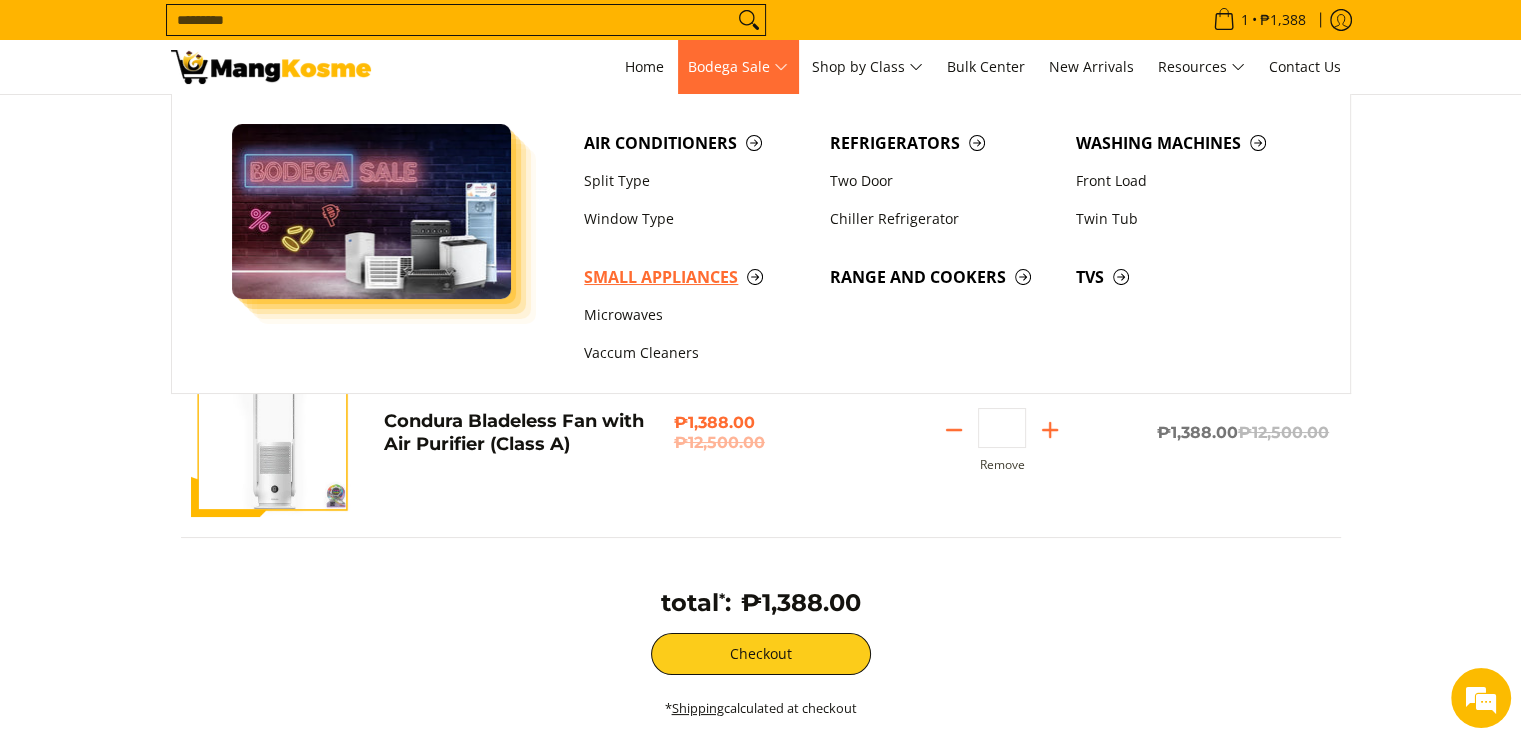click on "Small Appliances" at bounding box center [697, 277] 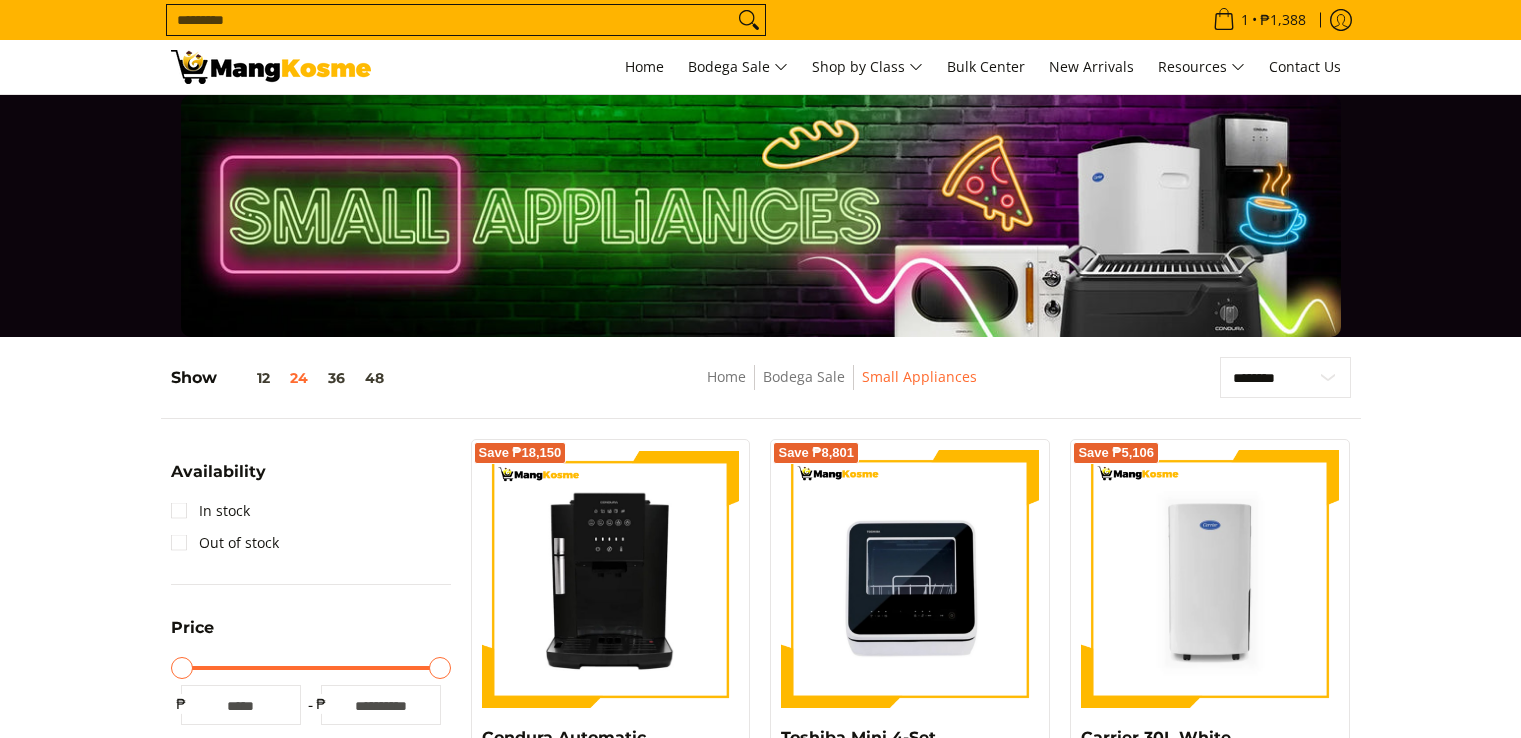 scroll, scrollTop: 0, scrollLeft: 0, axis: both 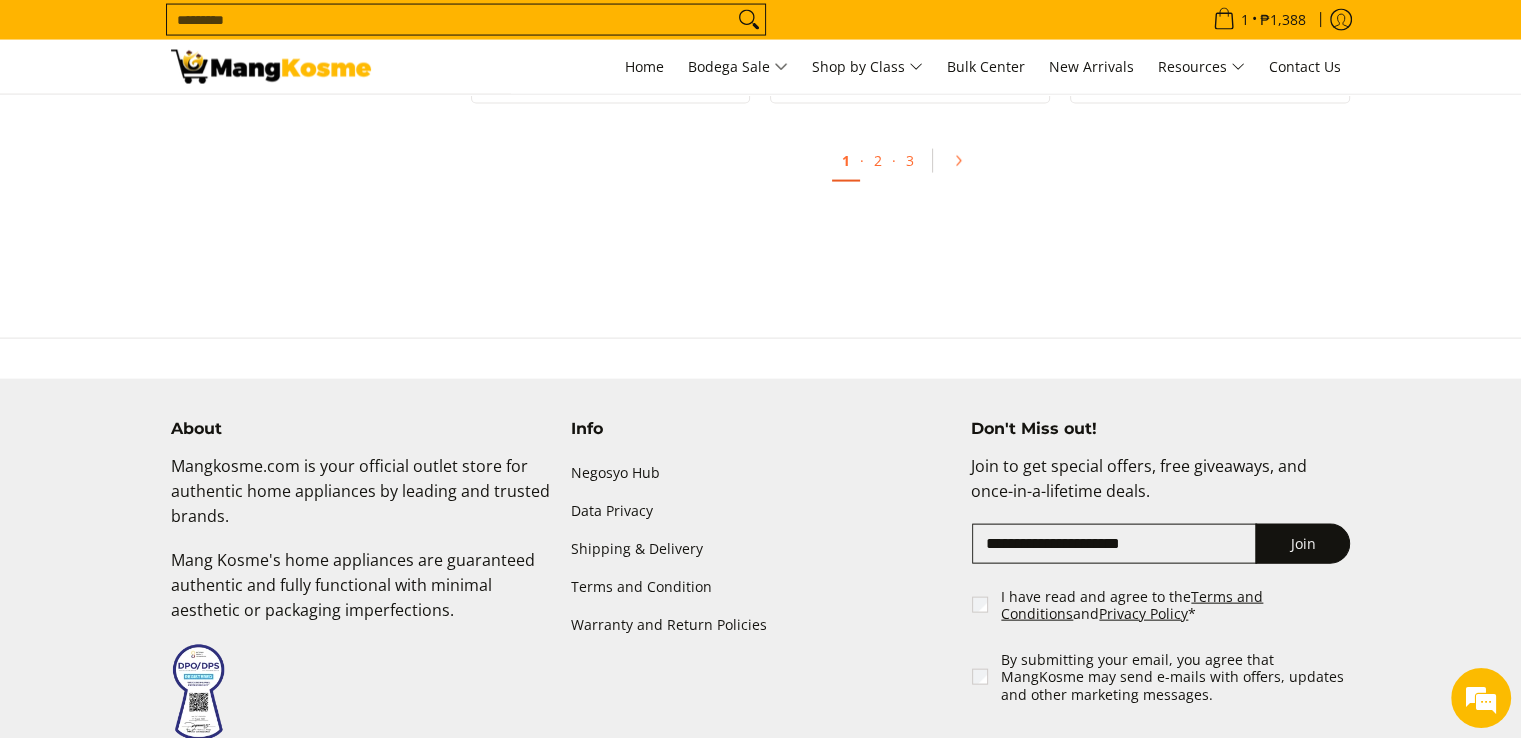 drag, startPoint x: 0, startPoint y: 0, endPoint x: 1535, endPoint y: 689, distance: 1682.5415 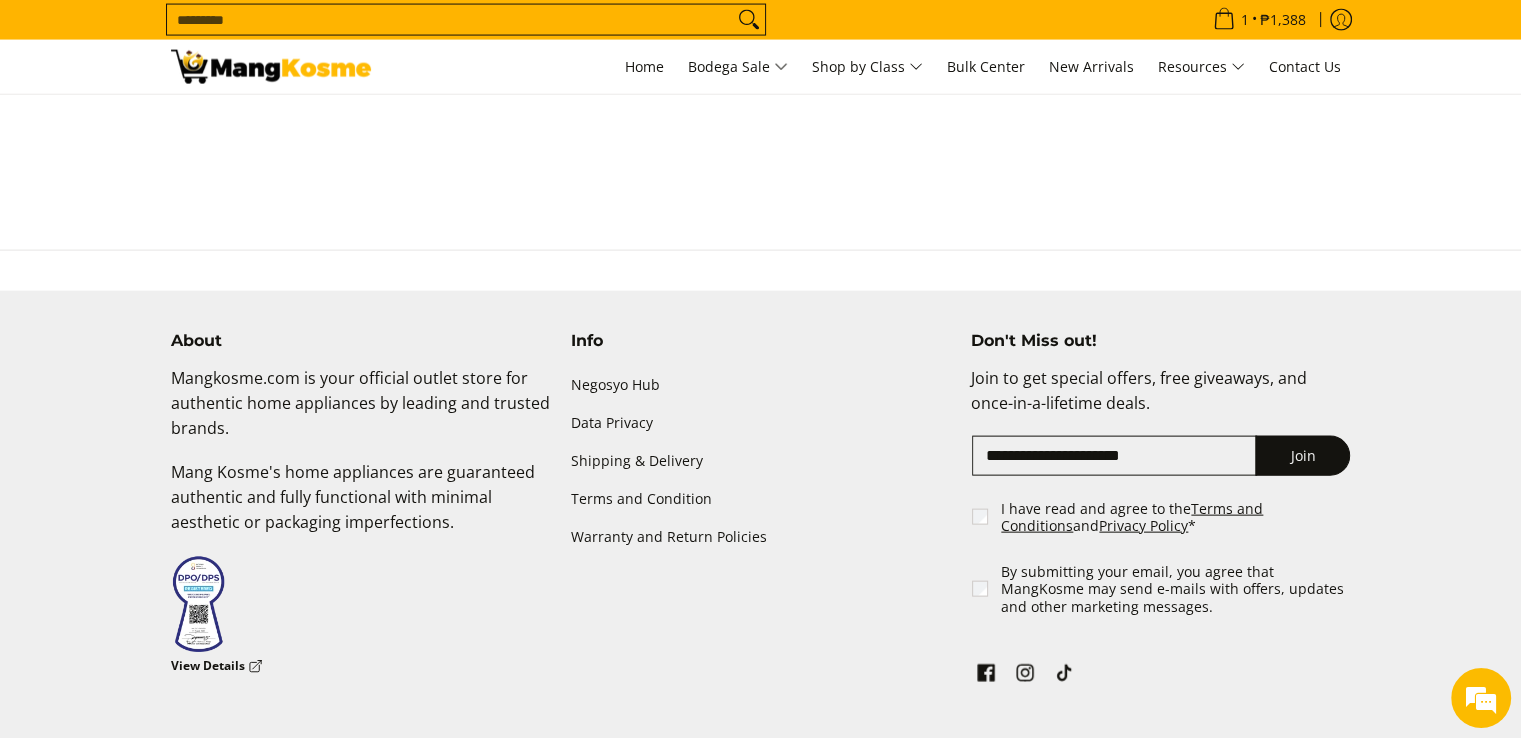 scroll, scrollTop: 0, scrollLeft: 0, axis: both 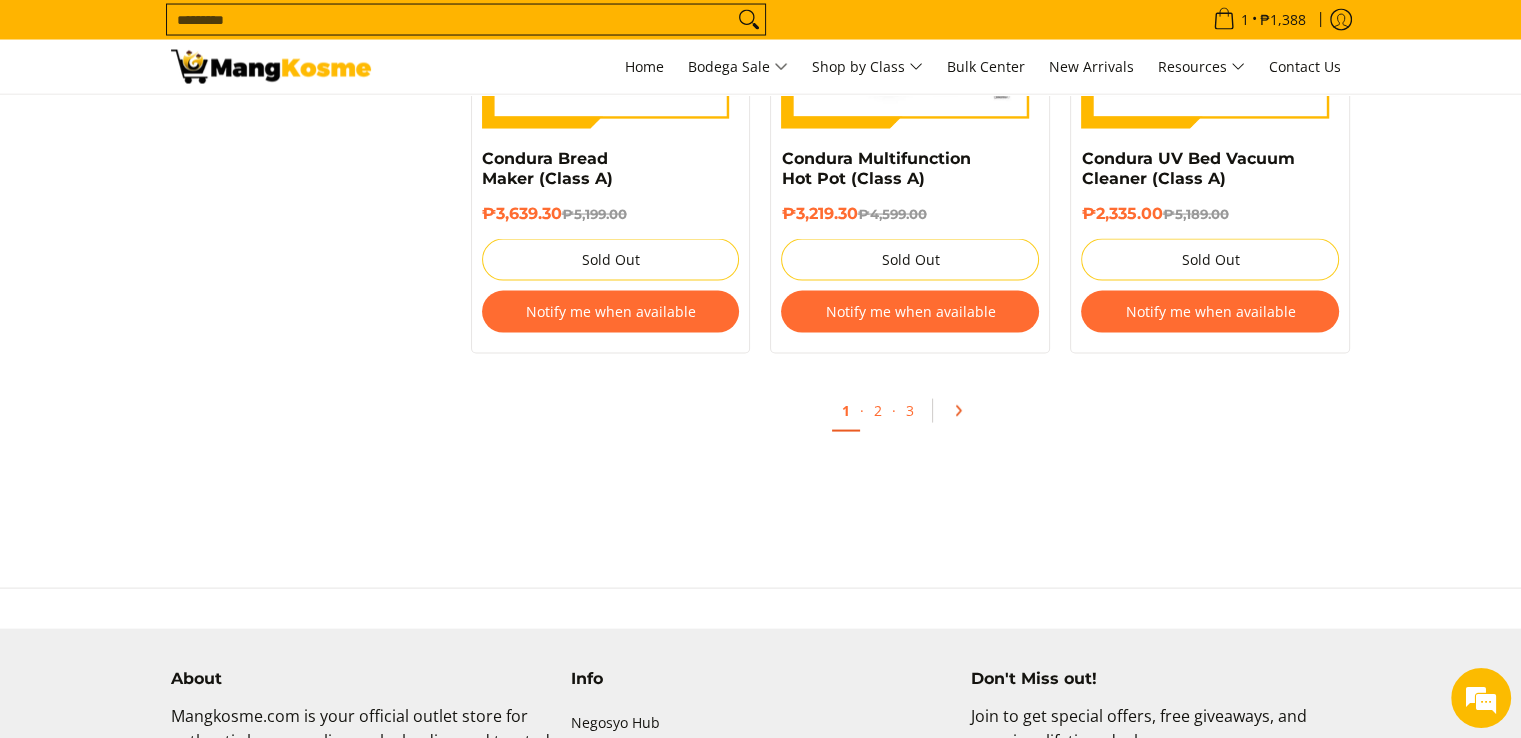 click 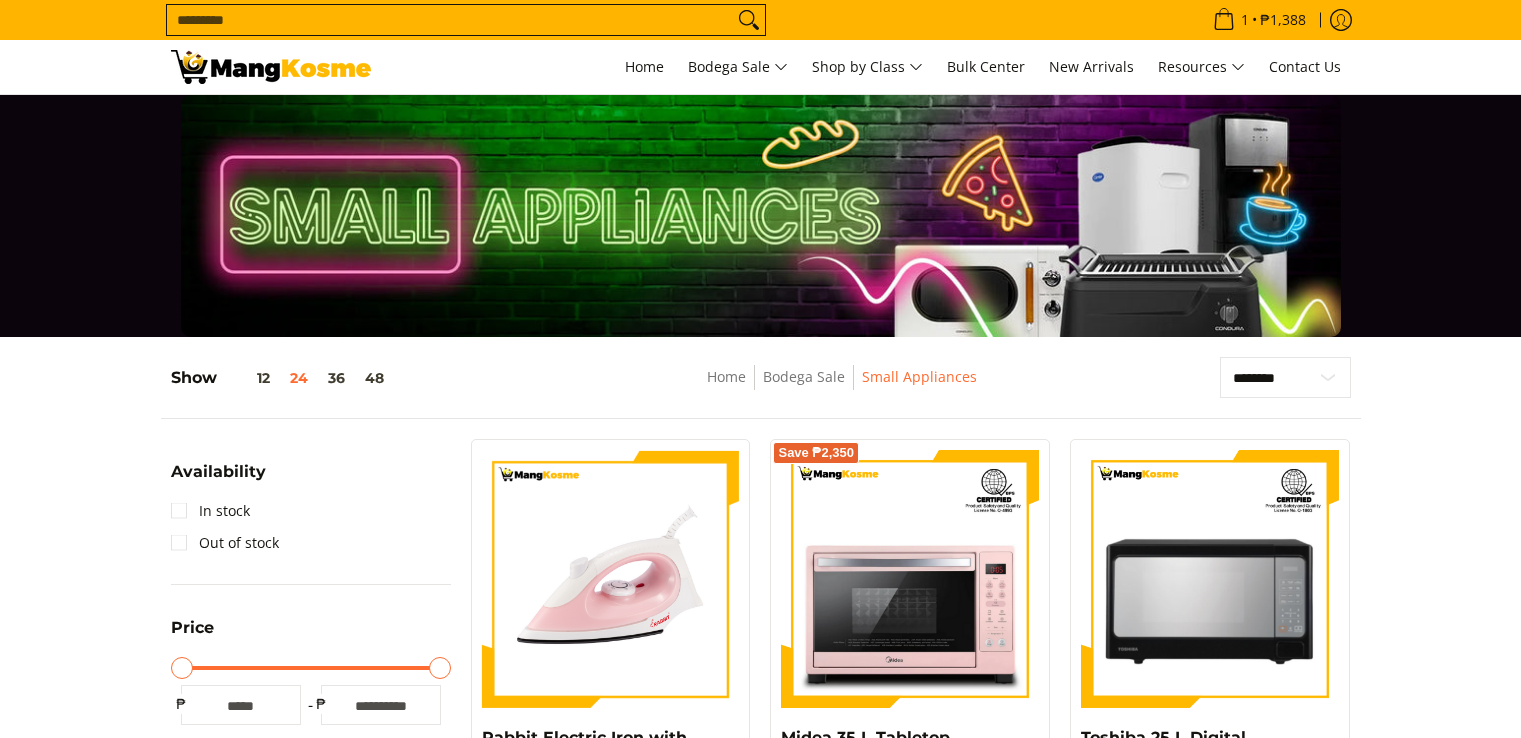 scroll, scrollTop: 0, scrollLeft: 0, axis: both 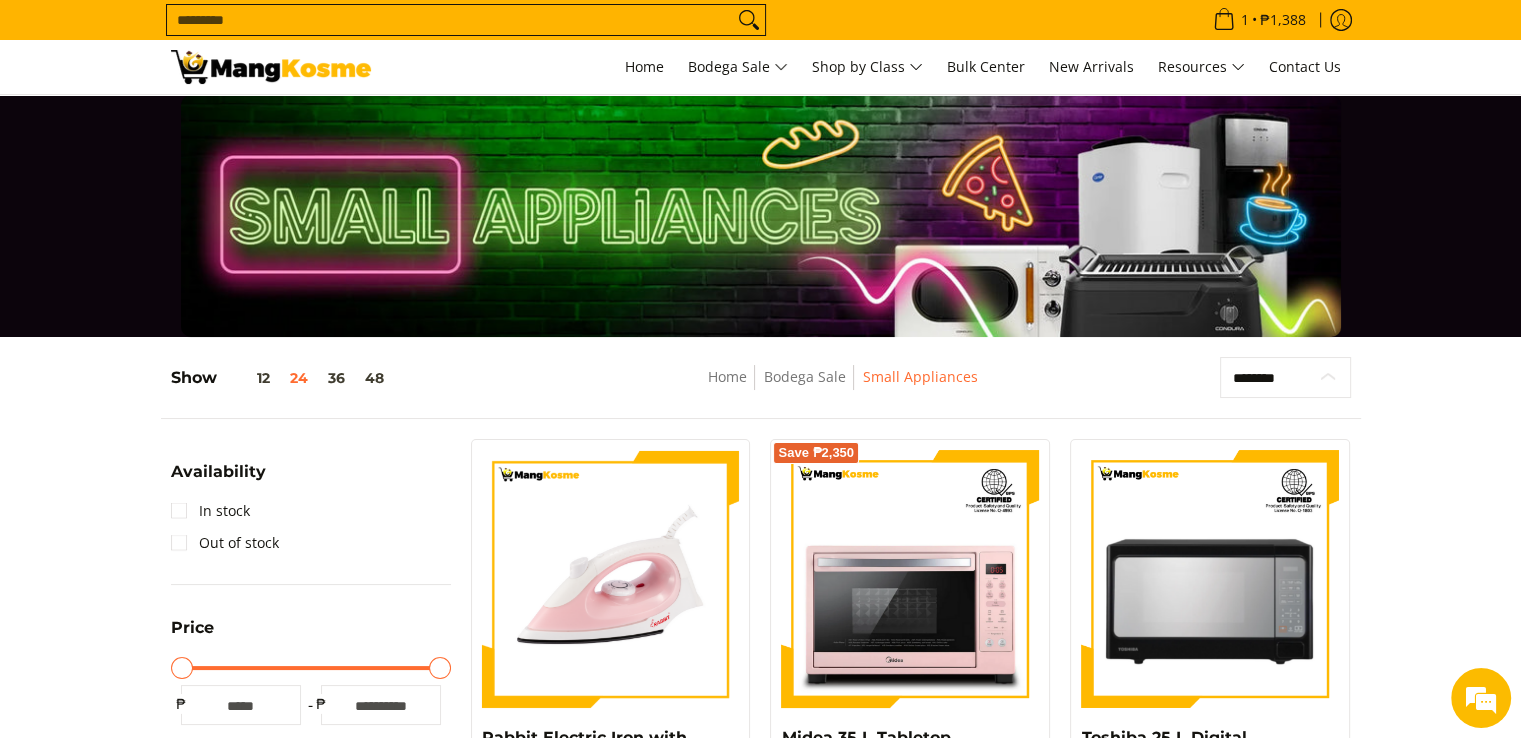 click on "**********" at bounding box center [1285, 378] 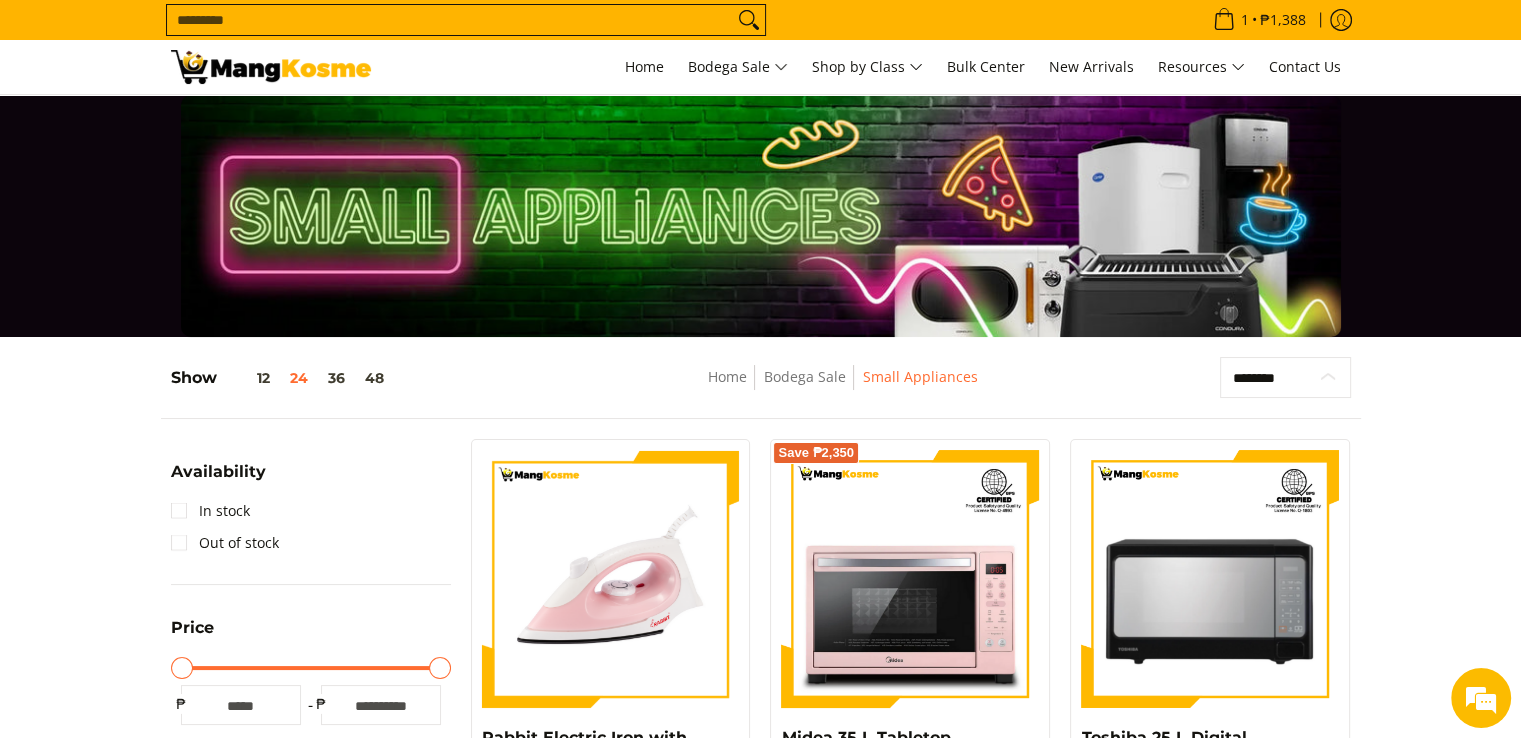 select on "**********" 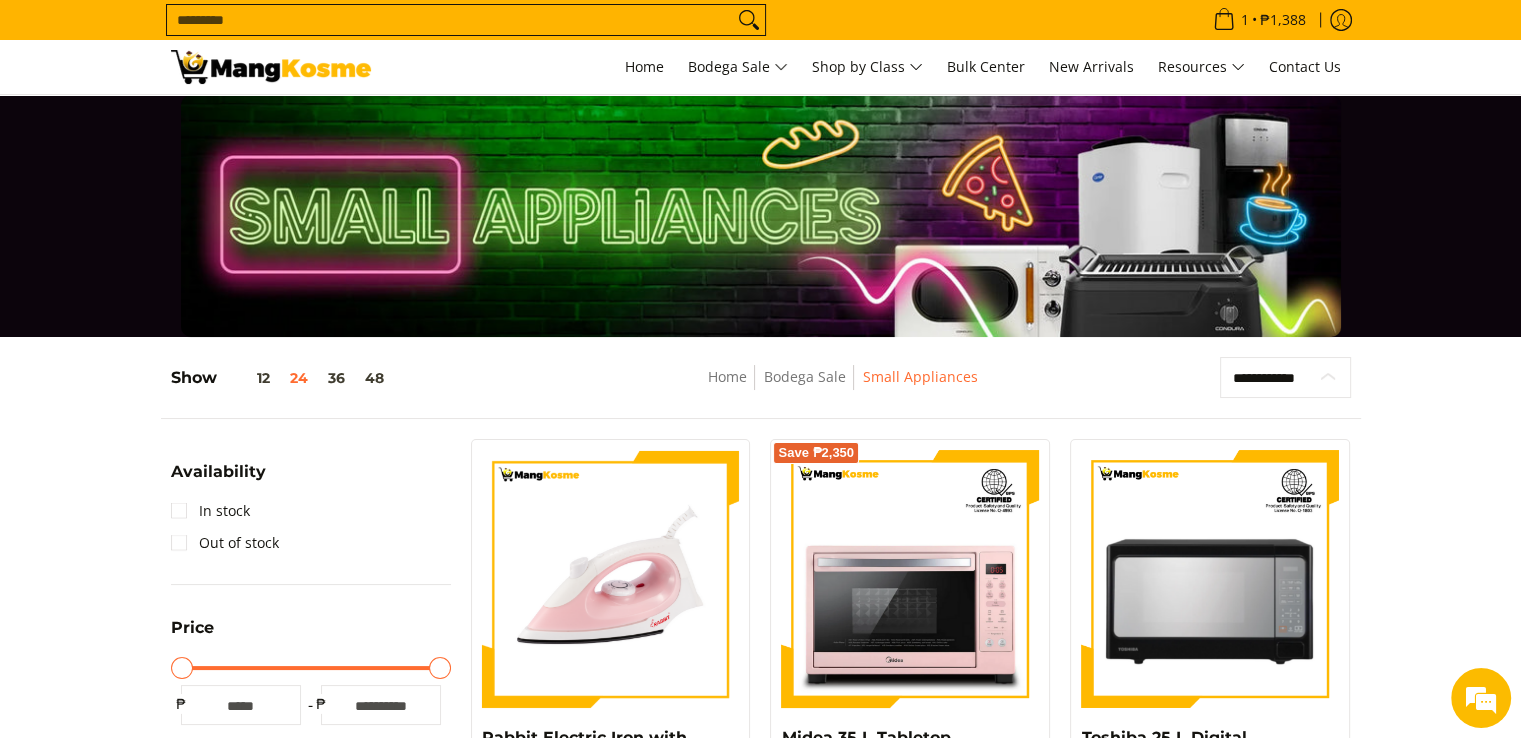 click on "**********" at bounding box center (1285, 378) 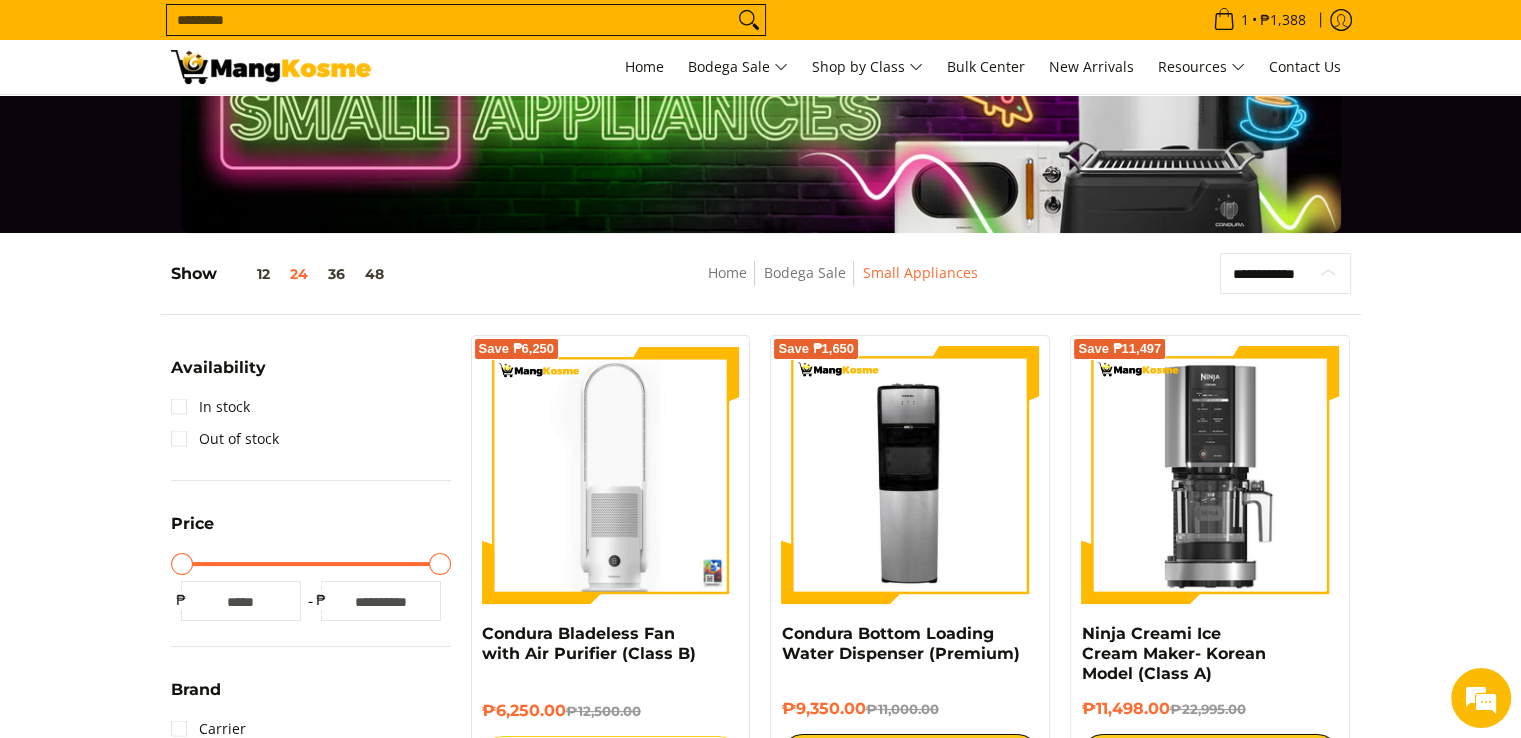 scroll, scrollTop: 261, scrollLeft: 0, axis: vertical 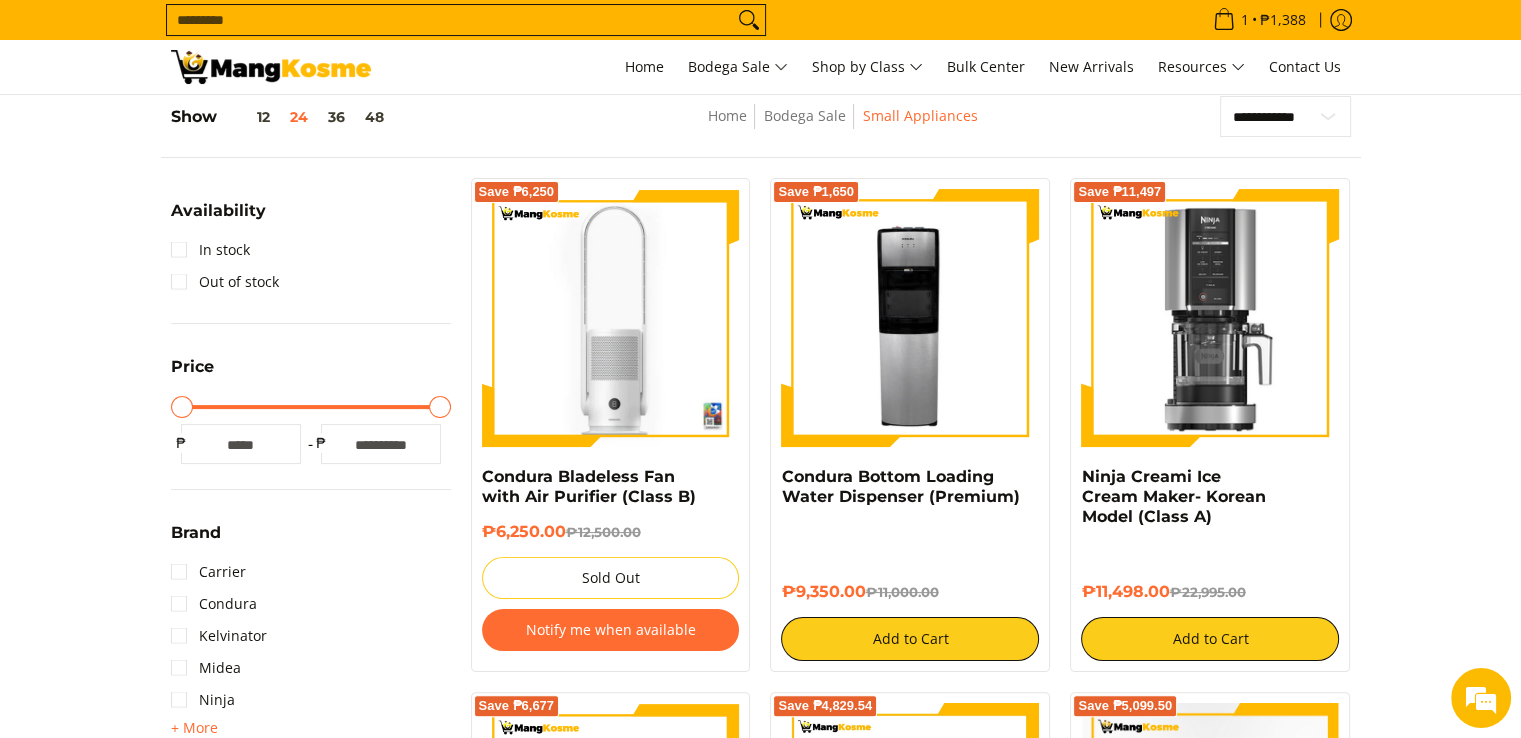 click on "Notify me when available" at bounding box center [611, 630] 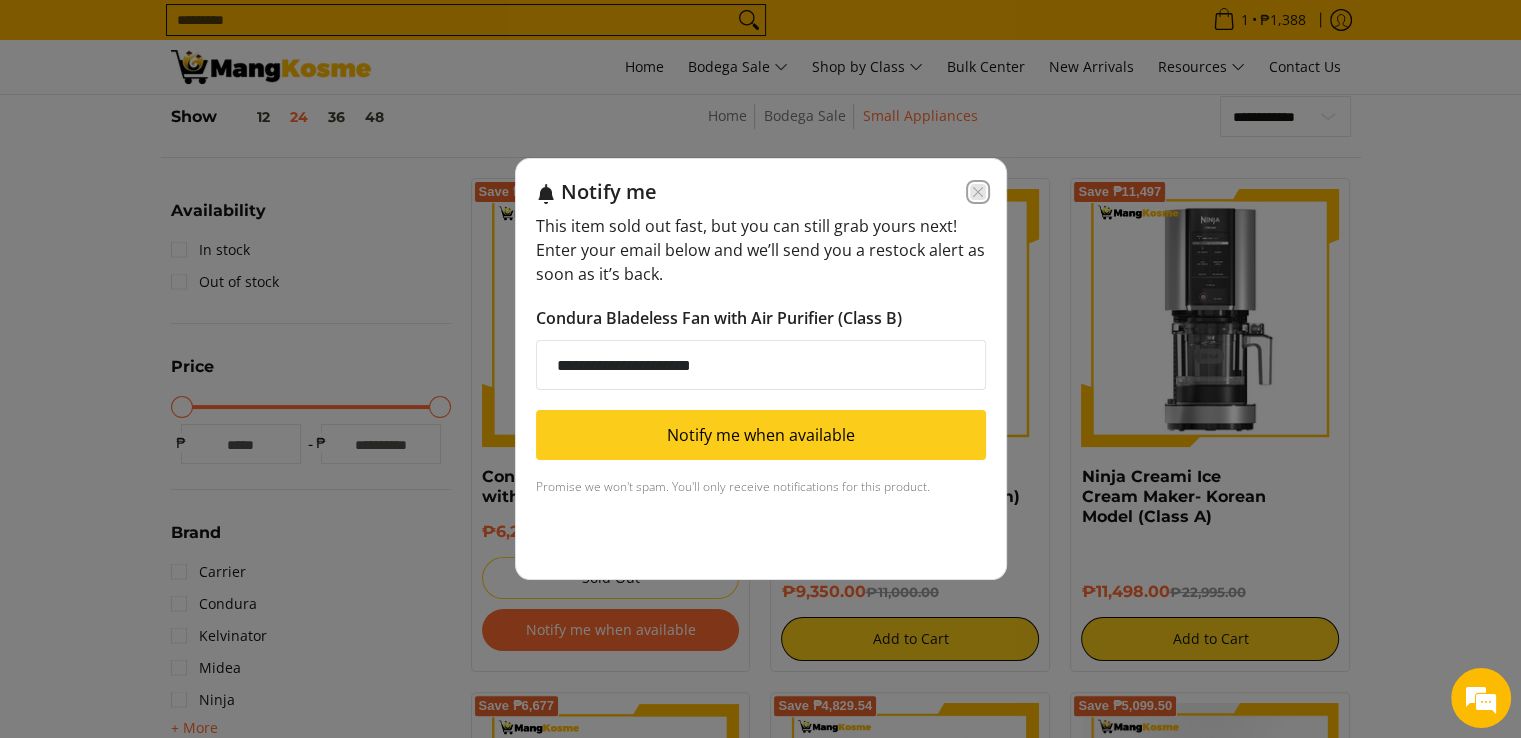 click 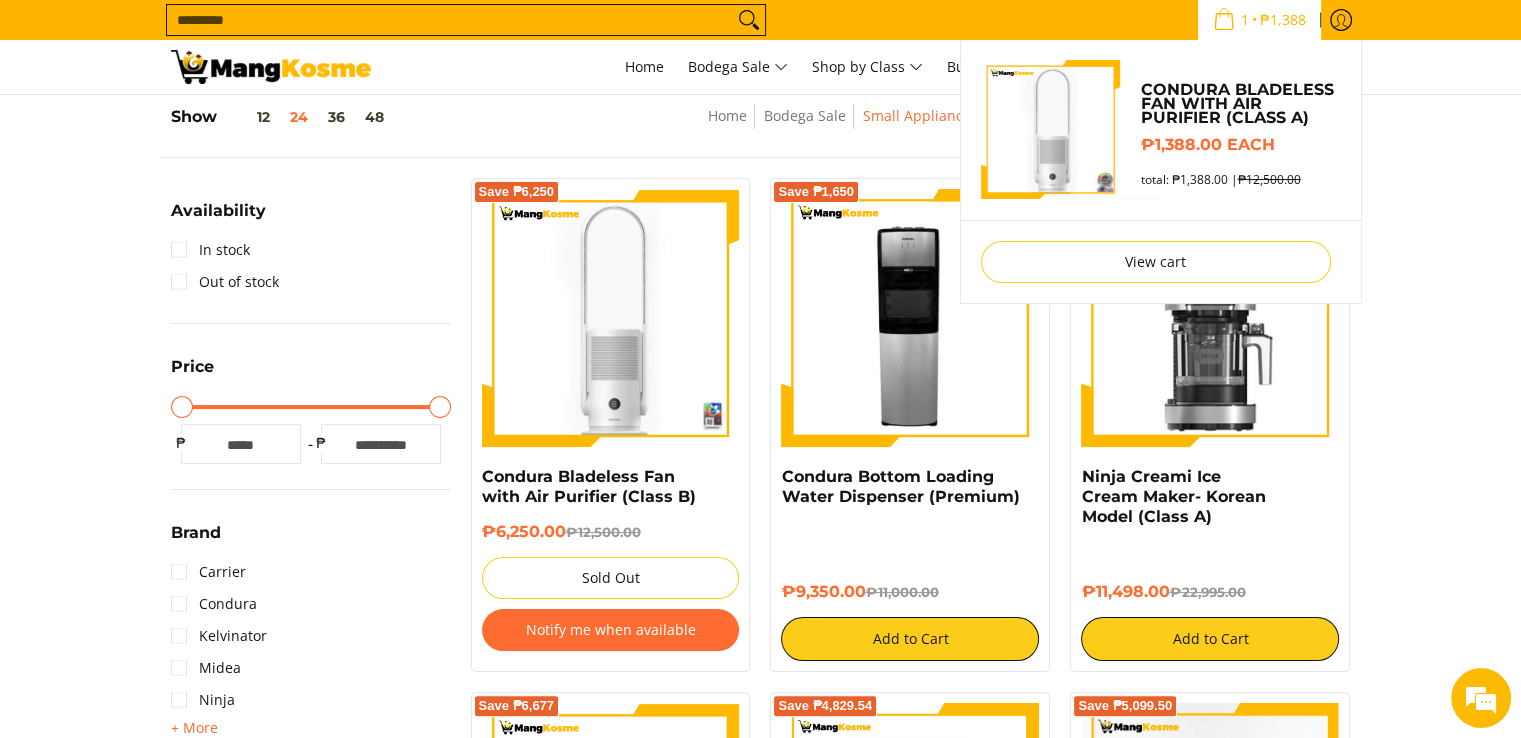 click at bounding box center (1224, 19) 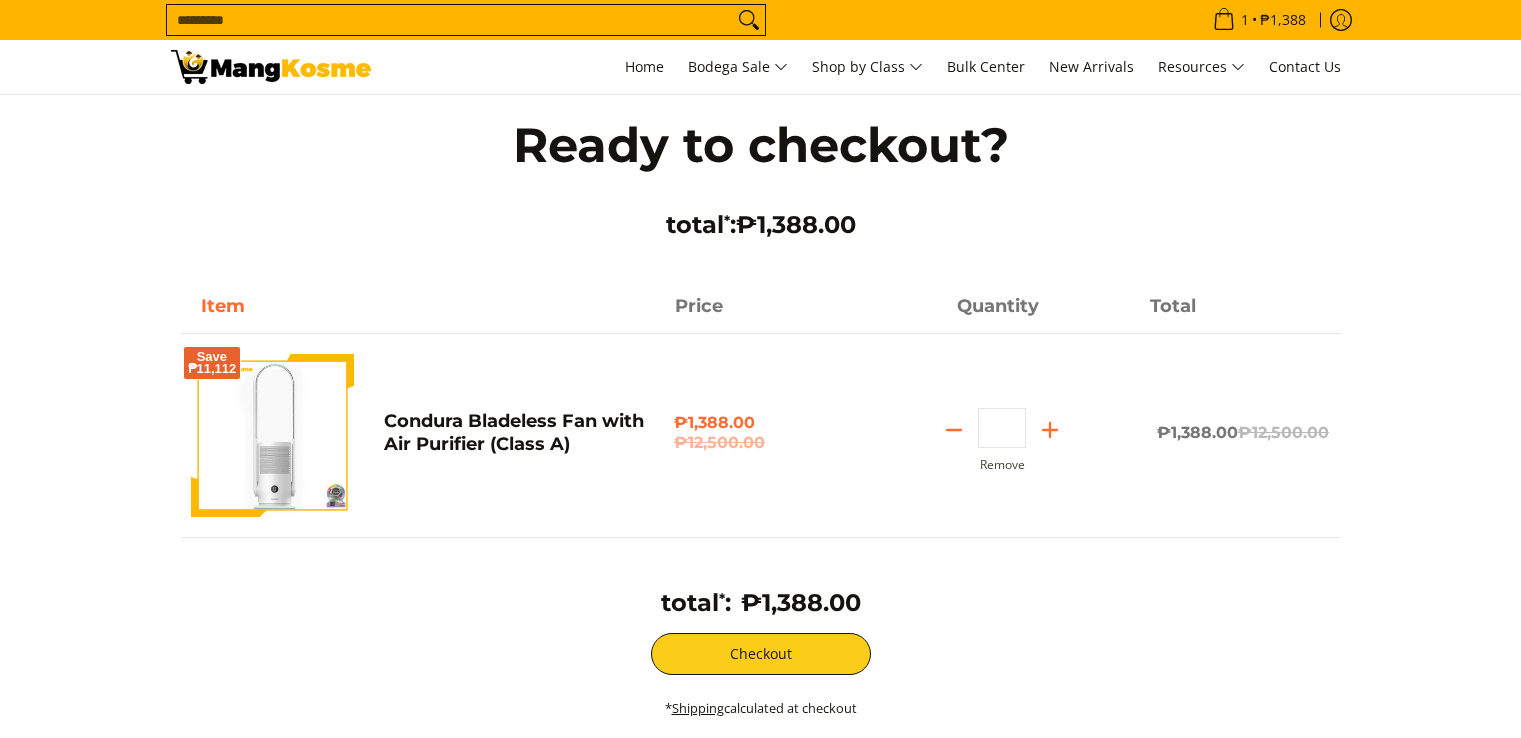 scroll, scrollTop: 0, scrollLeft: 0, axis: both 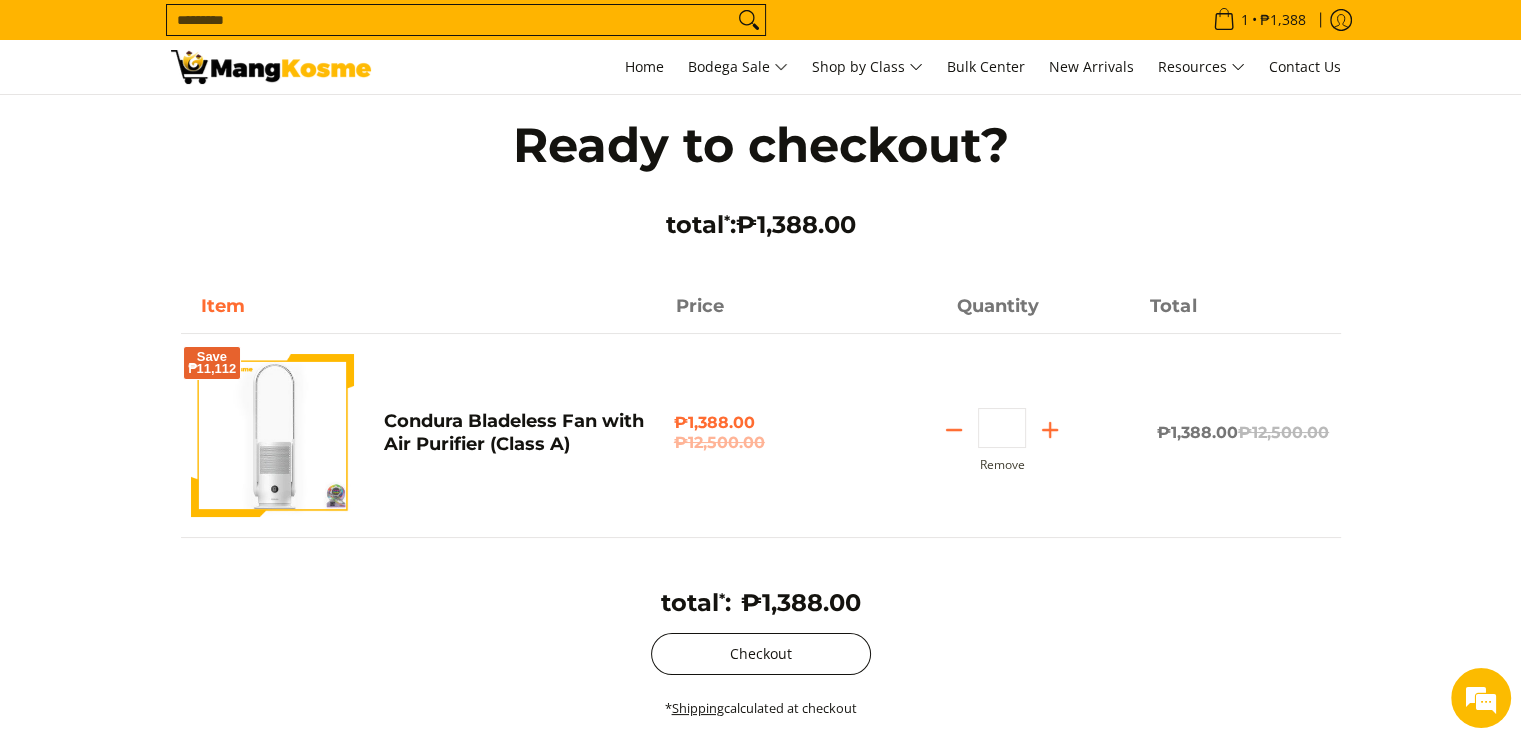 click on "Checkout" at bounding box center [761, 654] 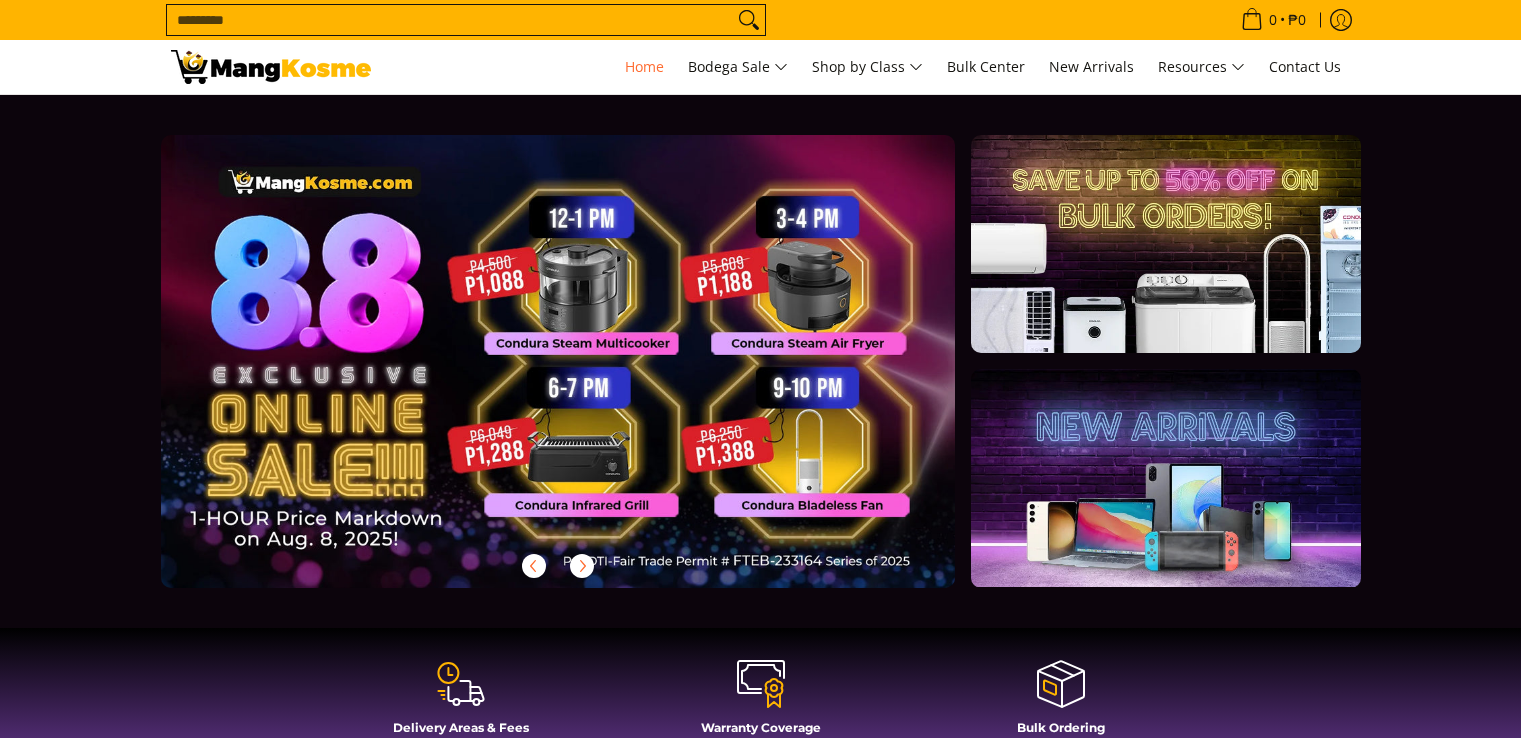 scroll, scrollTop: 0, scrollLeft: 0, axis: both 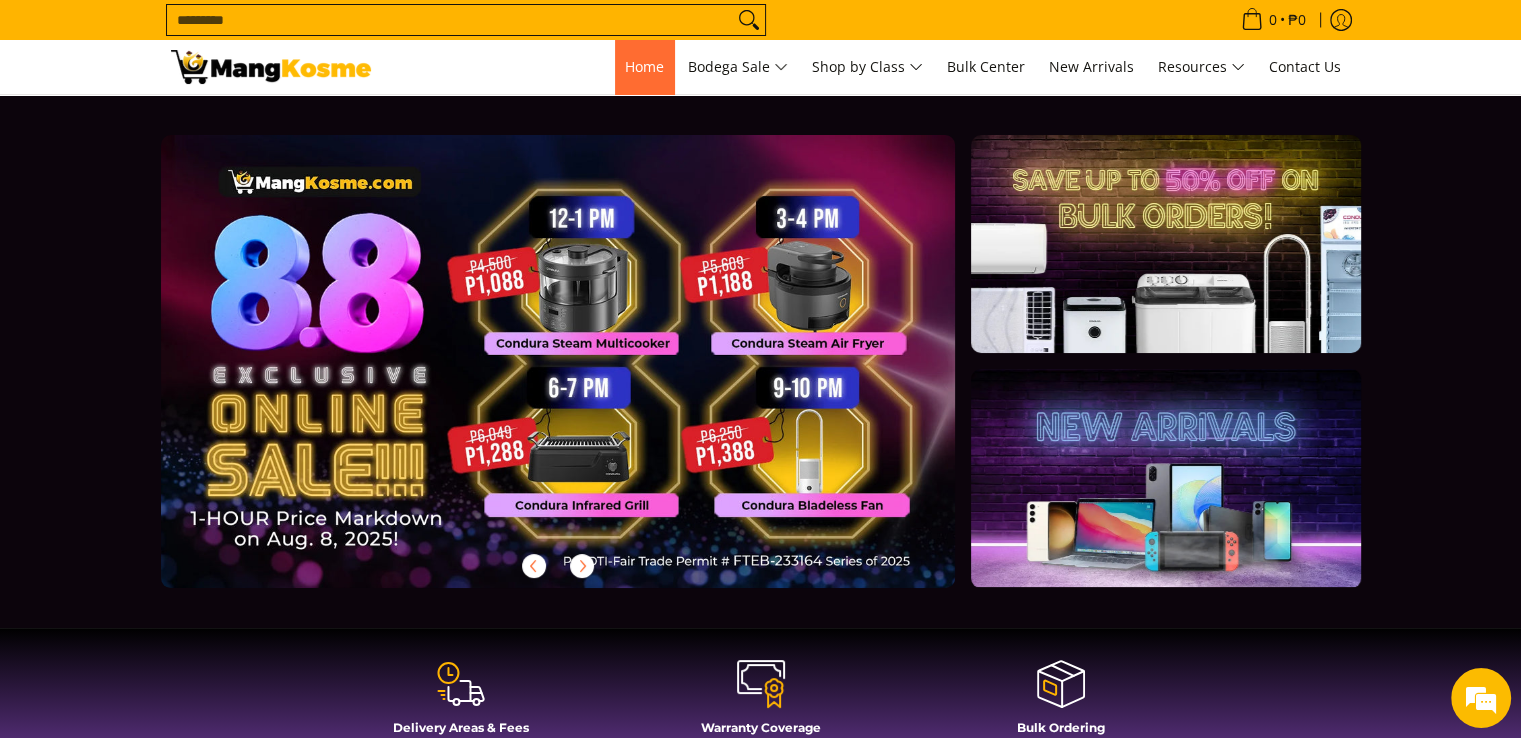 click on "Home" at bounding box center [644, 67] 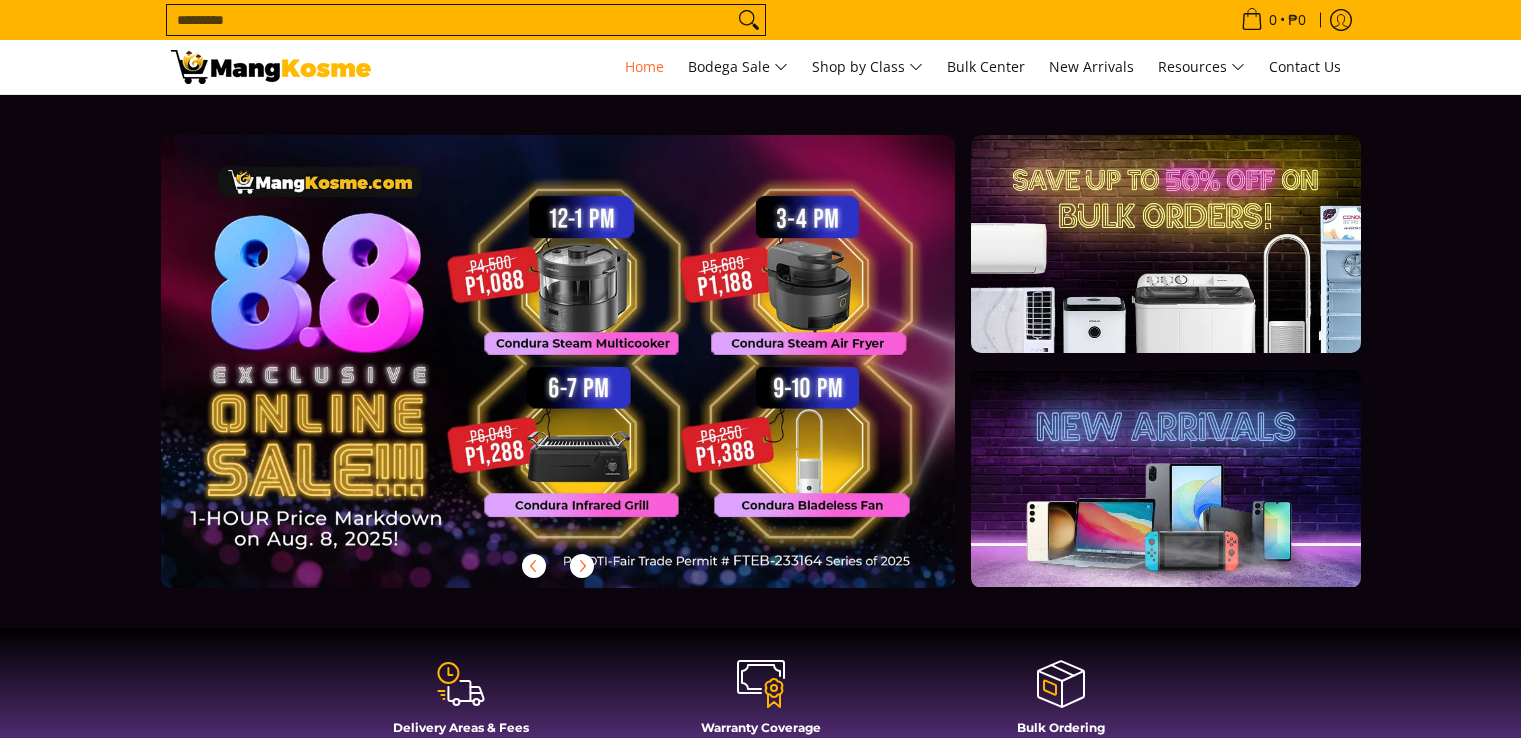 scroll, scrollTop: 0, scrollLeft: 0, axis: both 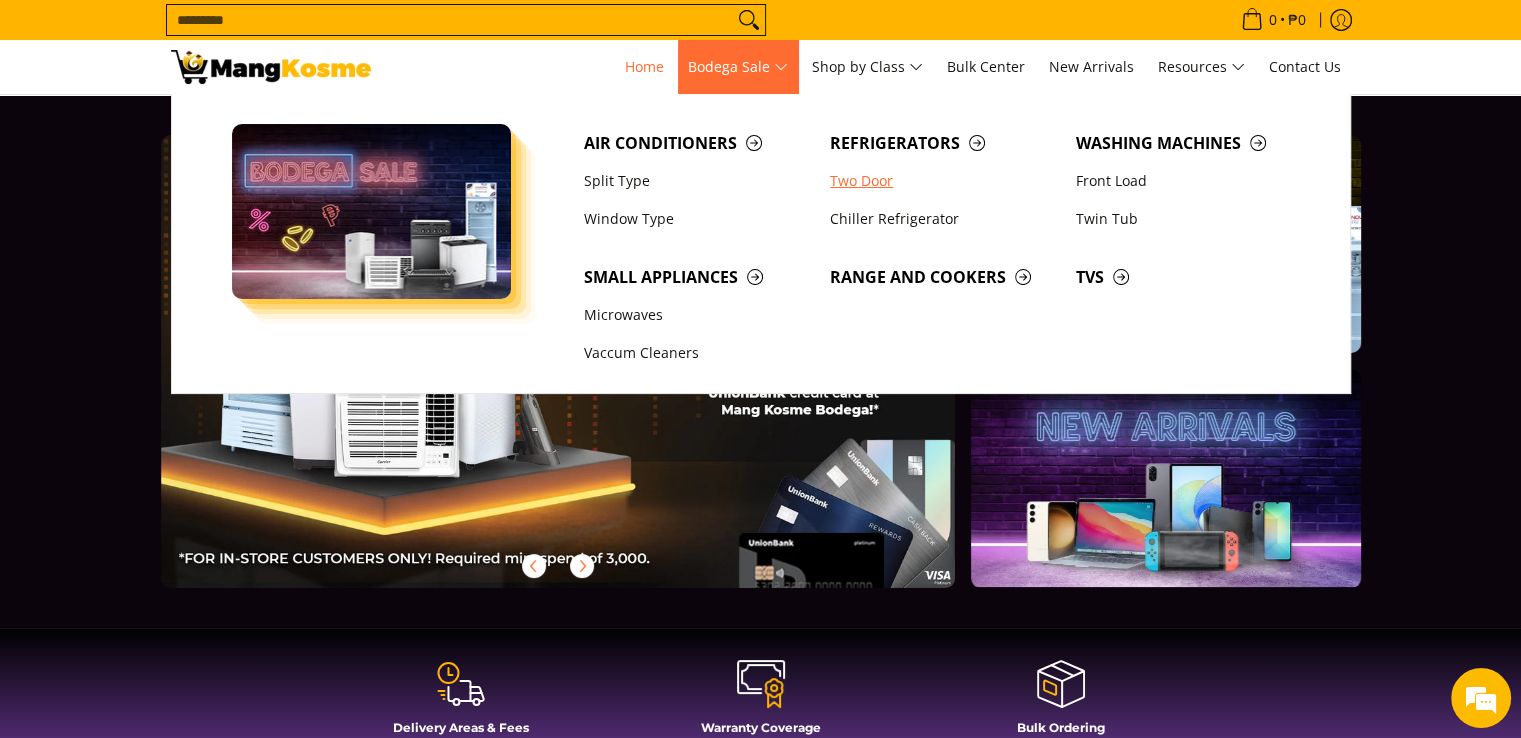 click on "Two Door" at bounding box center [943, 181] 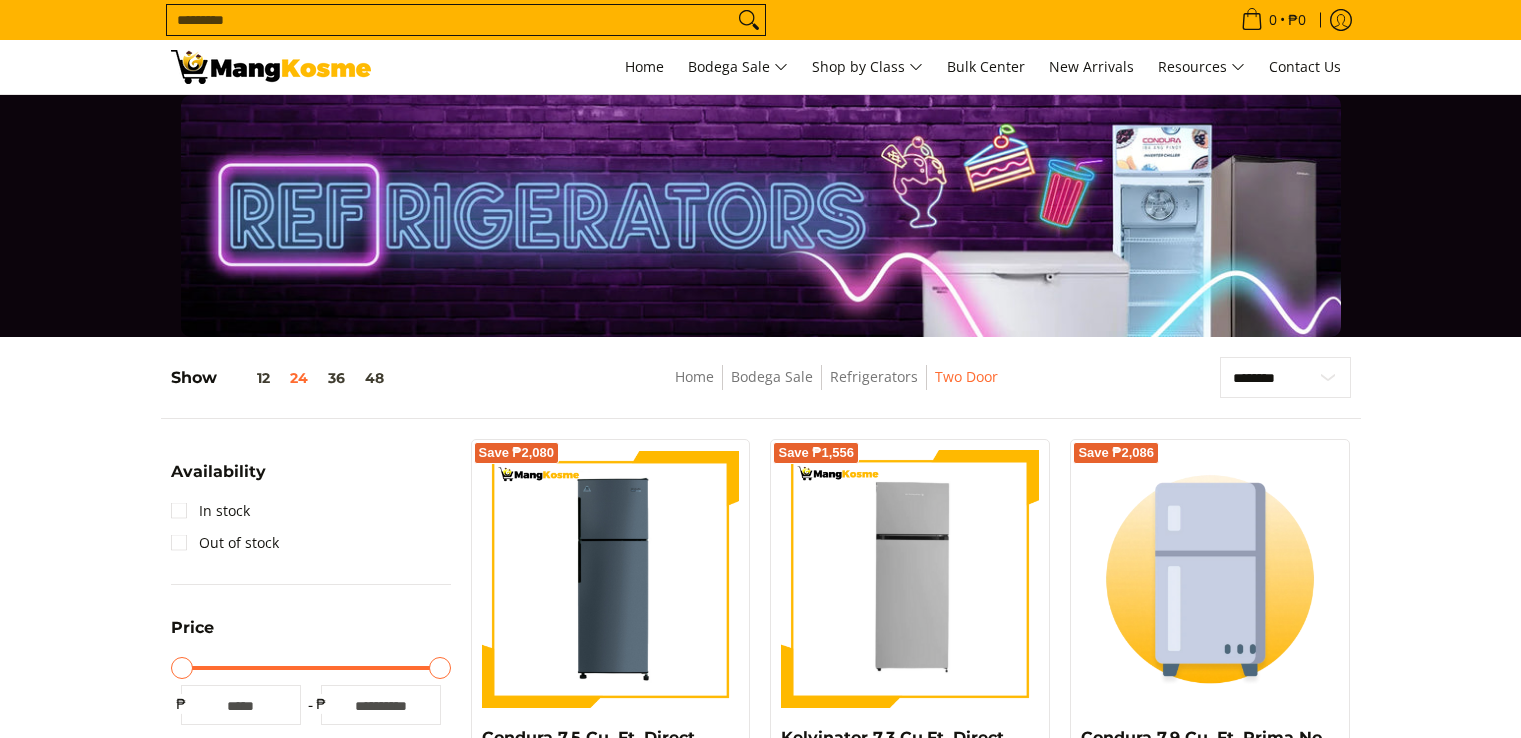 scroll, scrollTop: 0, scrollLeft: 0, axis: both 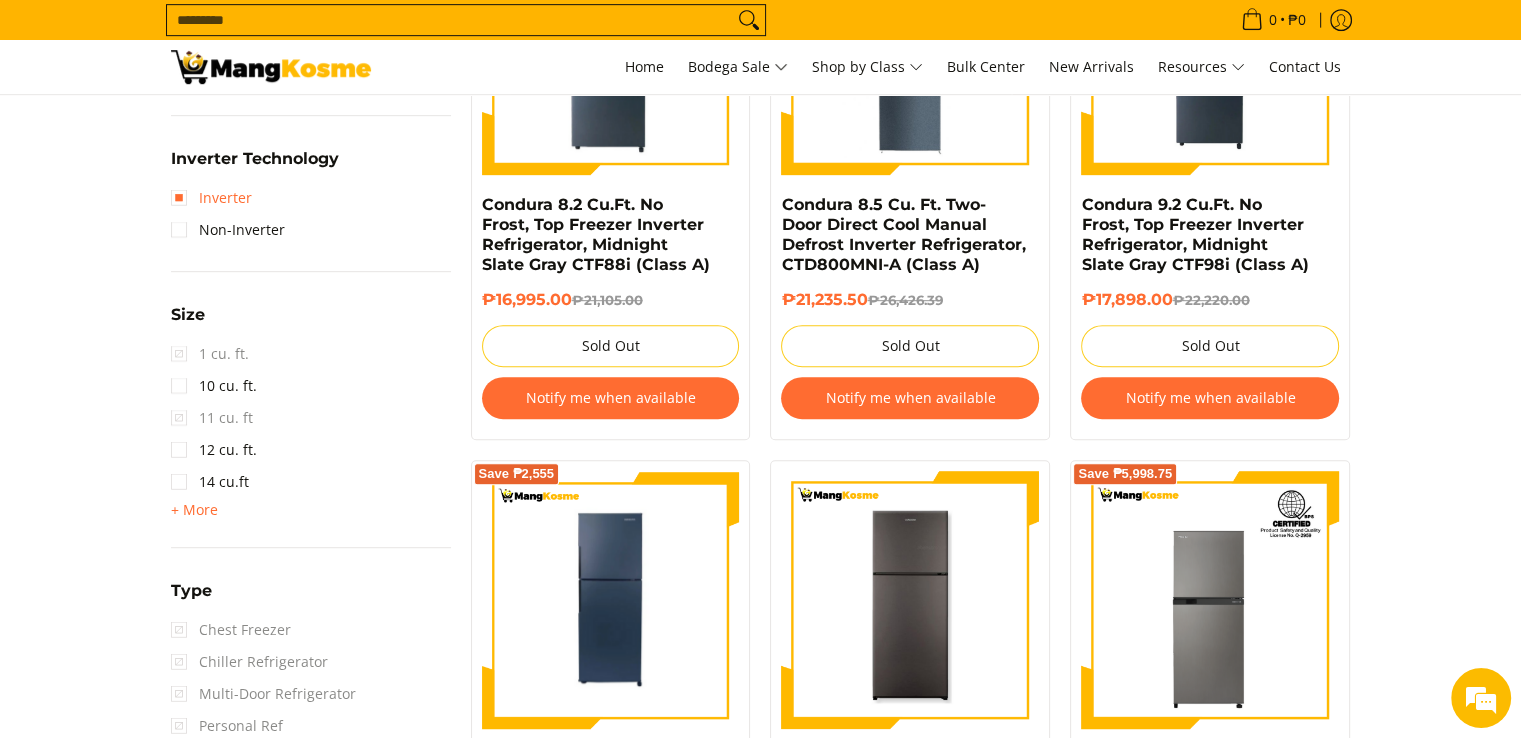 click on "Inverter" at bounding box center [211, 198] 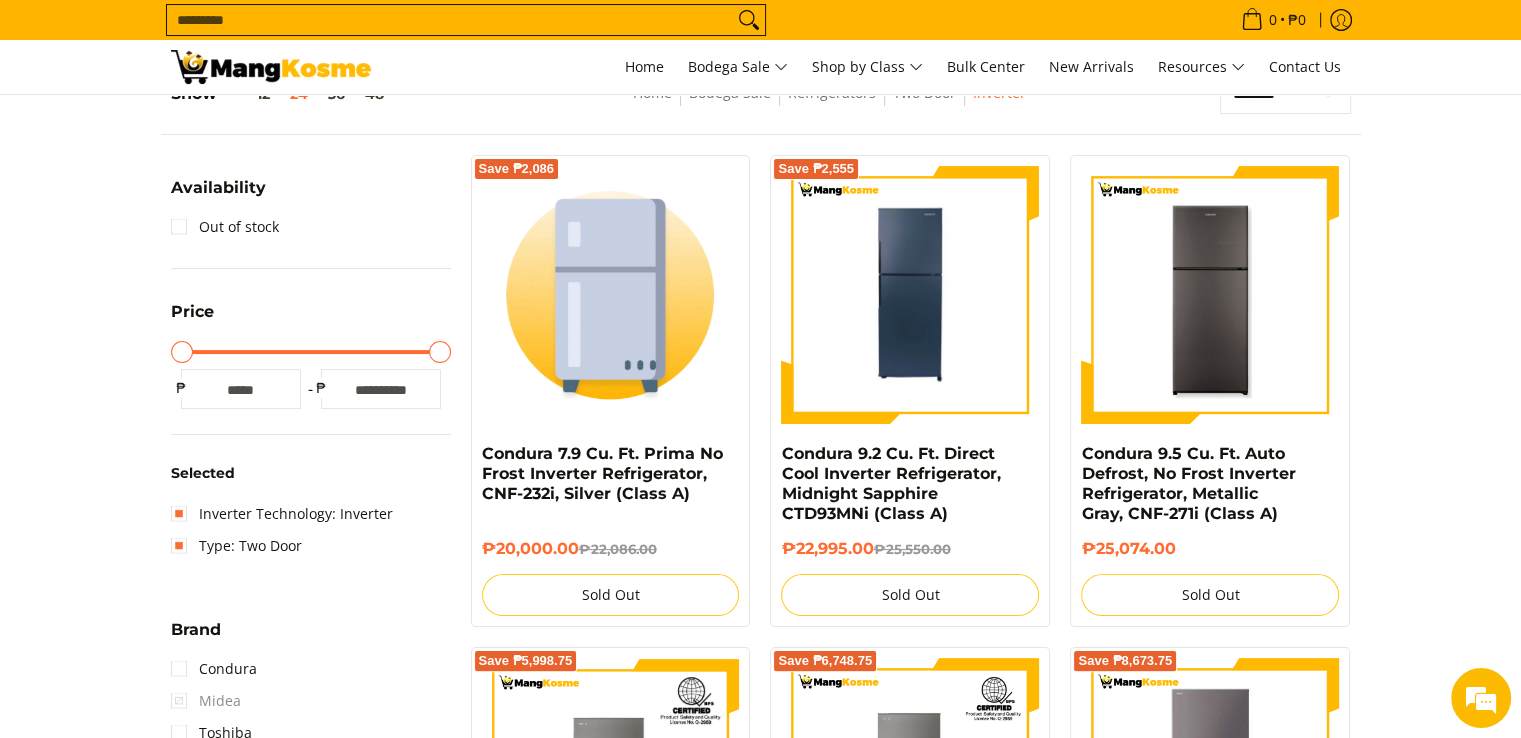 scroll, scrollTop: 261, scrollLeft: 0, axis: vertical 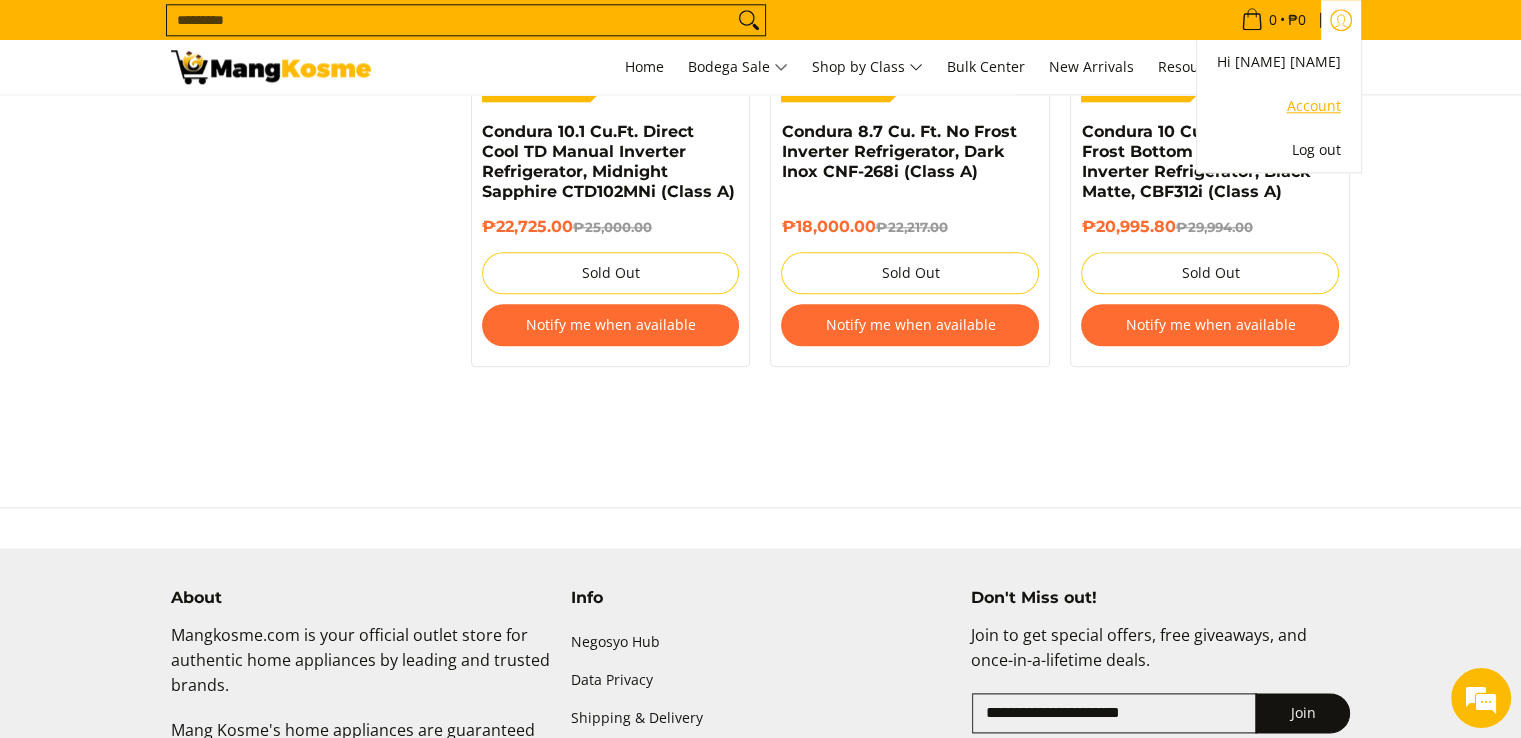 click on "Account" at bounding box center (1279, 106) 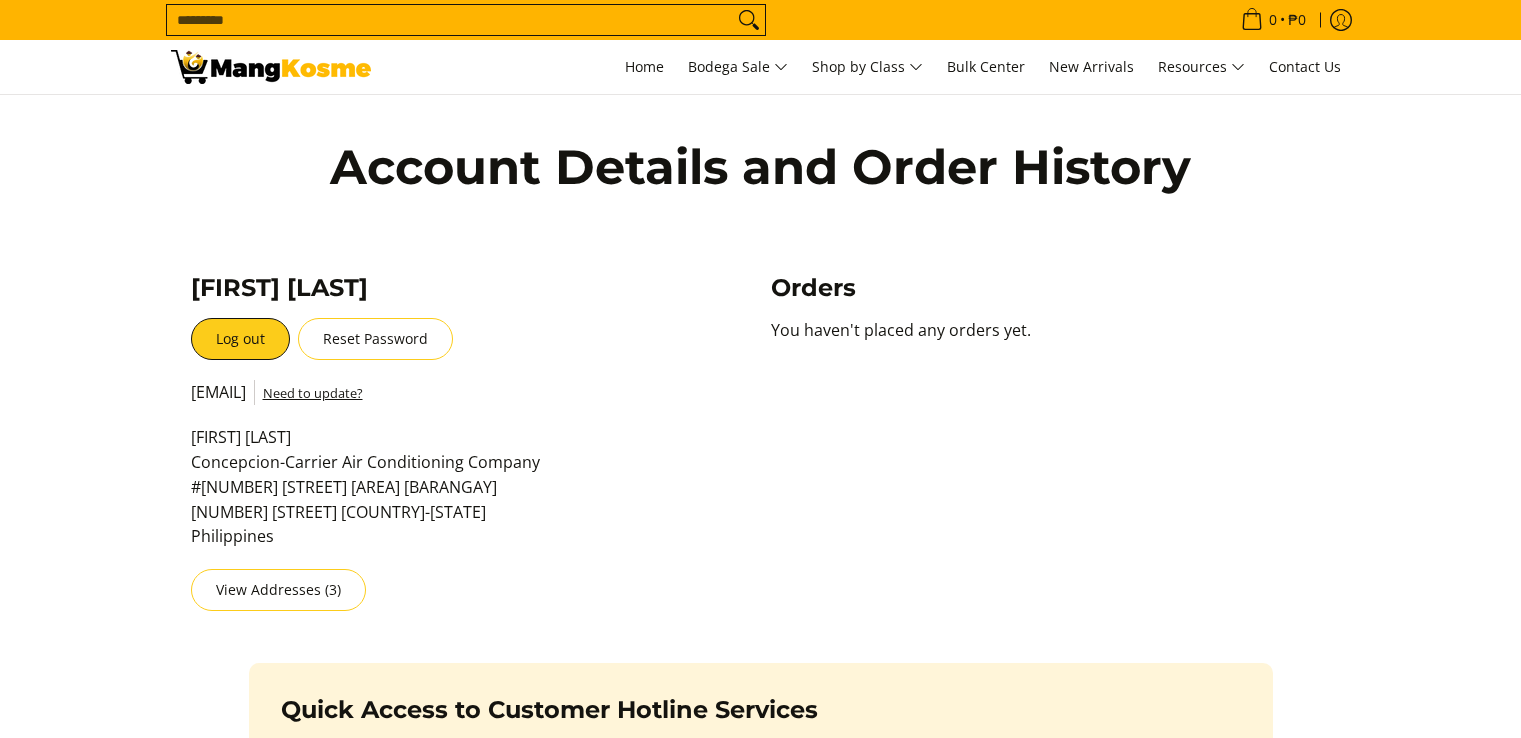 scroll, scrollTop: 0, scrollLeft: 0, axis: both 